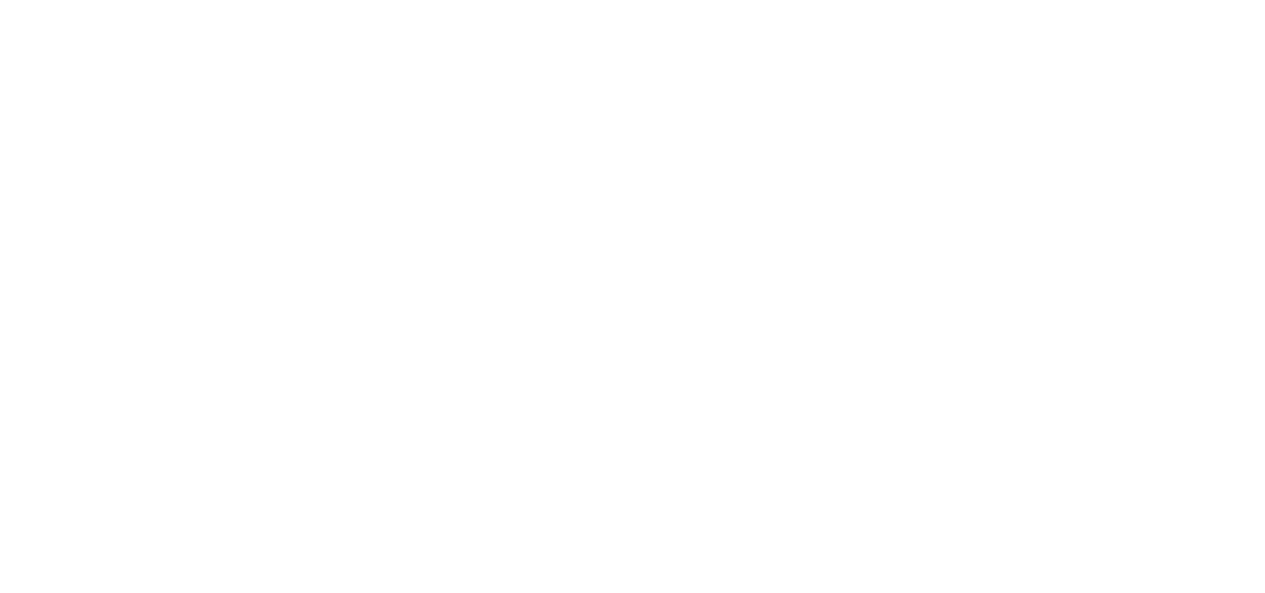 scroll, scrollTop: 0, scrollLeft: 0, axis: both 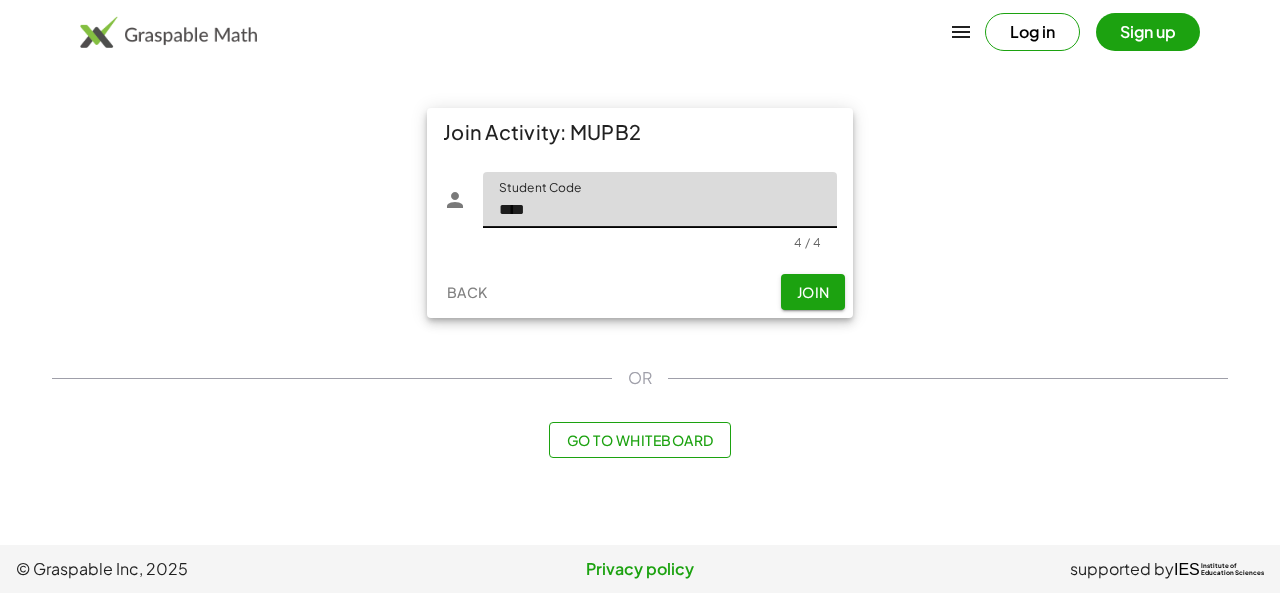 type on "****" 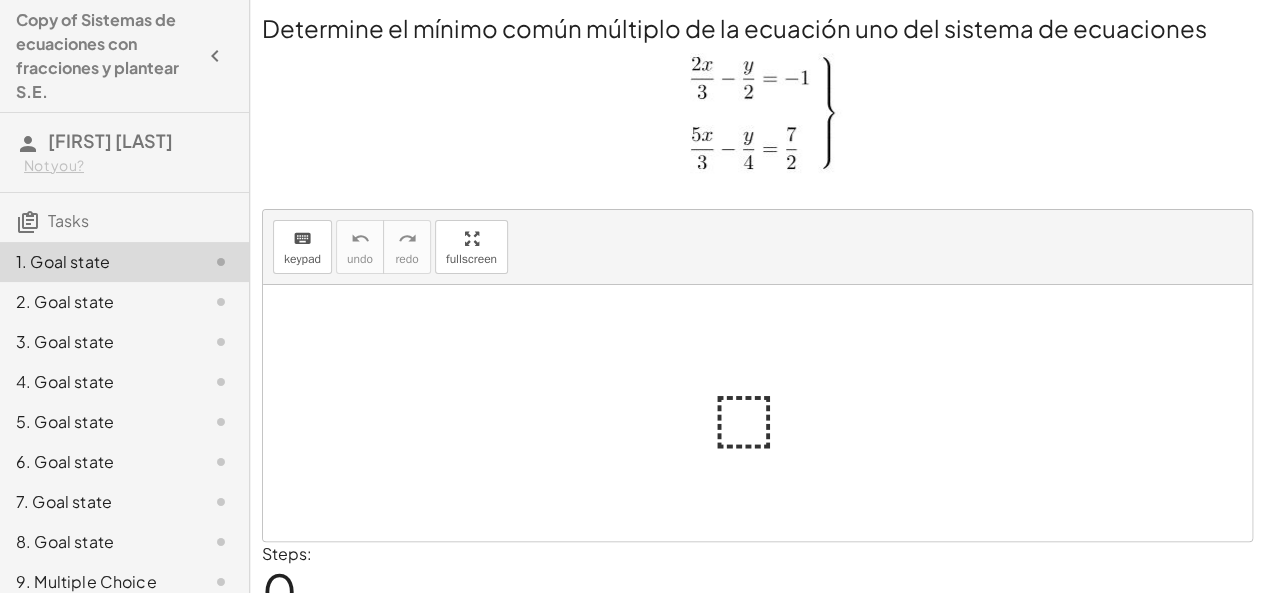 scroll, scrollTop: 0, scrollLeft: 0, axis: both 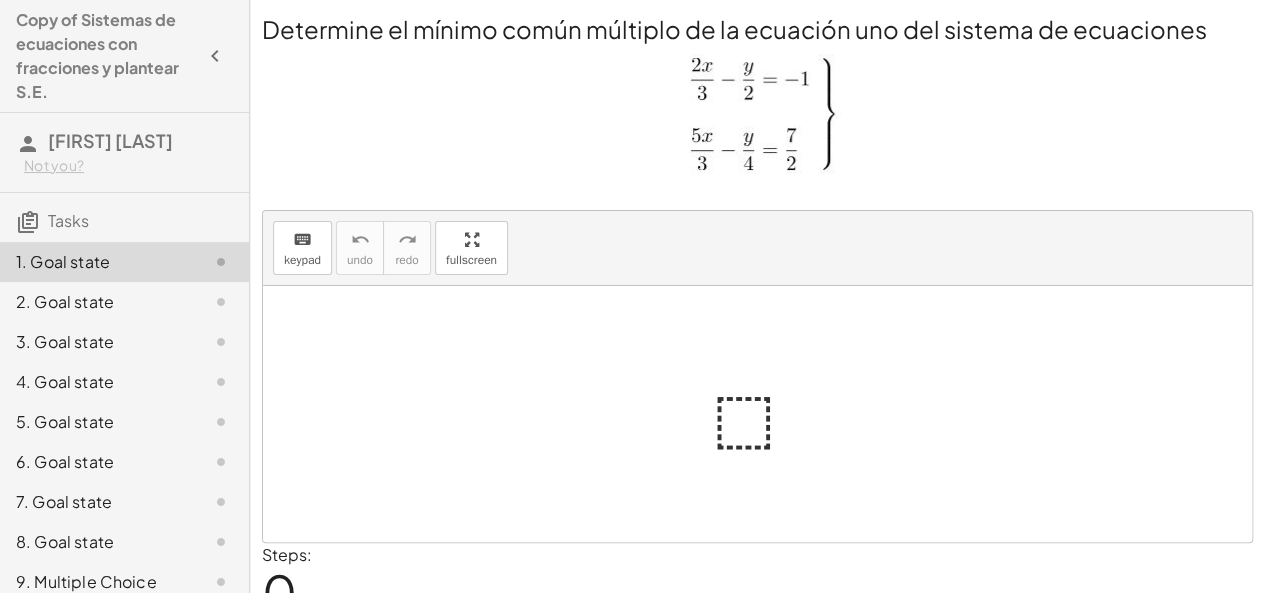 click at bounding box center [757, 414] 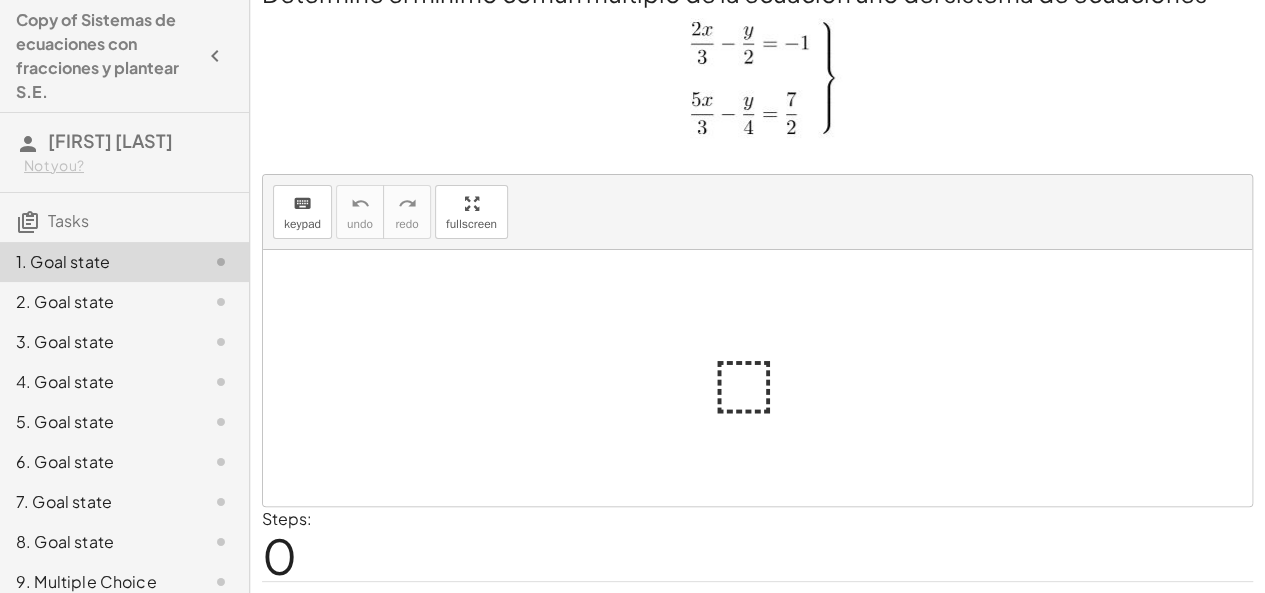 click at bounding box center [758, 81] 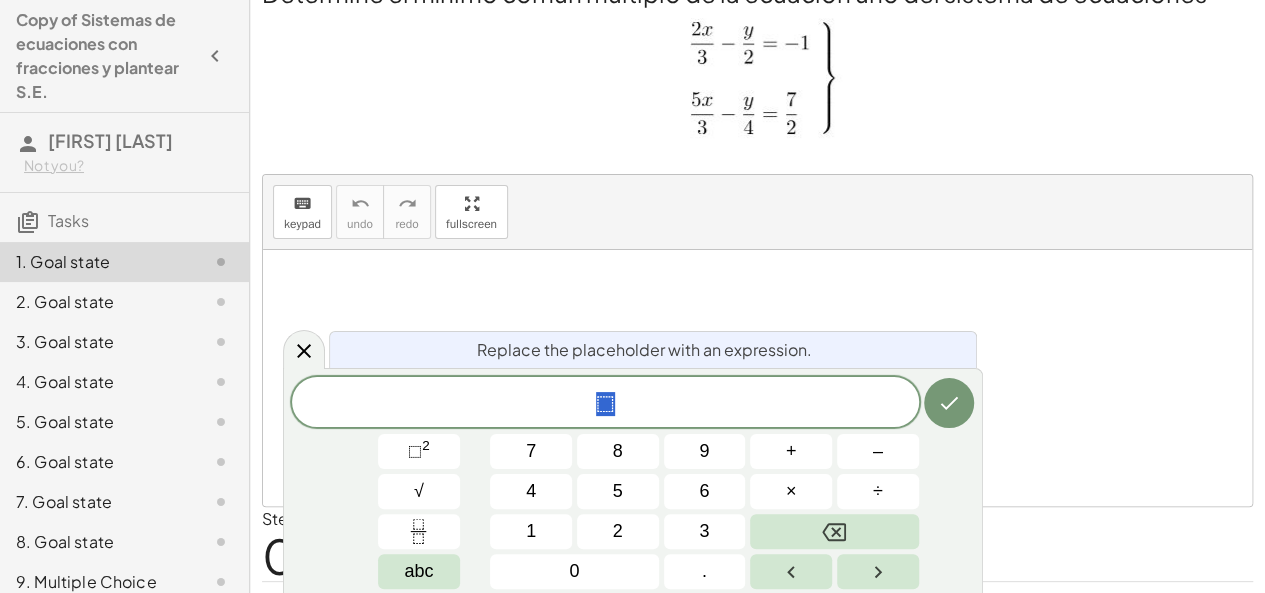 click on "Replace the placeholder with an expression. ⬚ 7 8 9 + – 4 5 6 × ÷ ⬚ 2 √ abc 1 2 3 0 ." at bounding box center [633, 480] 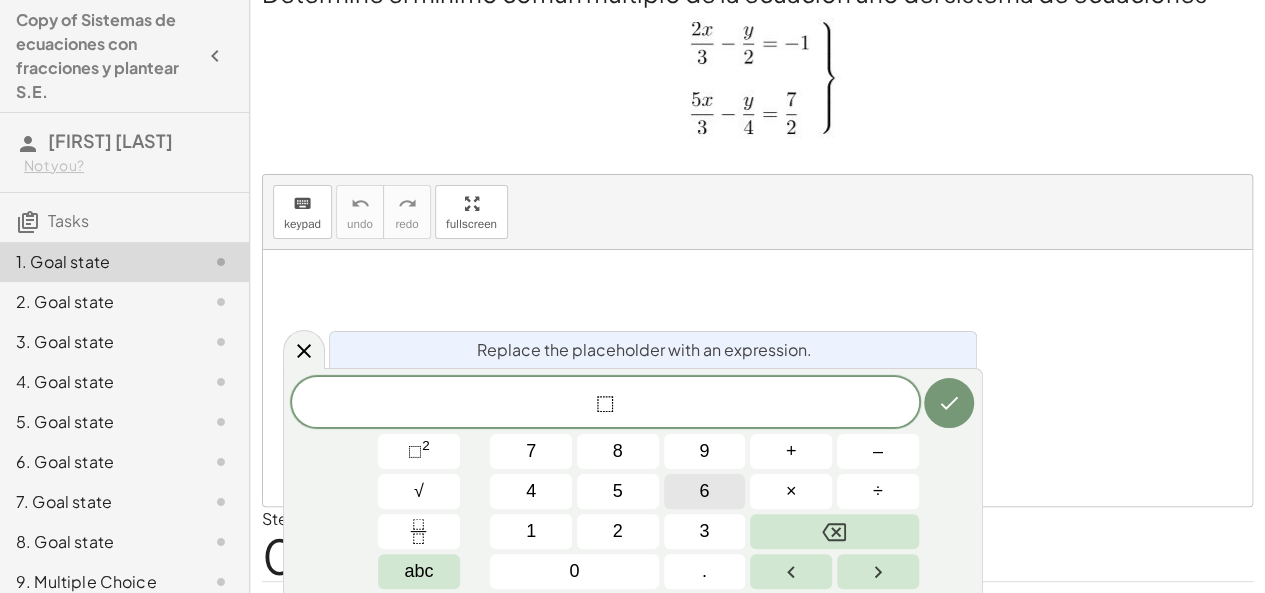click on "6" at bounding box center [705, 491] 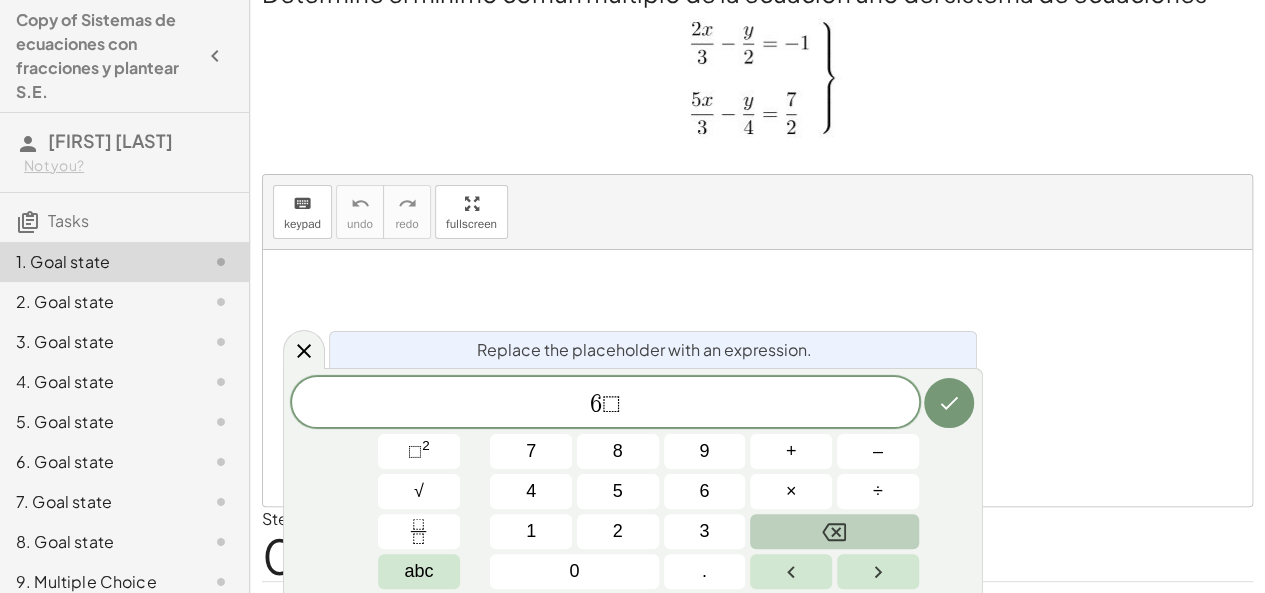 click at bounding box center [834, 531] 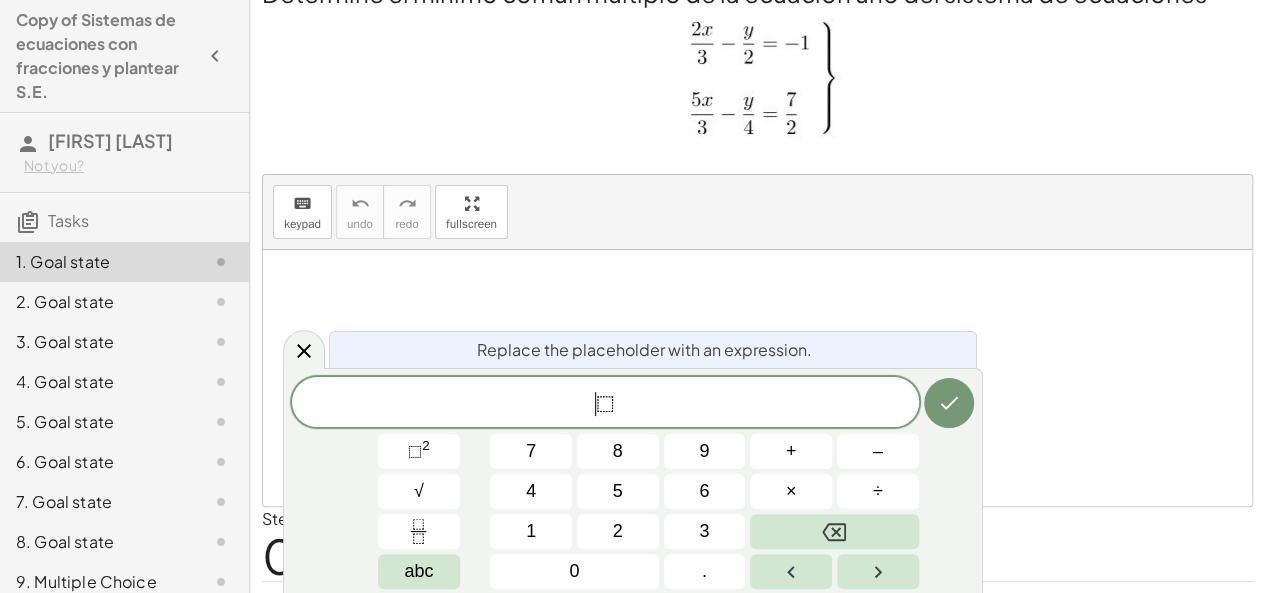 click on "⬚" at bounding box center [605, 404] 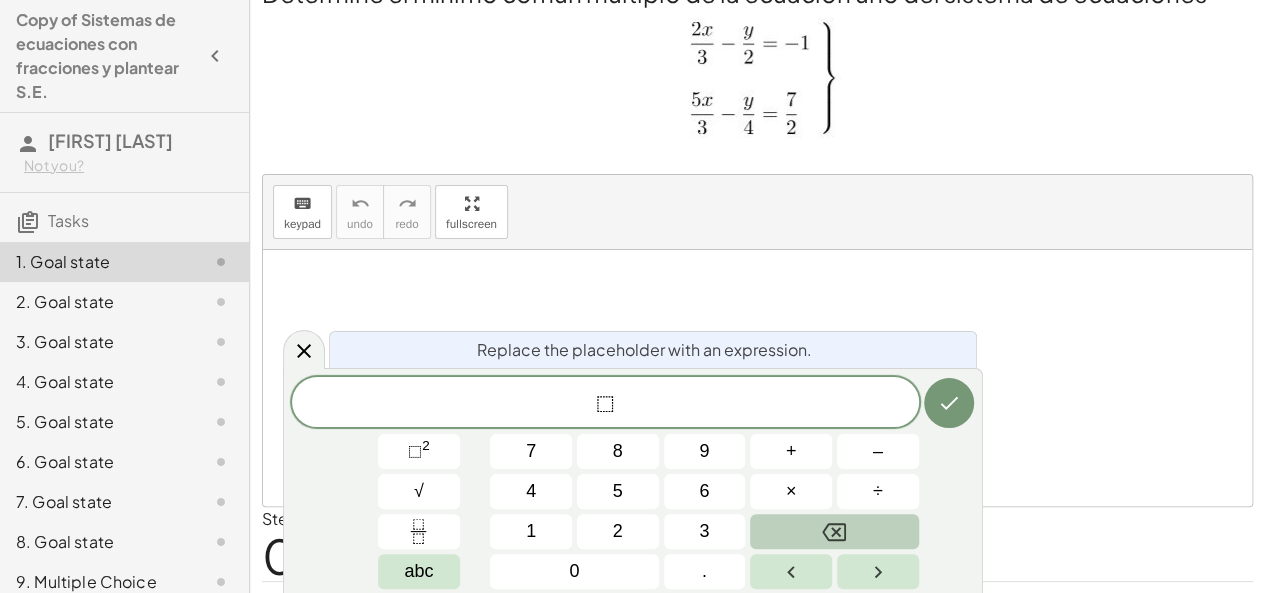 click at bounding box center (834, 531) 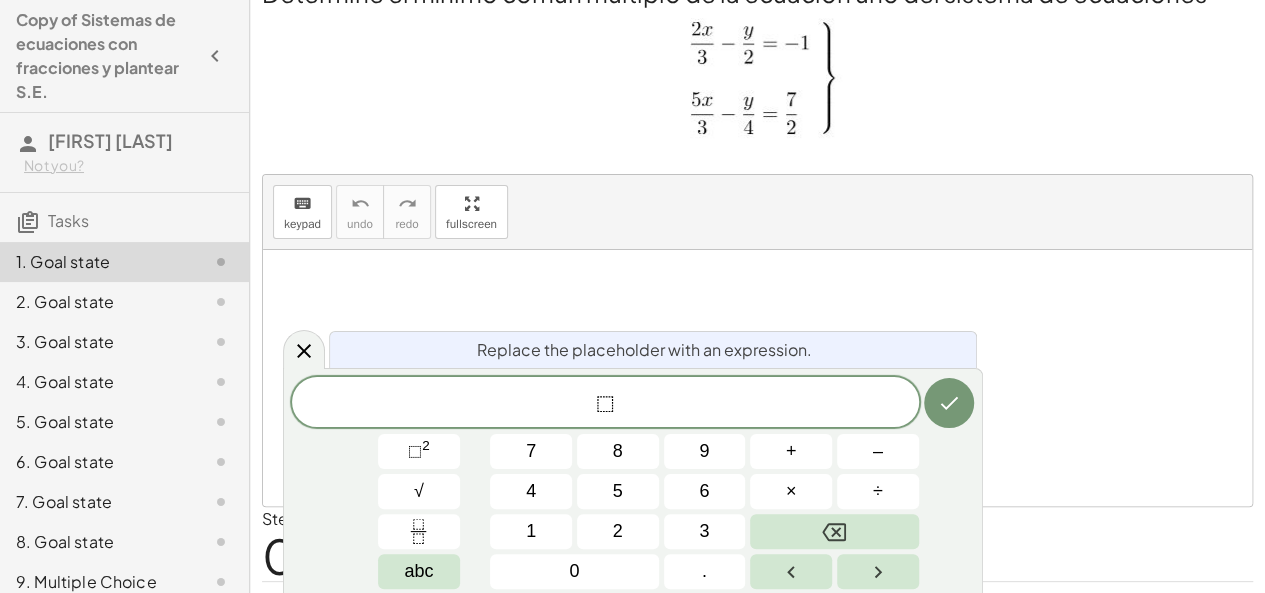 click on "​ ⬚" at bounding box center (605, 404) 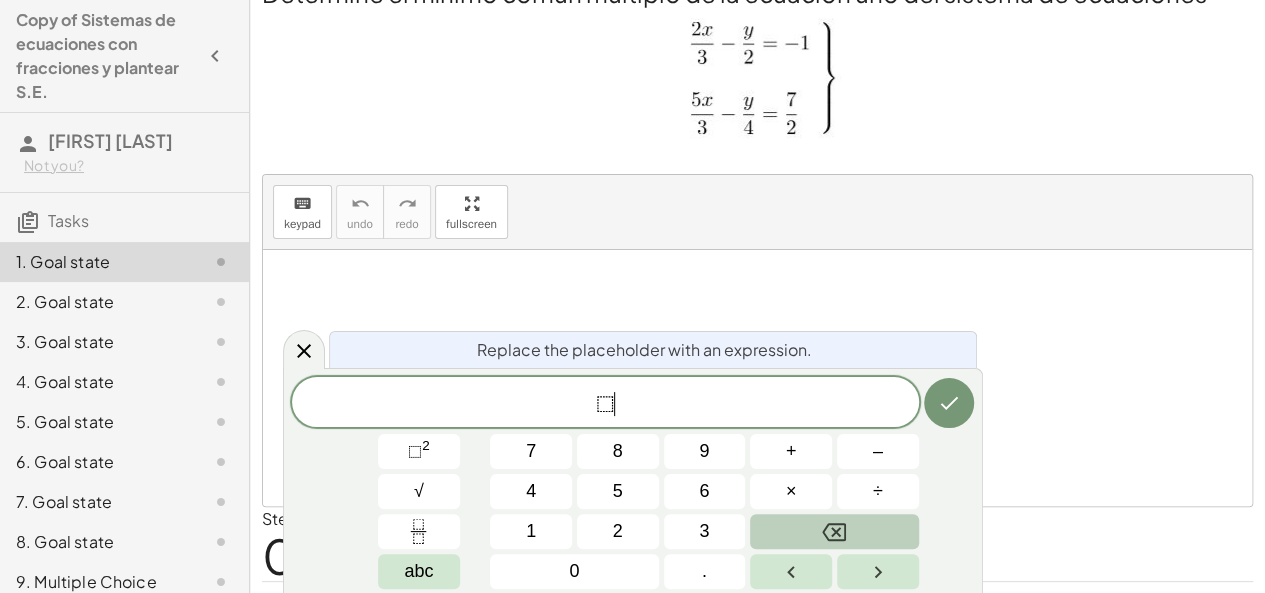 click at bounding box center [834, 531] 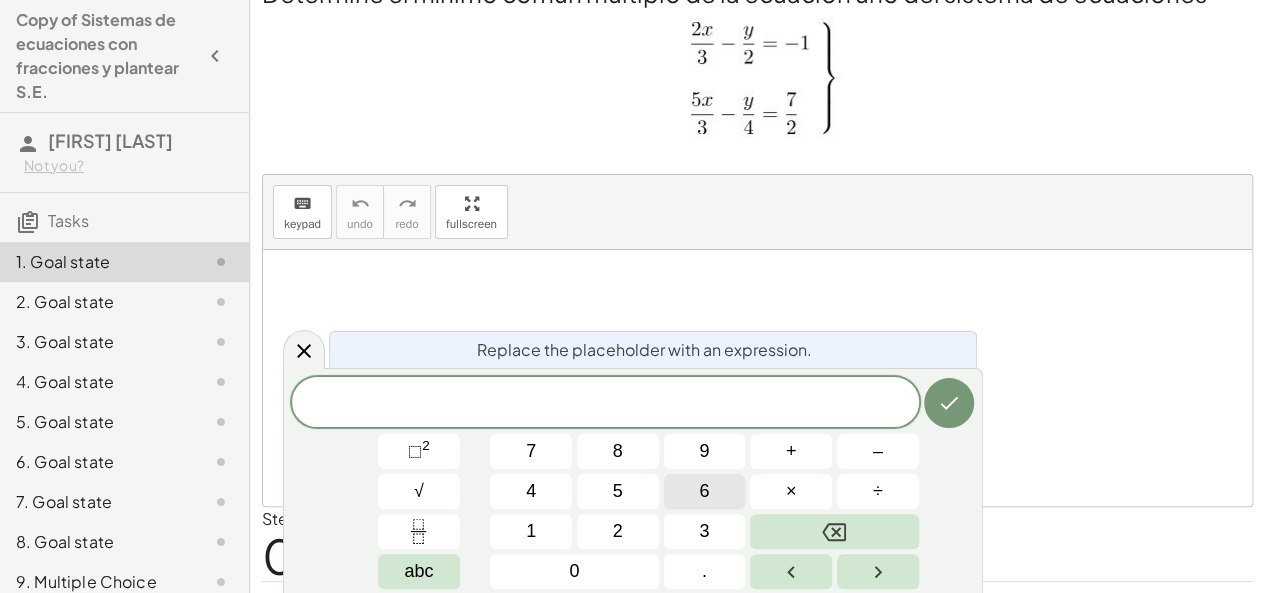 click on "6" at bounding box center (705, 491) 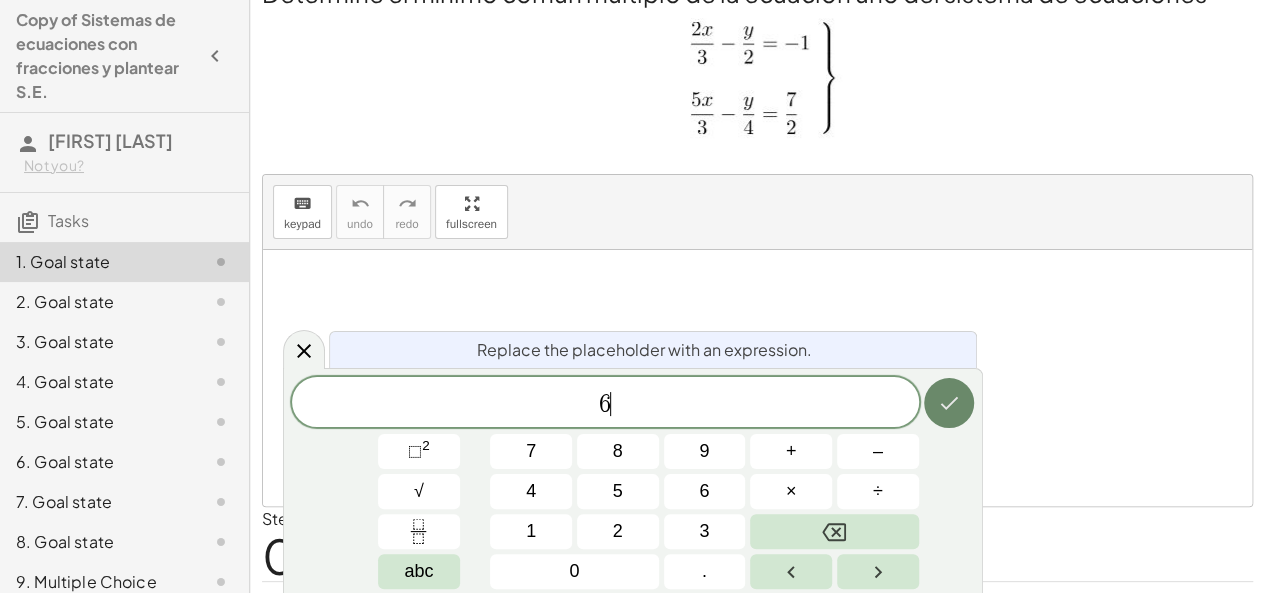 click 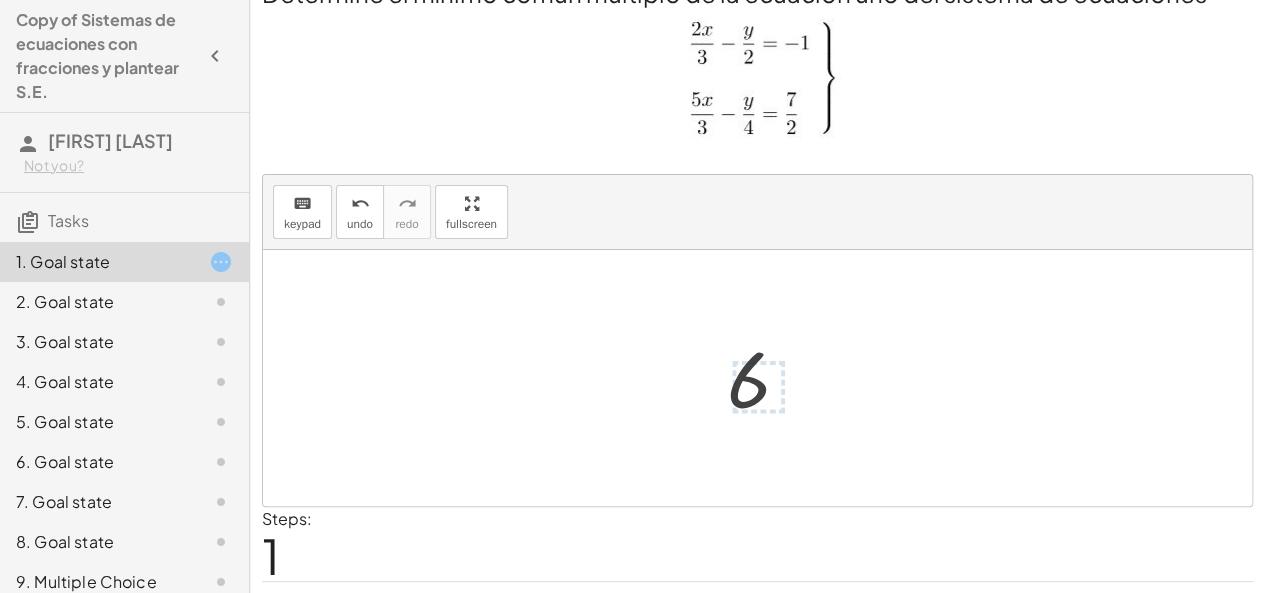 scroll, scrollTop: 86, scrollLeft: 0, axis: vertical 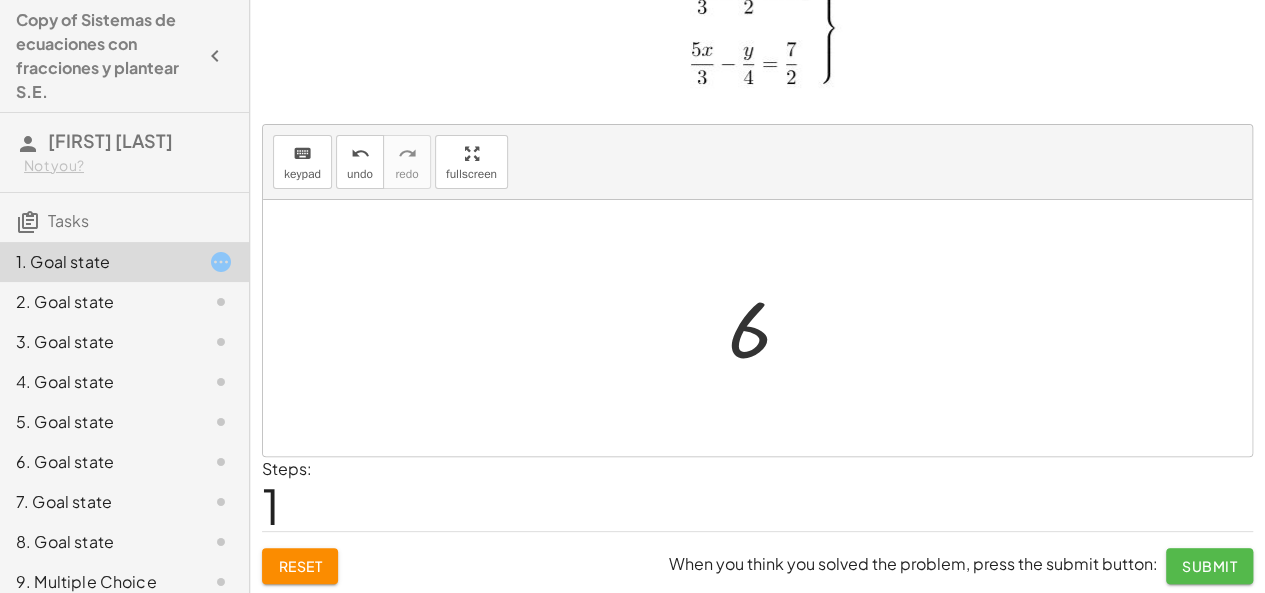 click on "Submit" 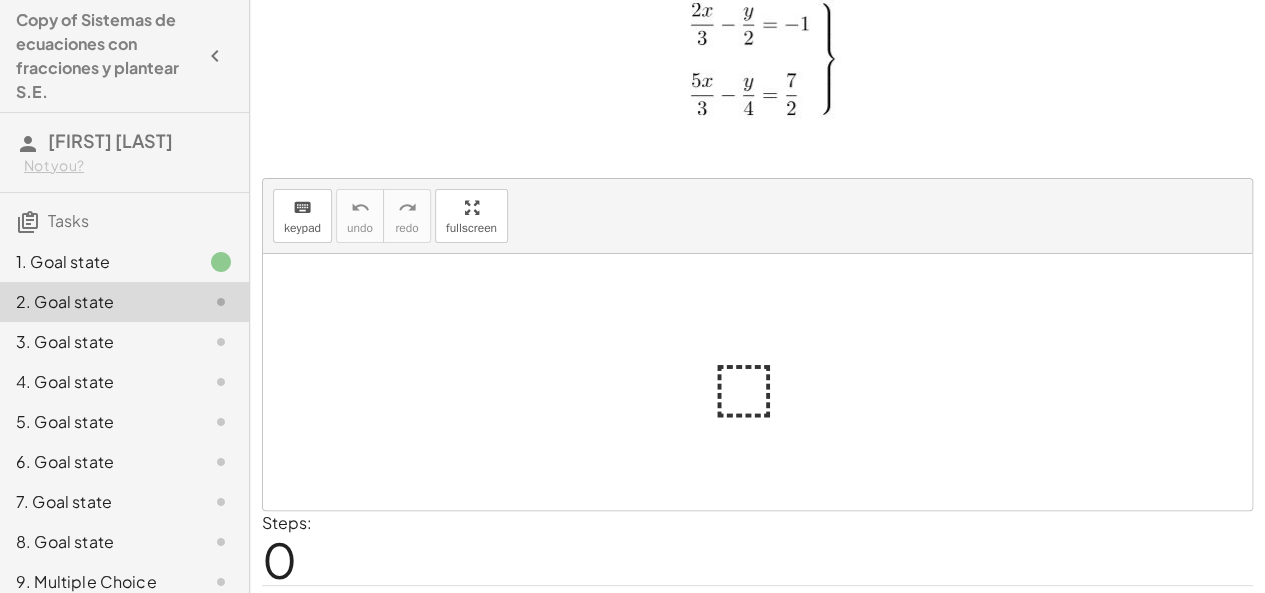 scroll, scrollTop: 0, scrollLeft: 0, axis: both 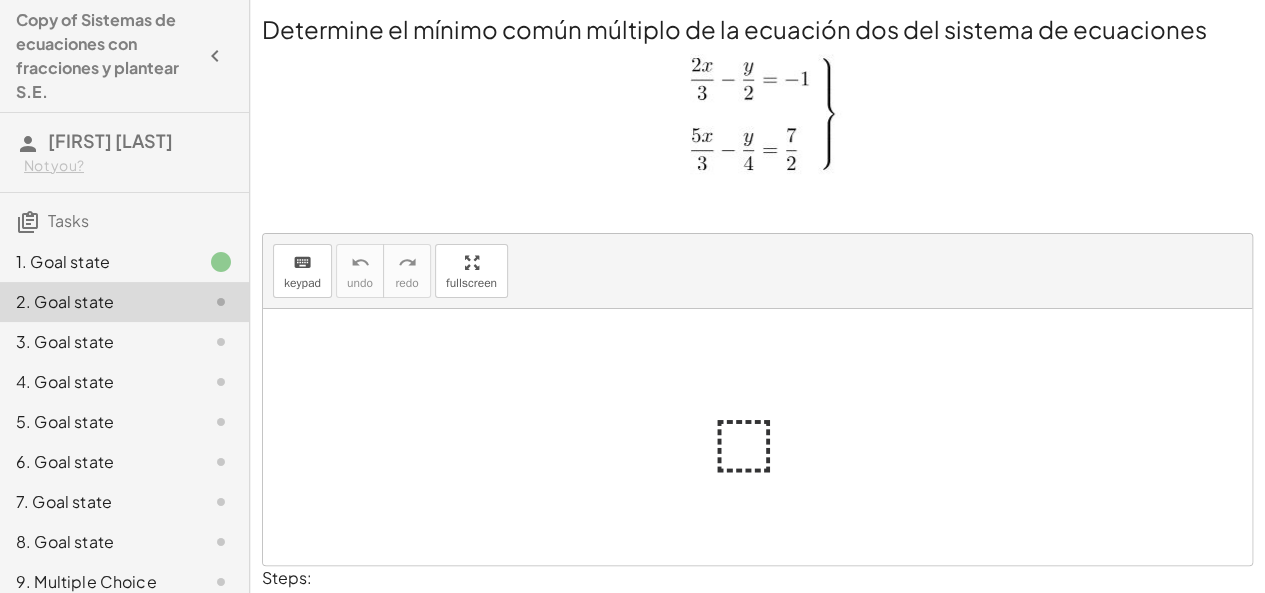 click at bounding box center (765, 437) 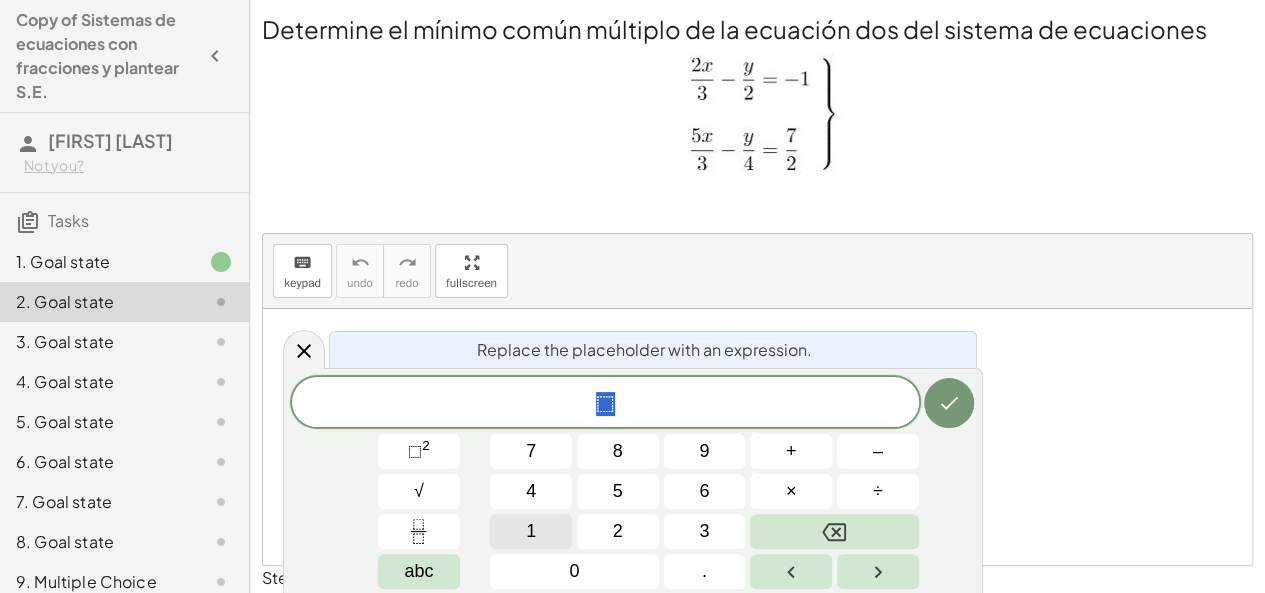 click on "1" at bounding box center (531, 531) 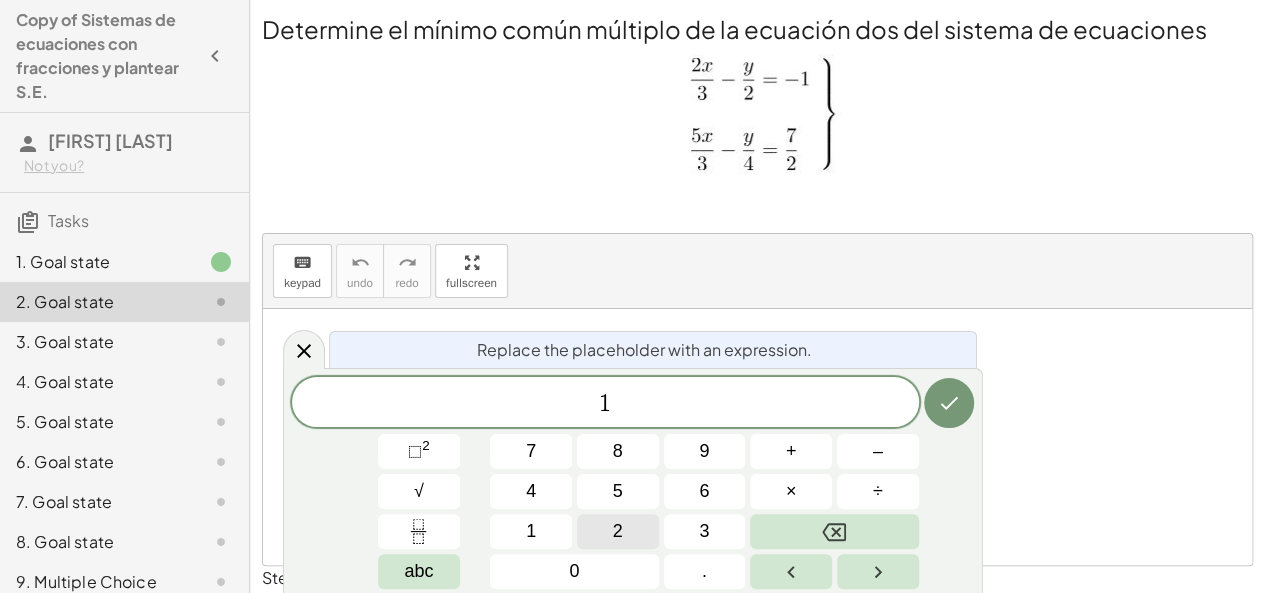 click on "2" at bounding box center (618, 531) 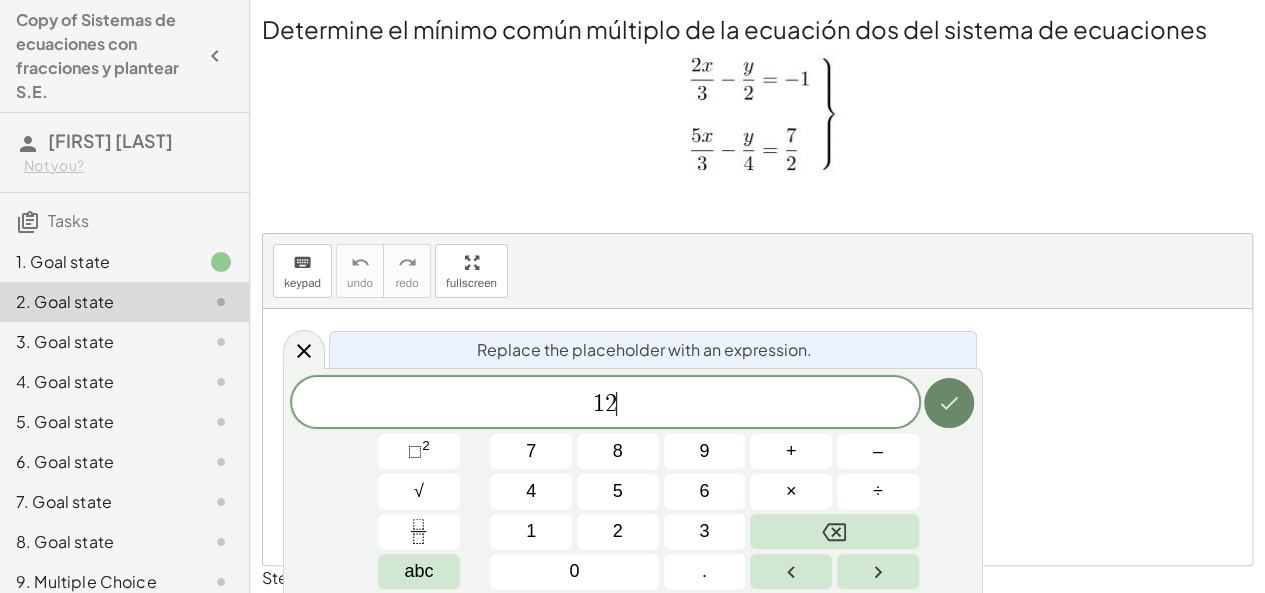 click 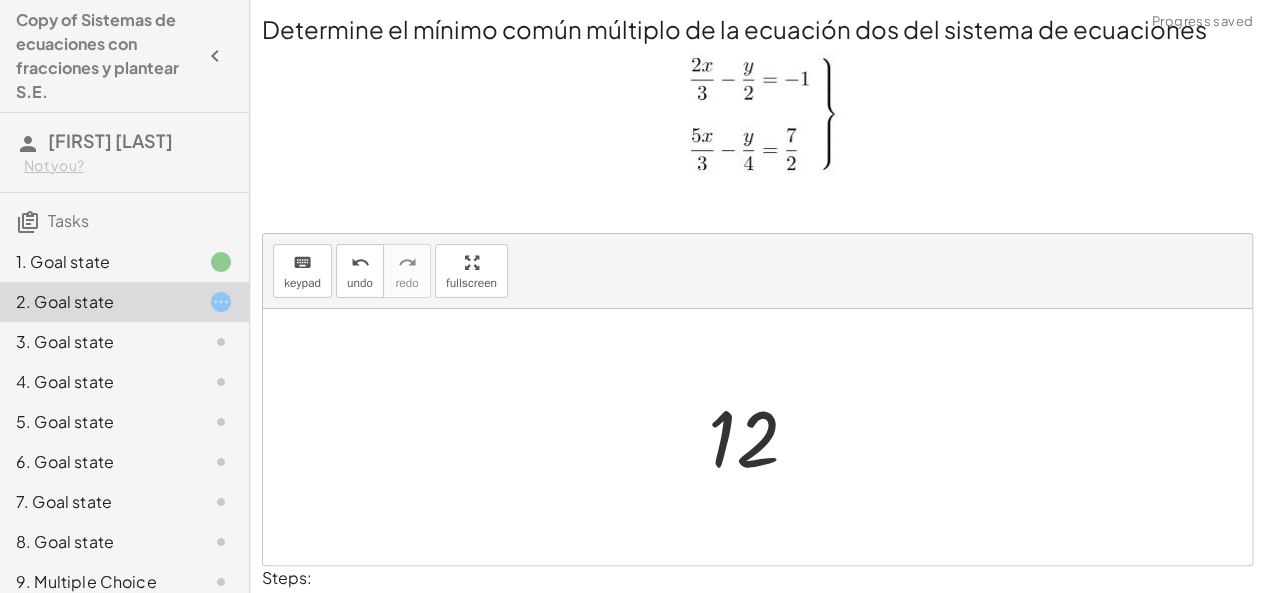 scroll, scrollTop: 108, scrollLeft: 0, axis: vertical 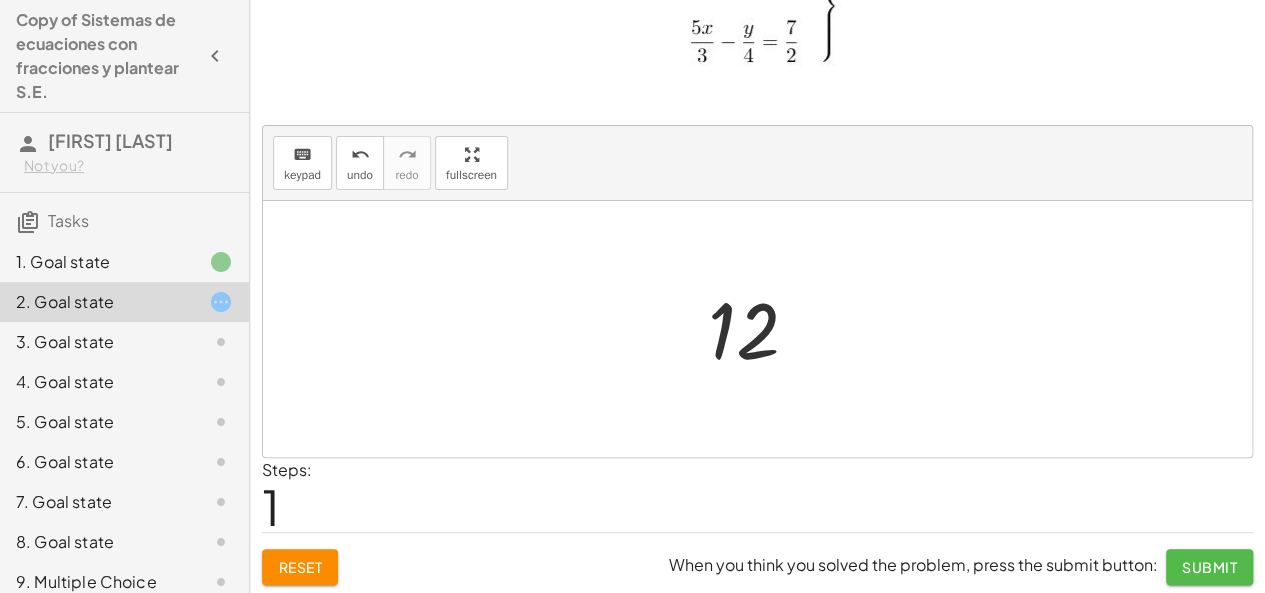 click on "Submit" 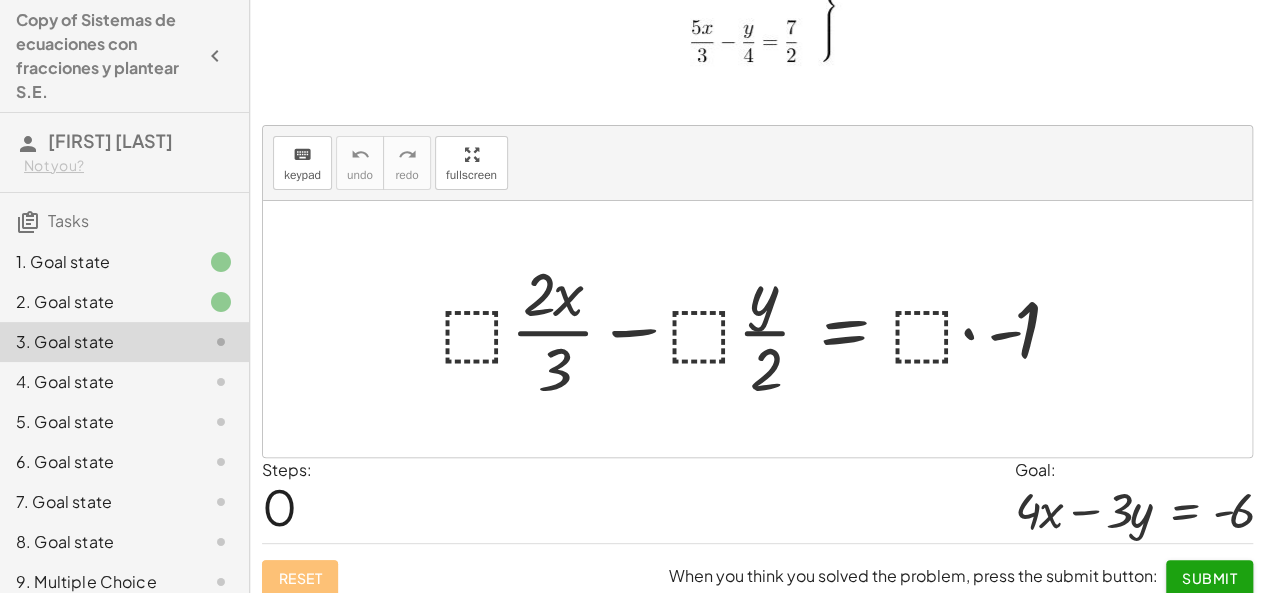 click at bounding box center (764, 329) 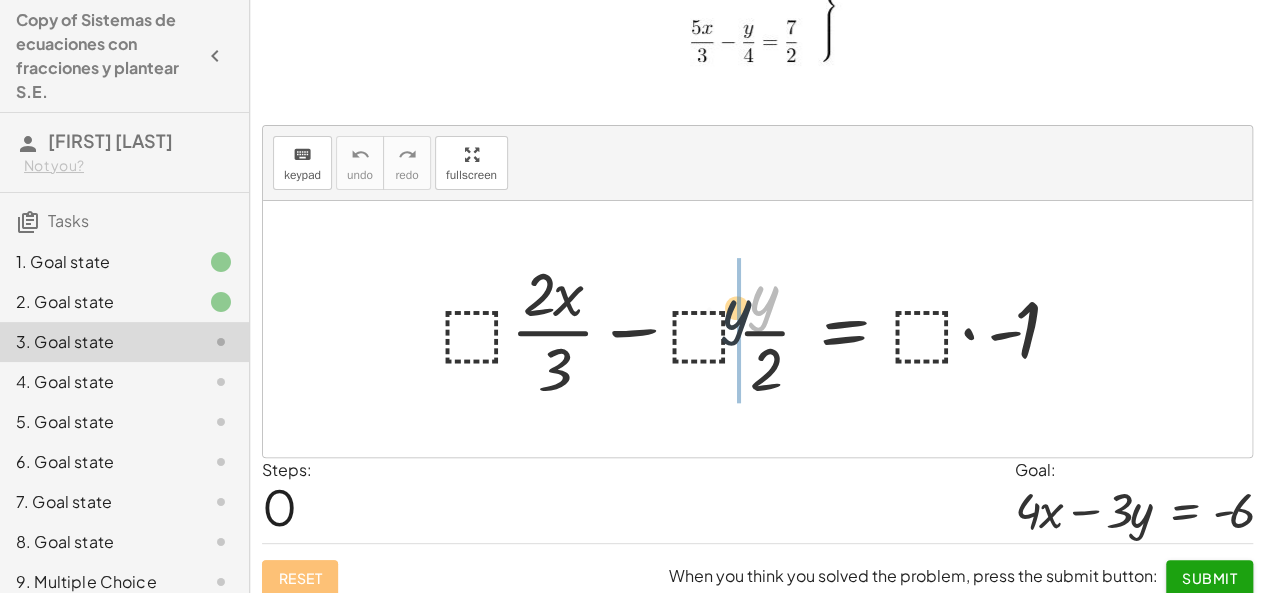 drag, startPoint x: 760, startPoint y: 305, endPoint x: 724, endPoint y: 322, distance: 39.812057 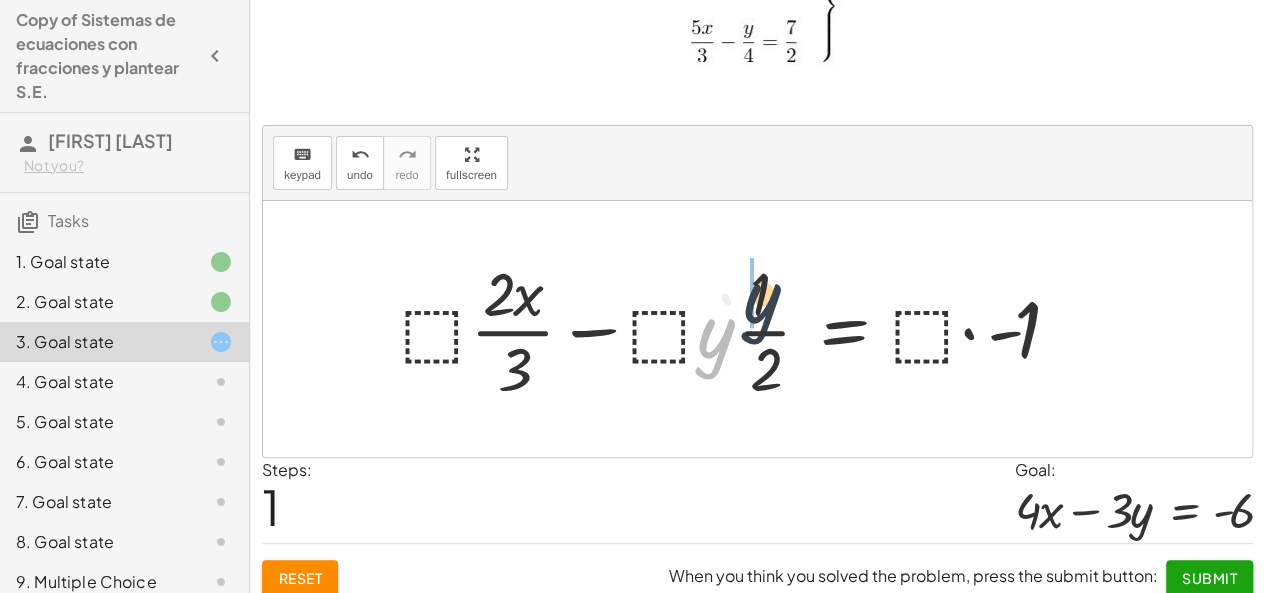 drag, startPoint x: 730, startPoint y: 325, endPoint x: 778, endPoint y: 290, distance: 59.405388 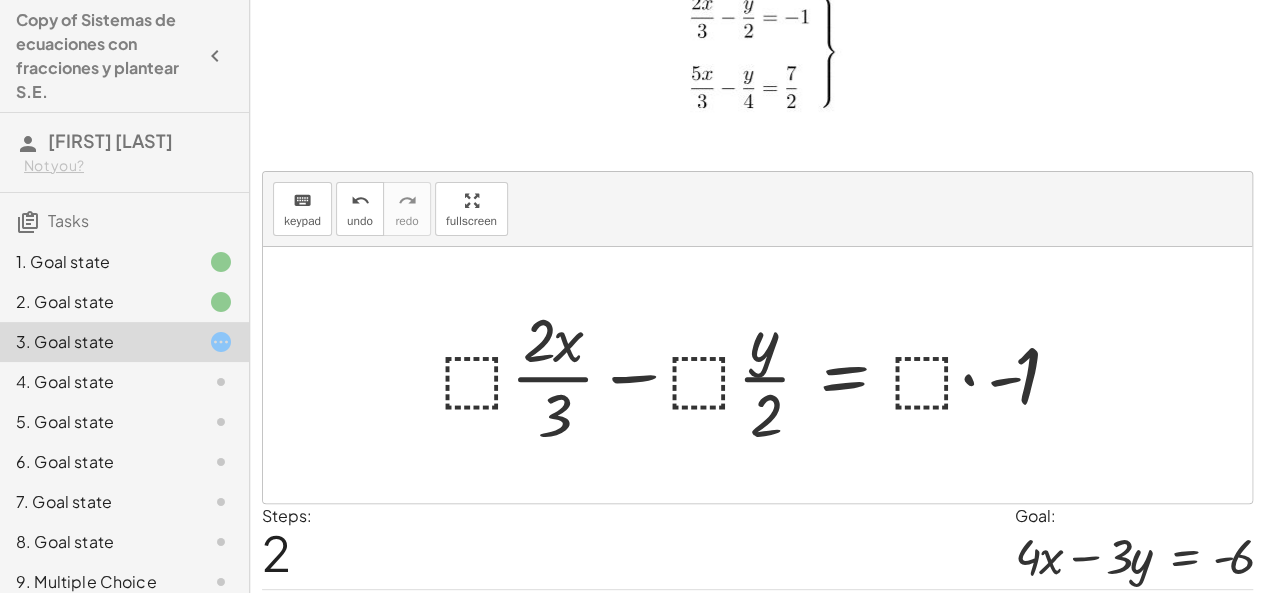 scroll, scrollTop: 54, scrollLeft: 0, axis: vertical 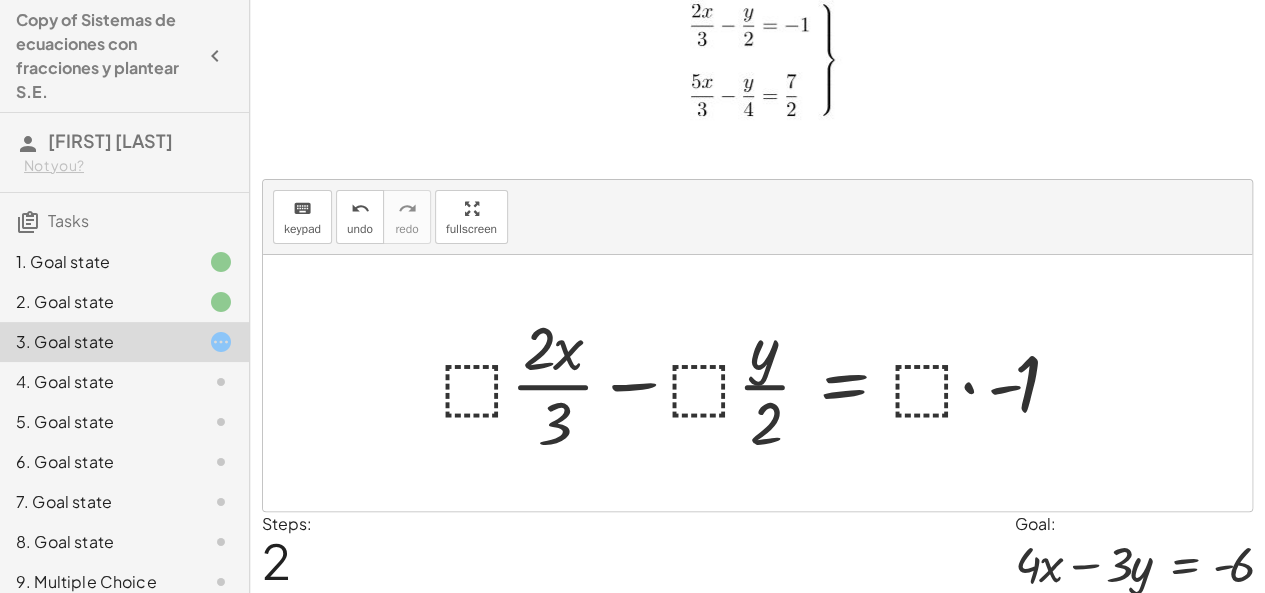 click at bounding box center (764, 383) 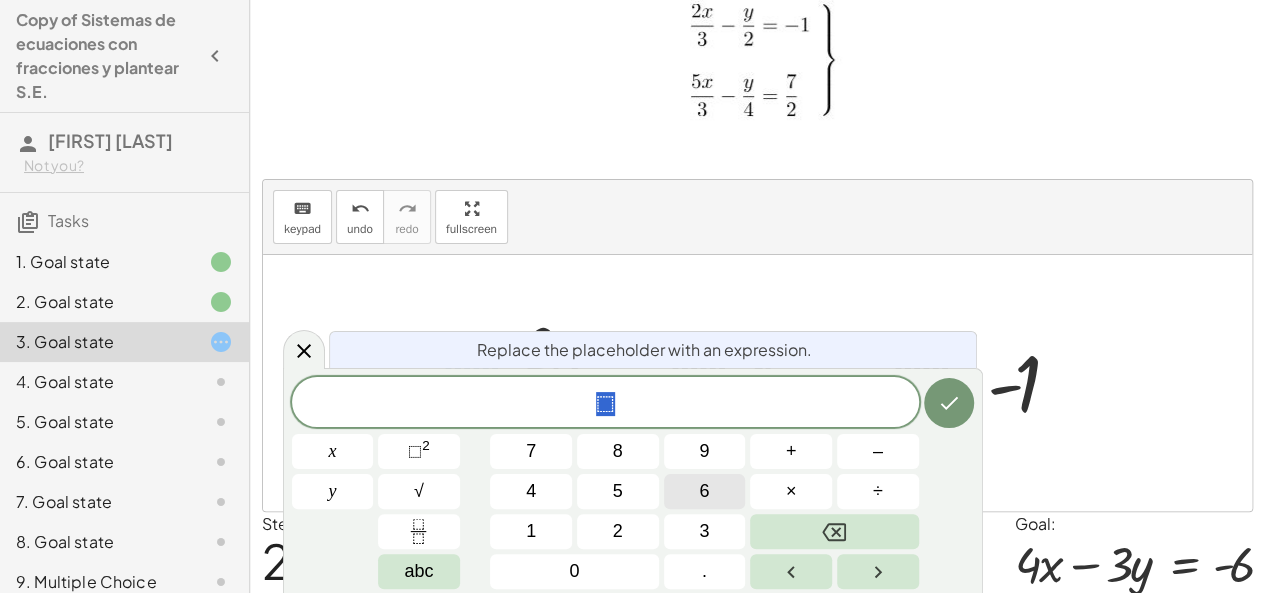 click on "6" at bounding box center [705, 491] 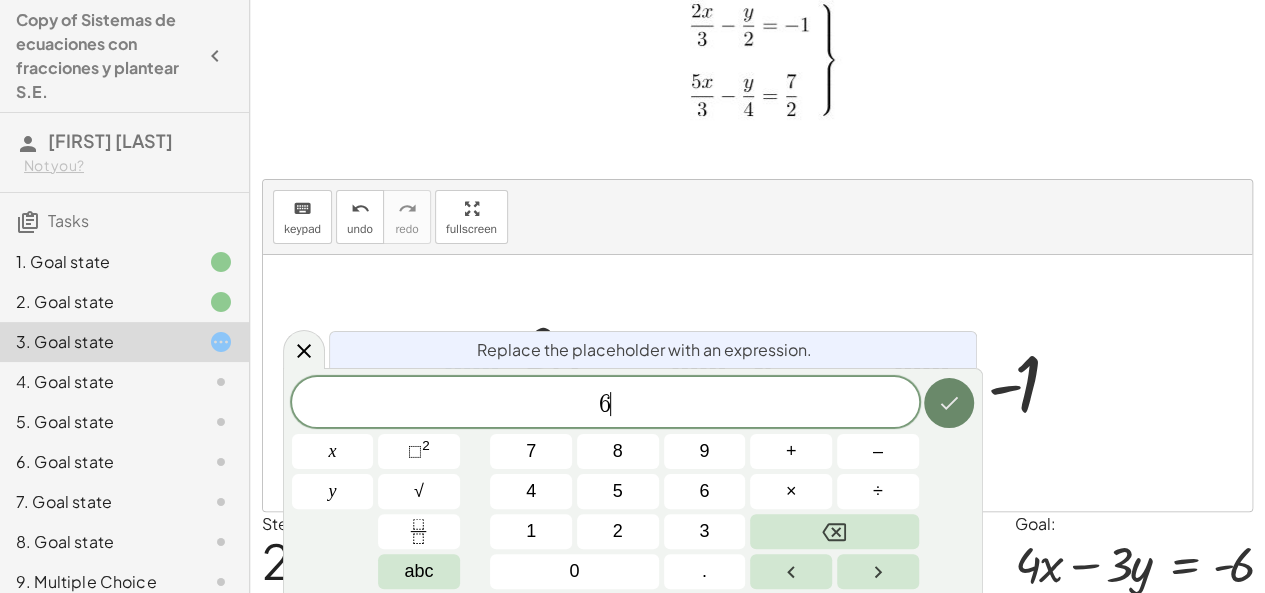 click at bounding box center [949, 403] 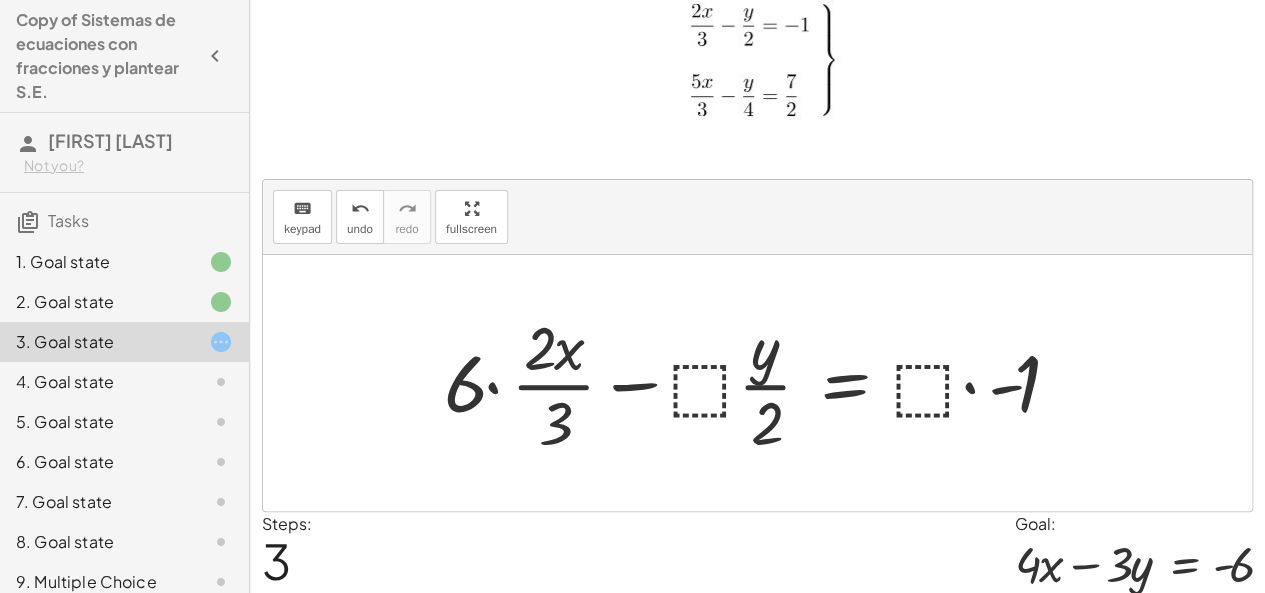 click at bounding box center [766, 383] 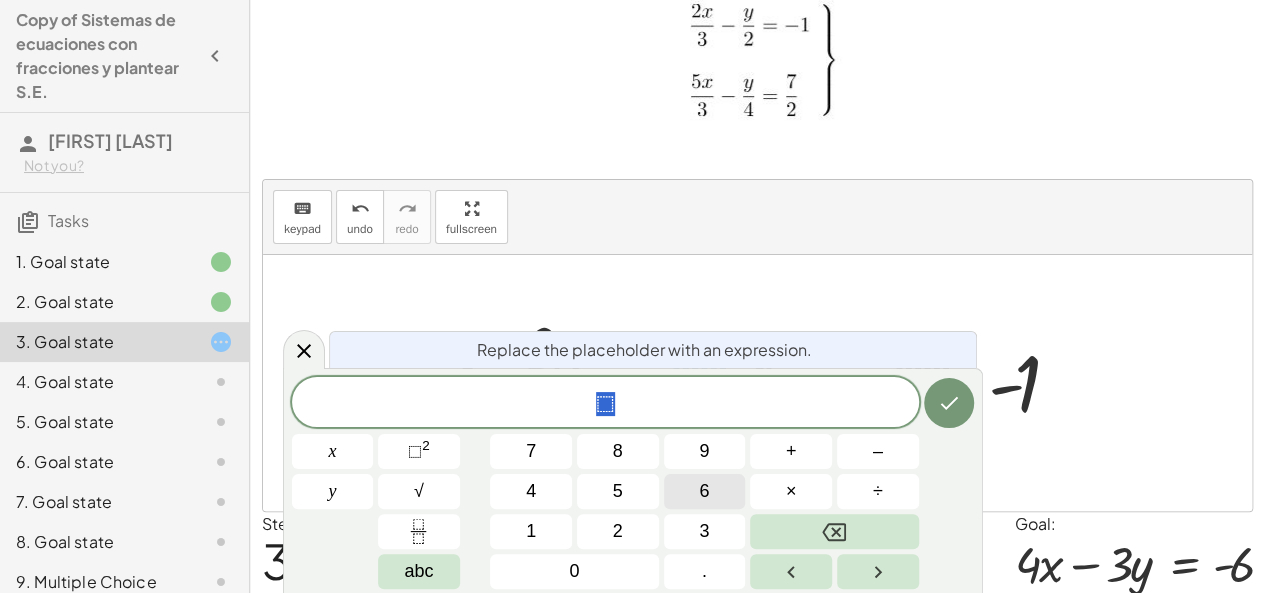 click on "6" at bounding box center (705, 491) 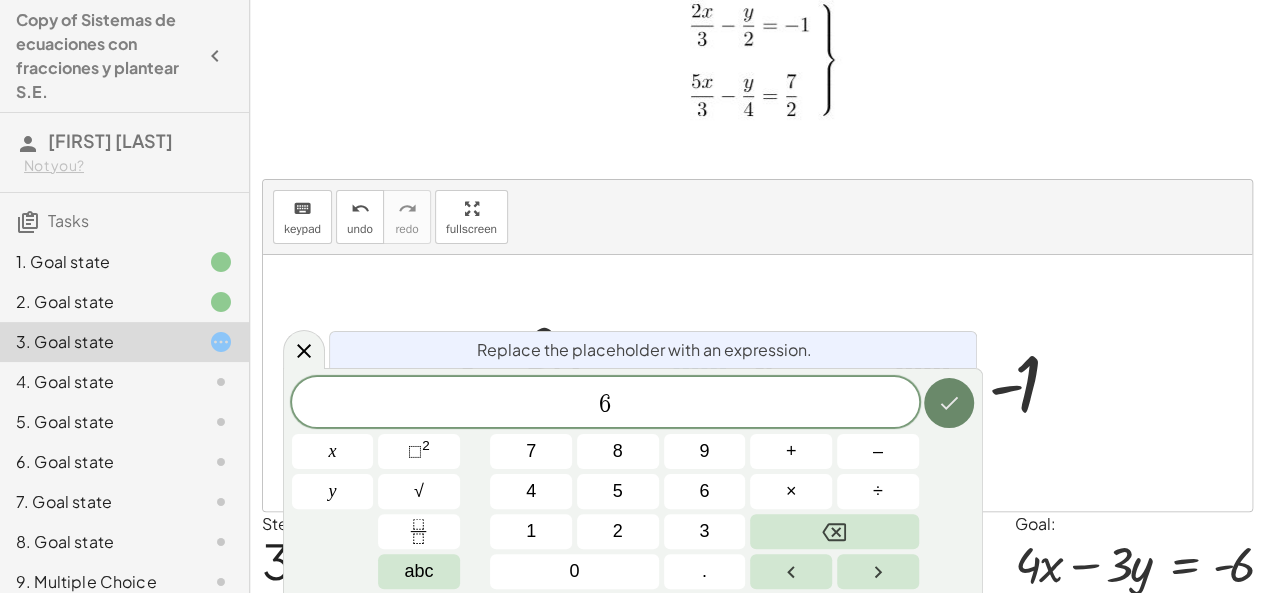 click 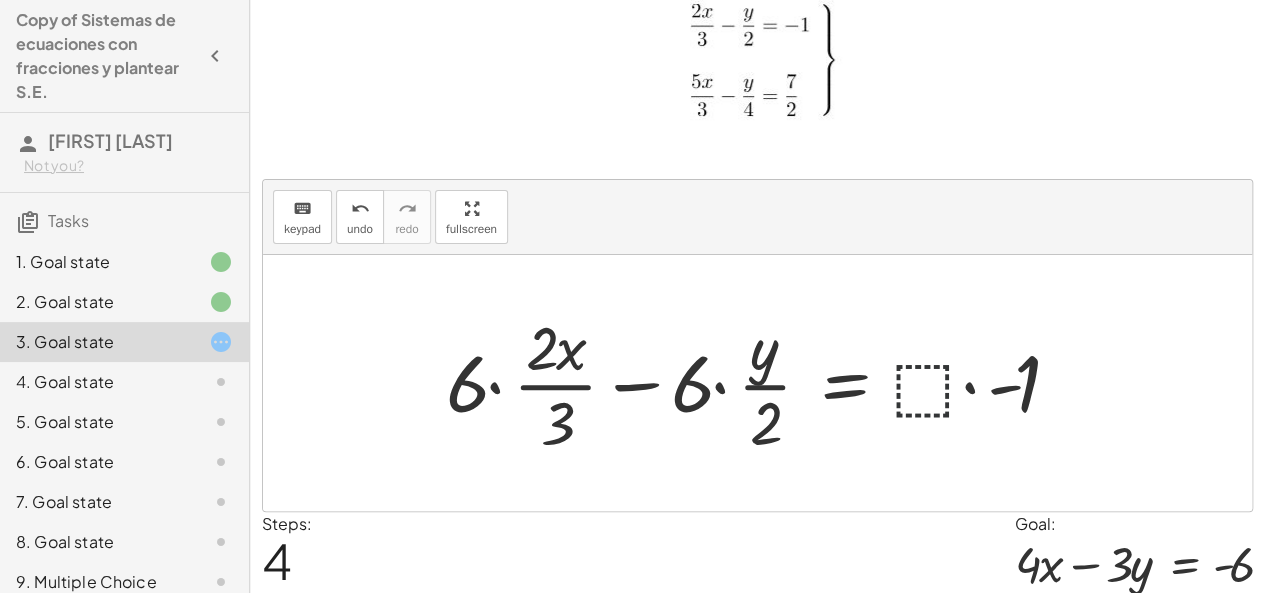 click at bounding box center (767, 383) 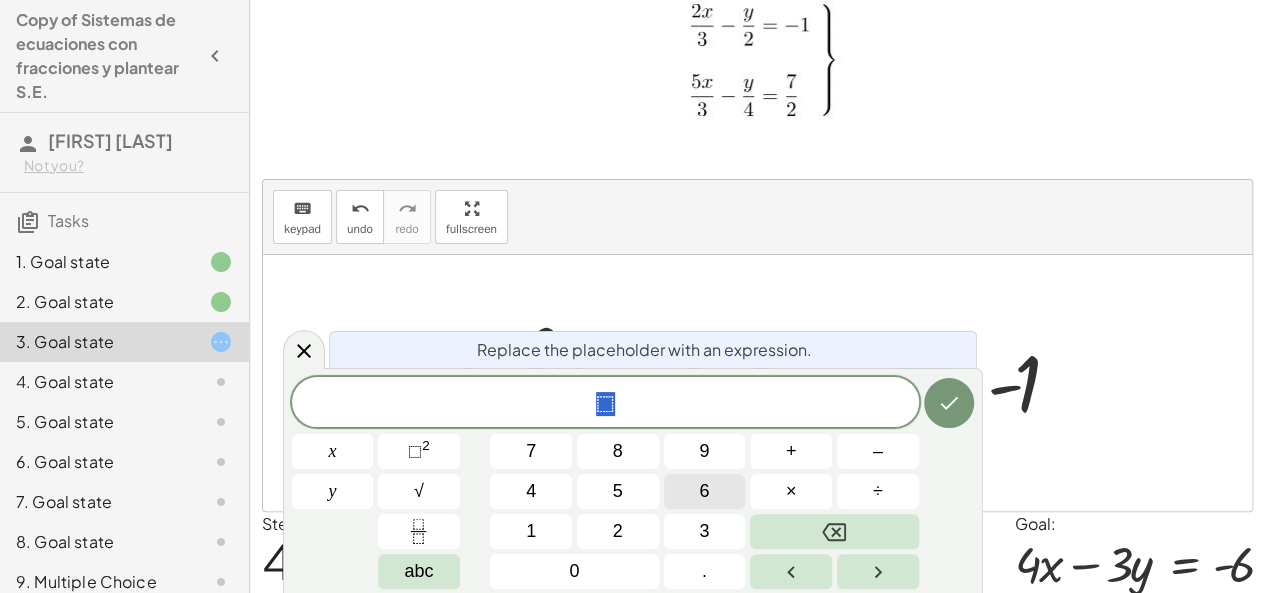 click on "6" at bounding box center [705, 491] 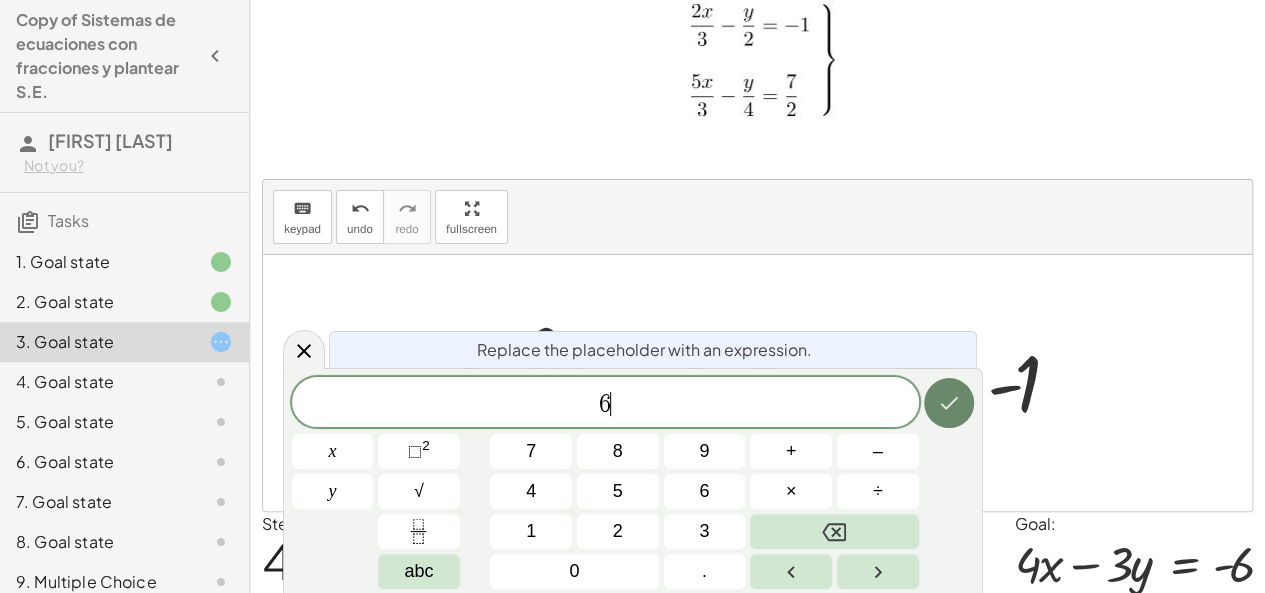 click at bounding box center (949, 403) 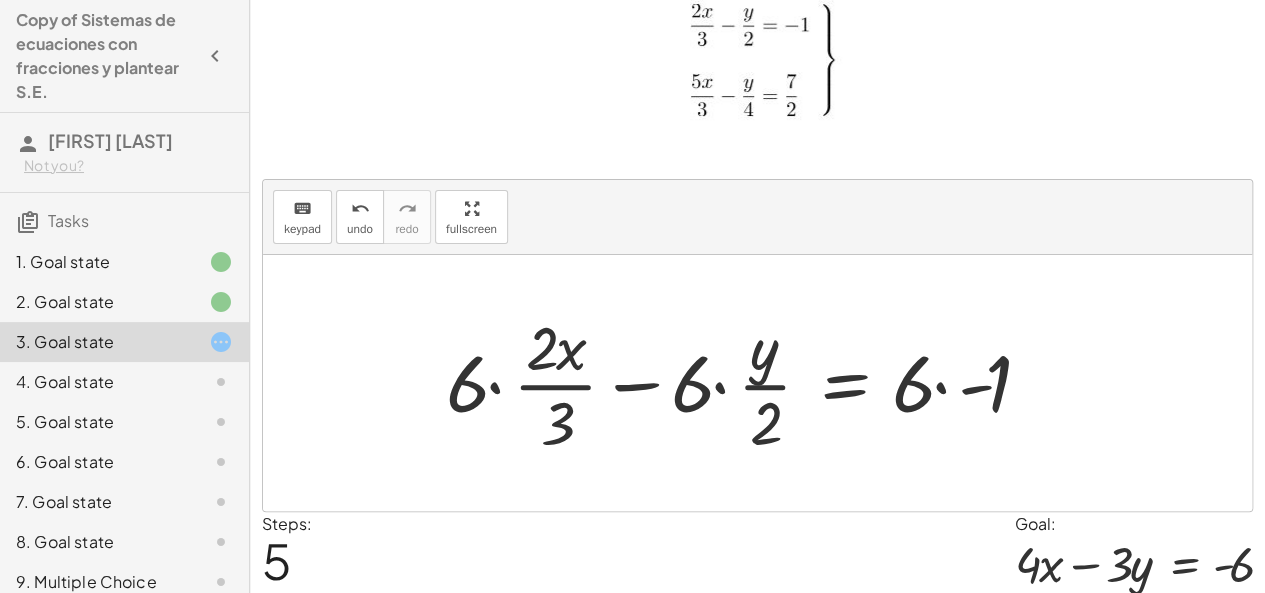 scroll, scrollTop: 119, scrollLeft: 0, axis: vertical 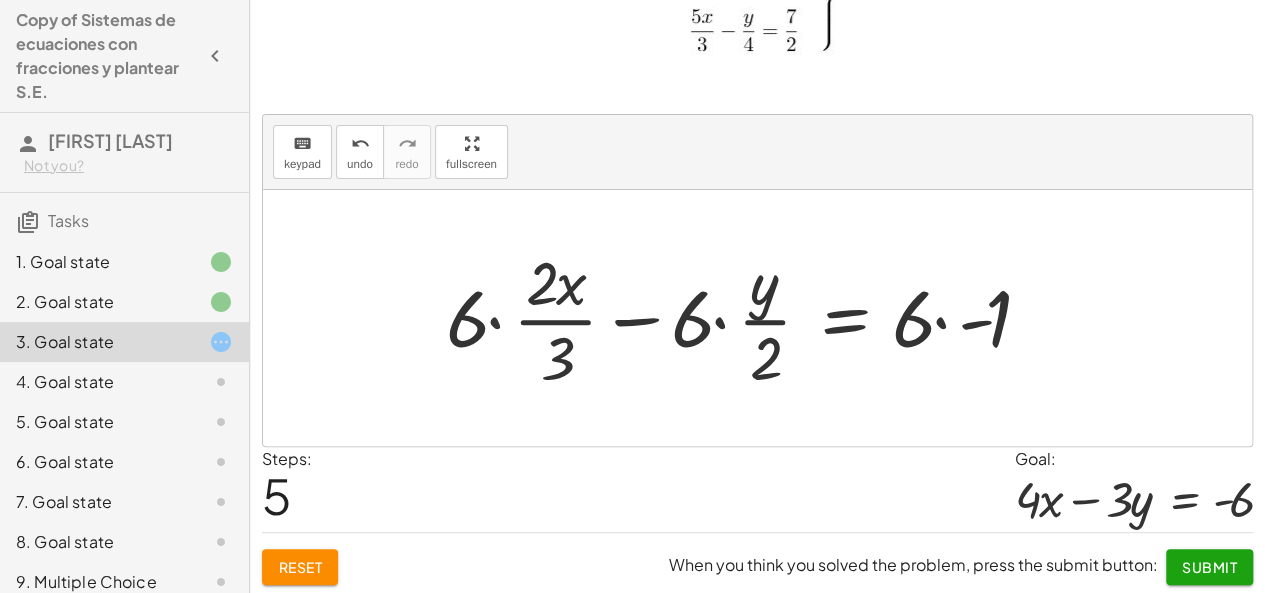 click at bounding box center [753, 318] 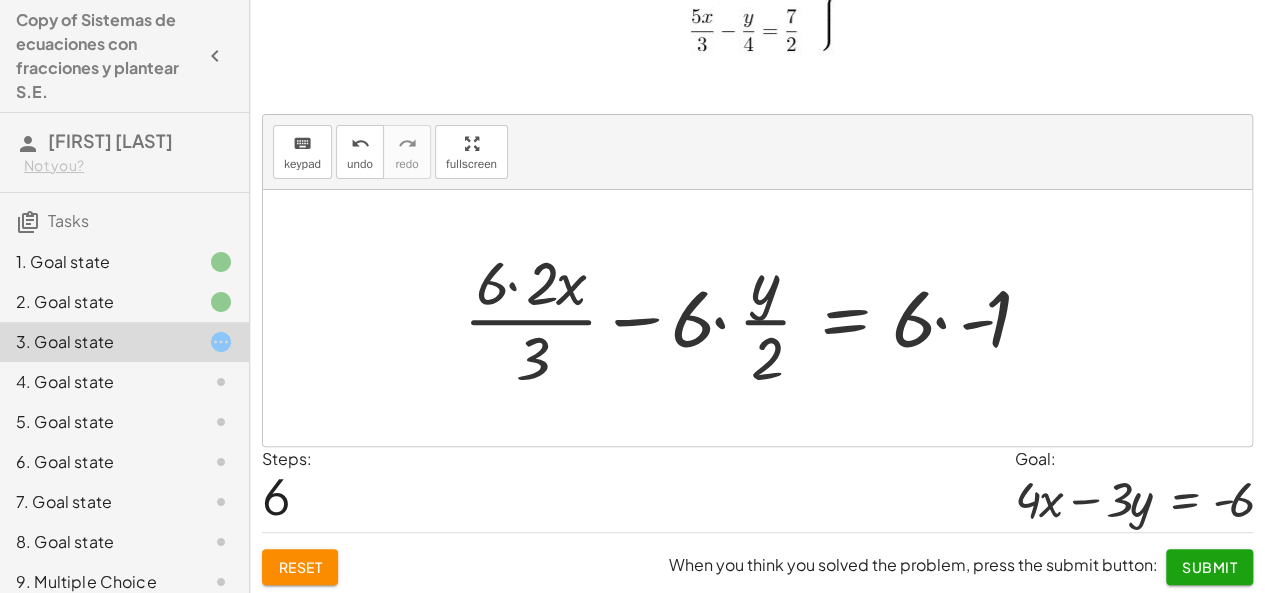 click at bounding box center [761, 318] 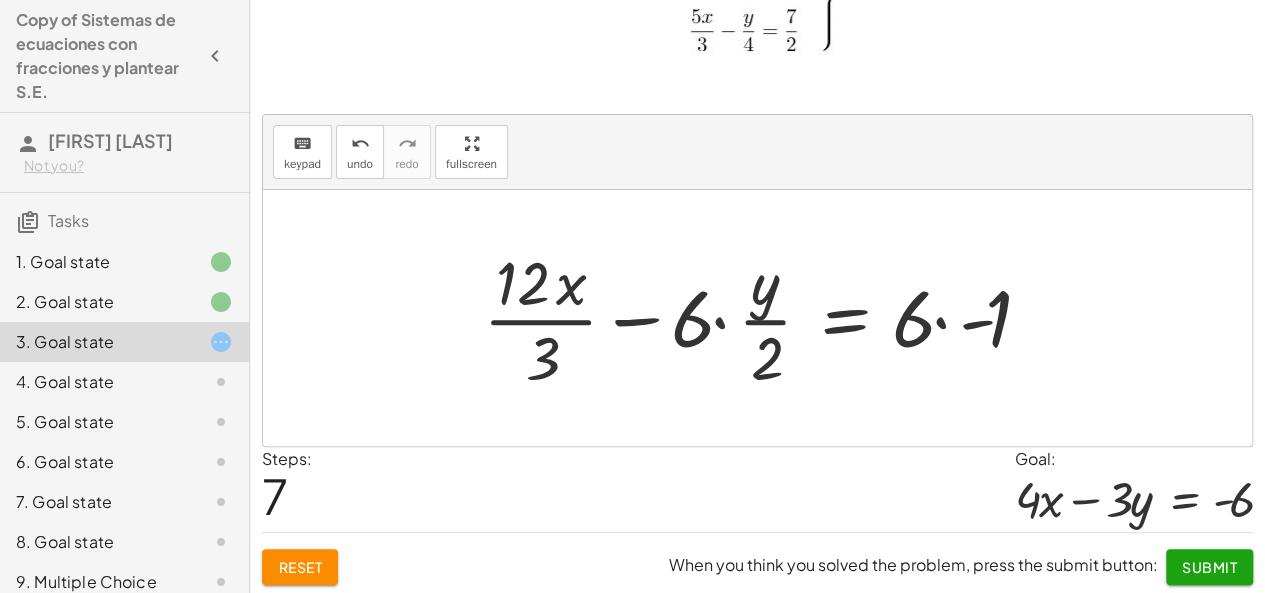 click at bounding box center [771, 318] 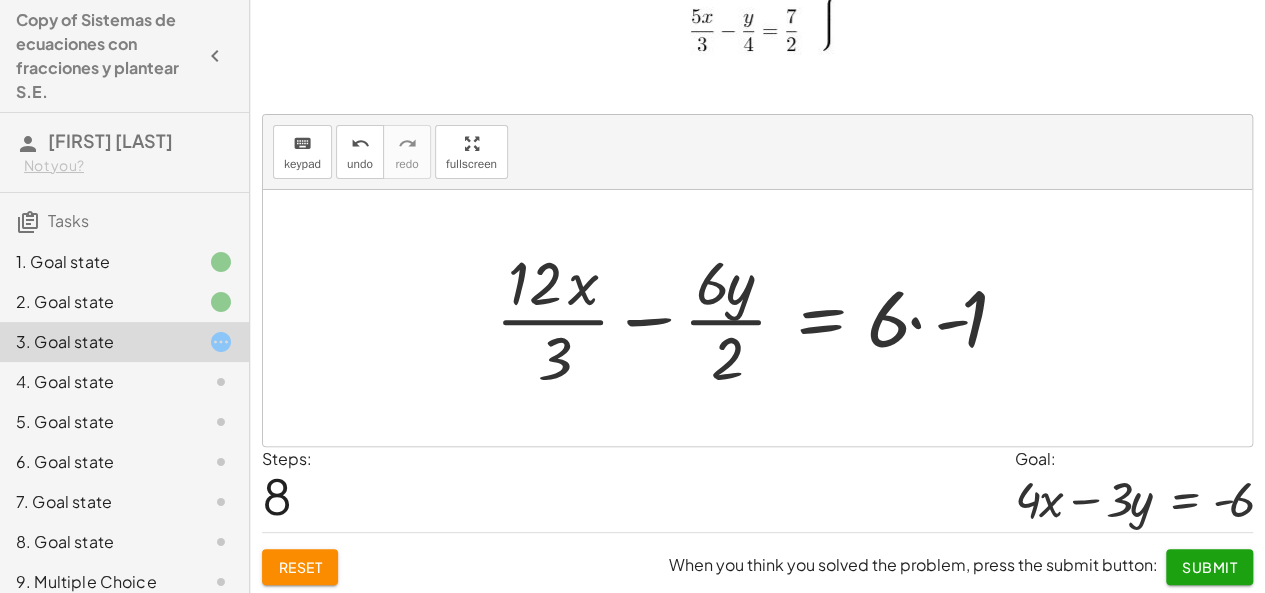 click at bounding box center [765, 318] 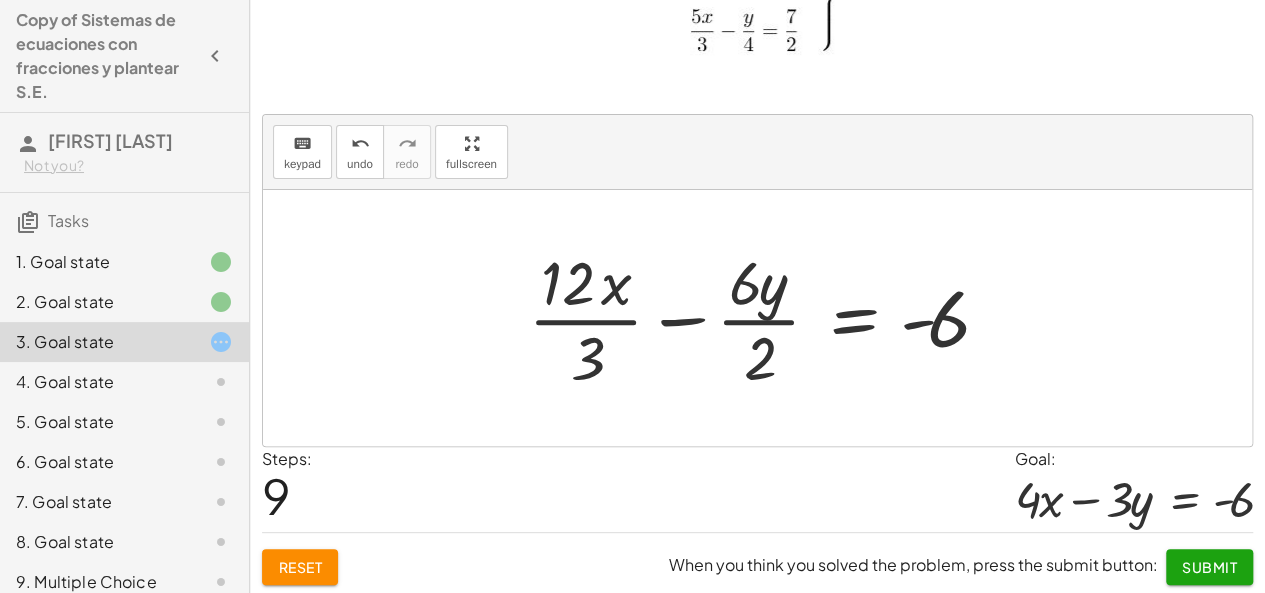 click at bounding box center [765, 318] 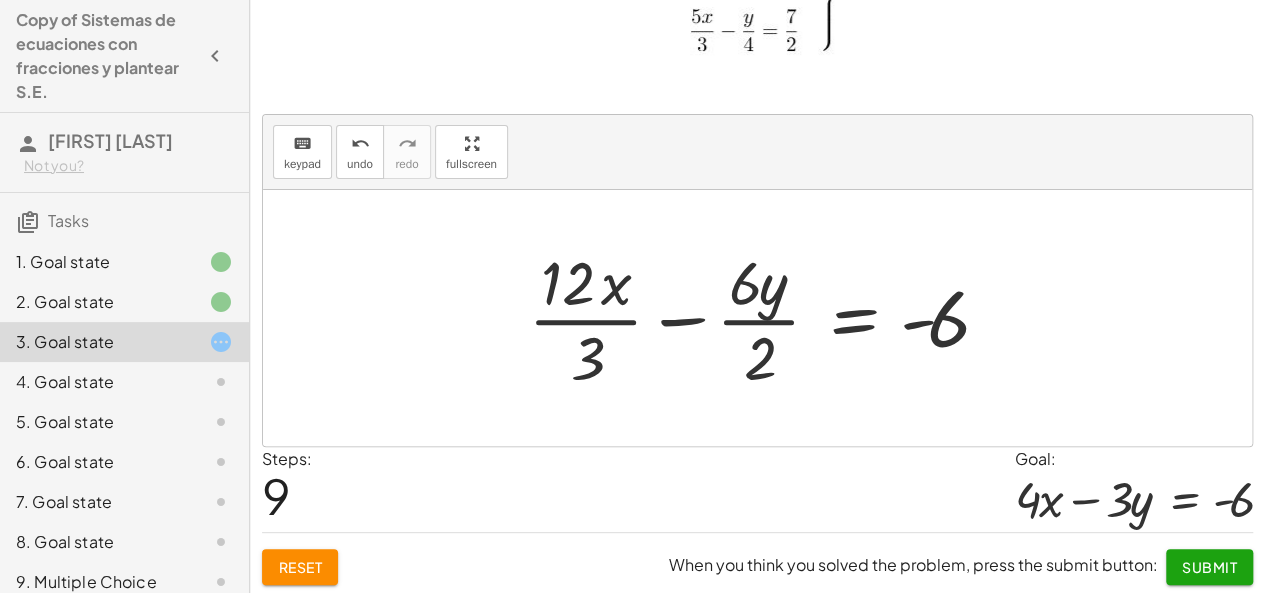 click at bounding box center [765, 318] 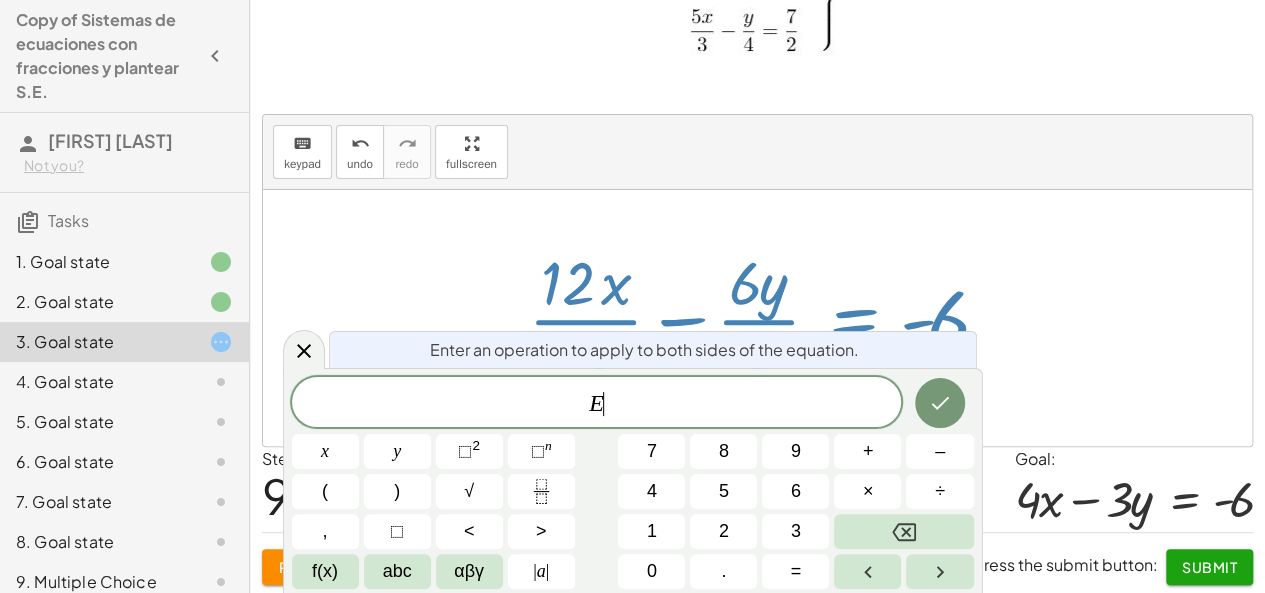 click at bounding box center [757, 318] 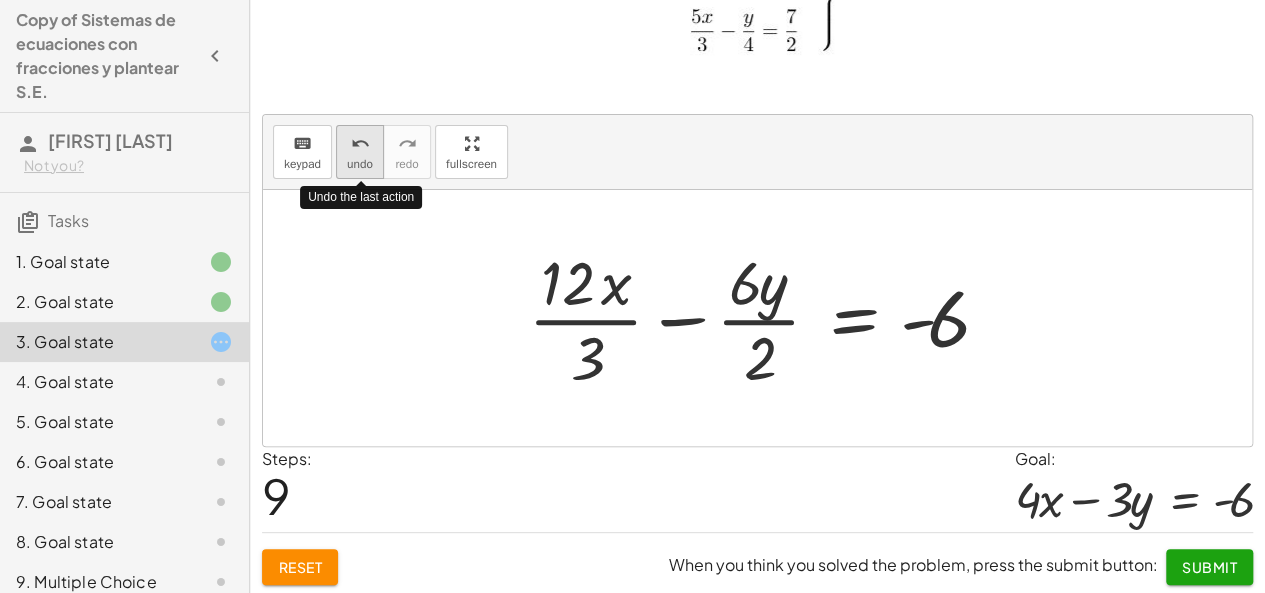 click on "undo" at bounding box center (360, 164) 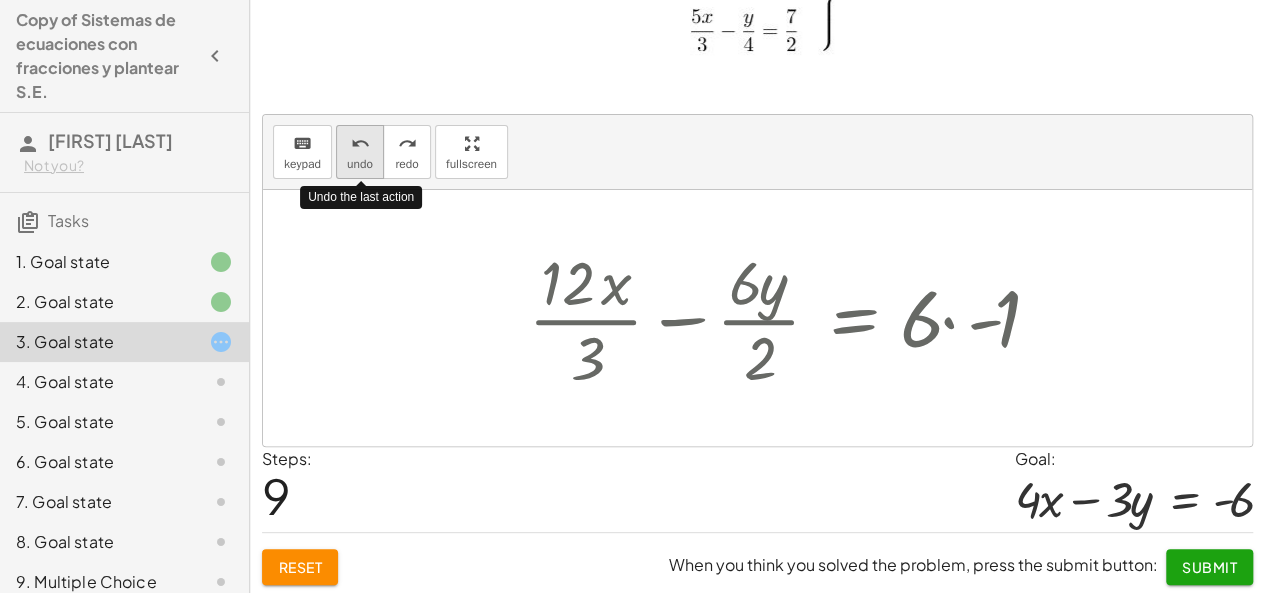 click on "undo" at bounding box center (360, 164) 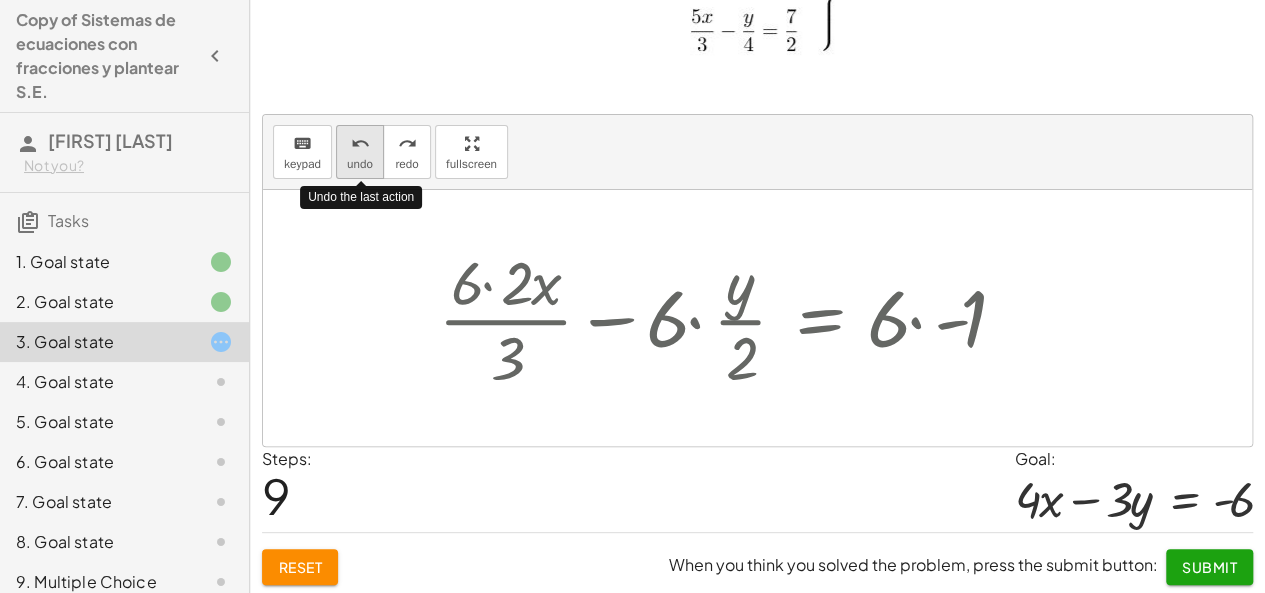 click on "undo" at bounding box center (360, 164) 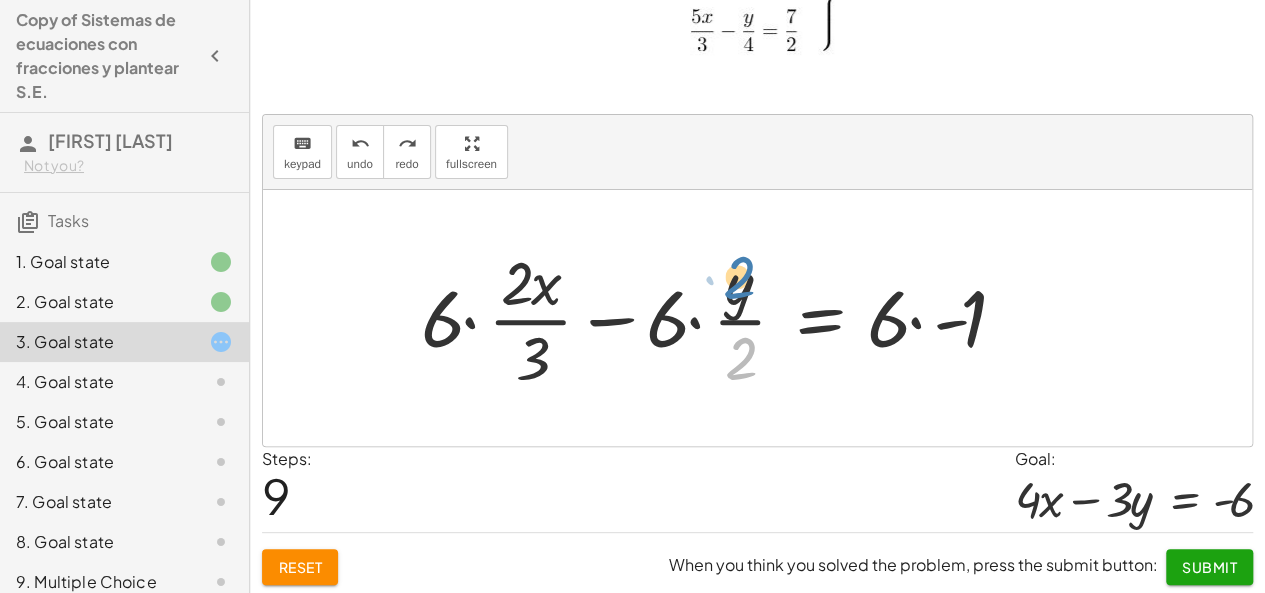 drag, startPoint x: 750, startPoint y: 353, endPoint x: 748, endPoint y: 272, distance: 81.02469 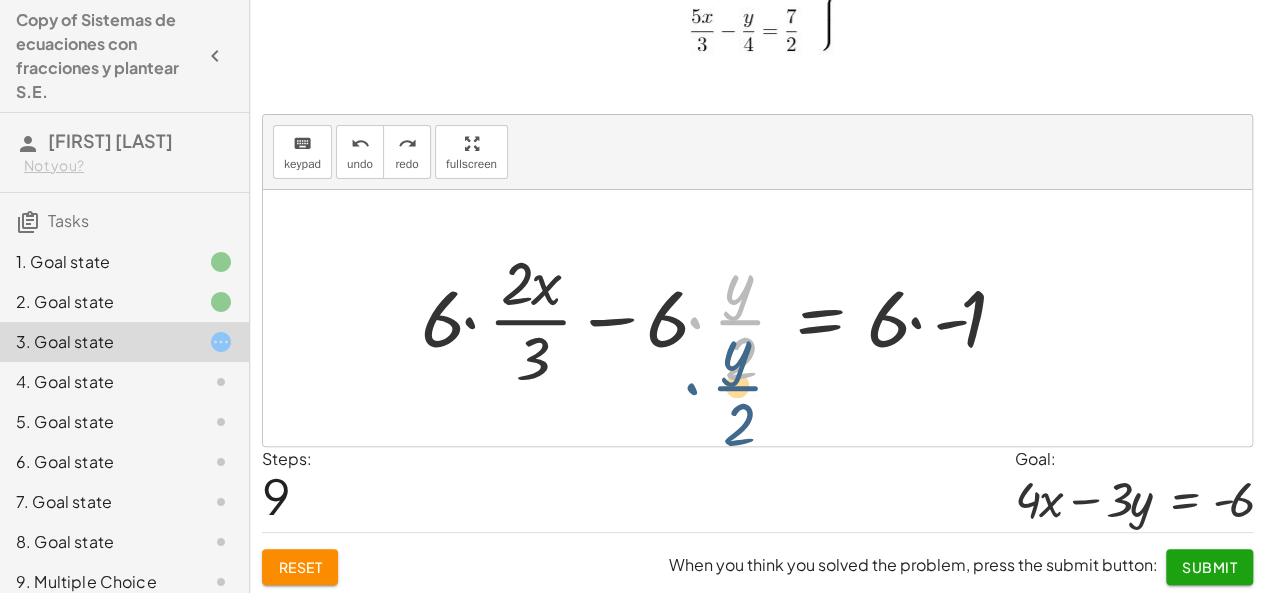 drag, startPoint x: 748, startPoint y: 301, endPoint x: 745, endPoint y: 367, distance: 66.068146 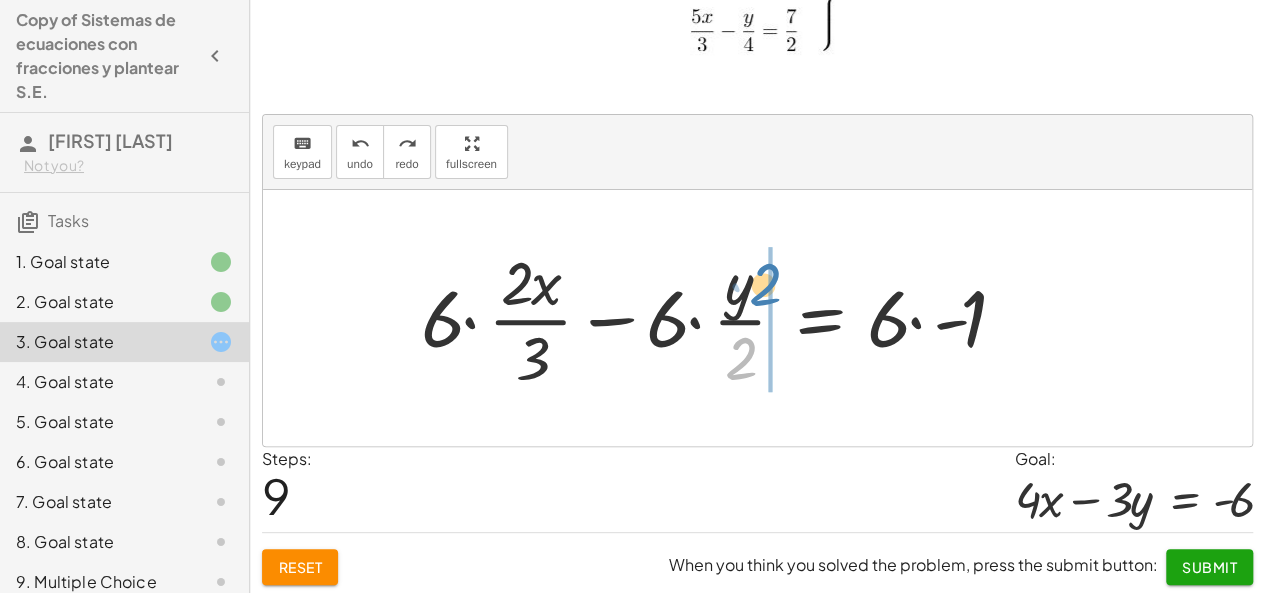 drag, startPoint x: 744, startPoint y: 359, endPoint x: 766, endPoint y: 287, distance: 75.28612 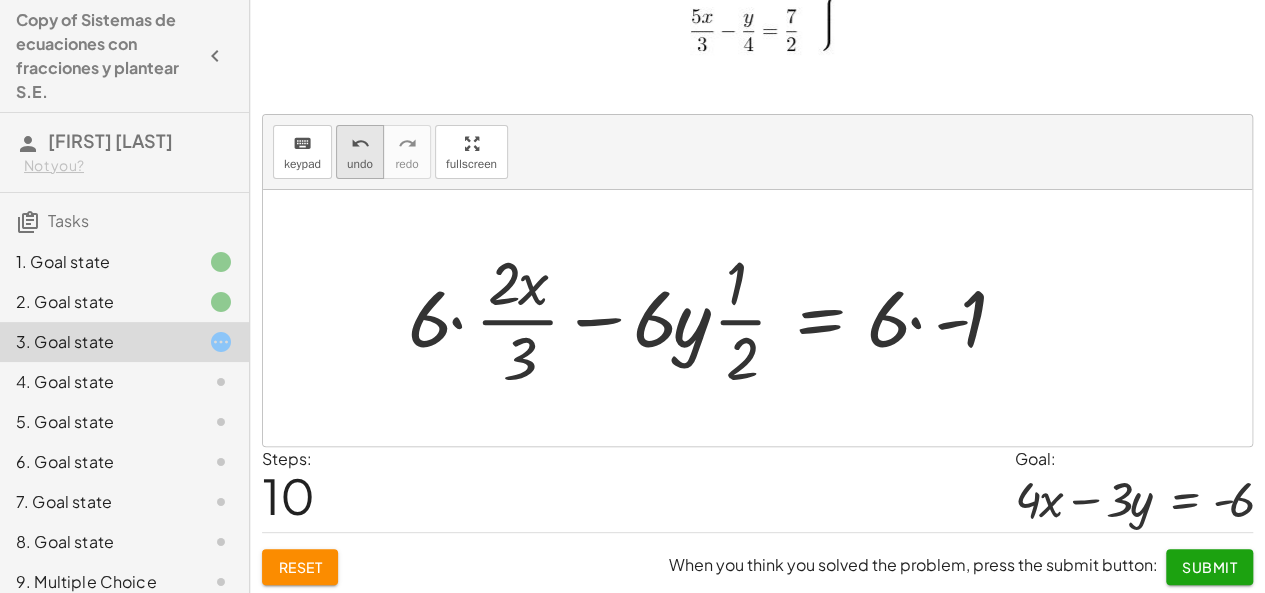 click on "undo" at bounding box center (360, 164) 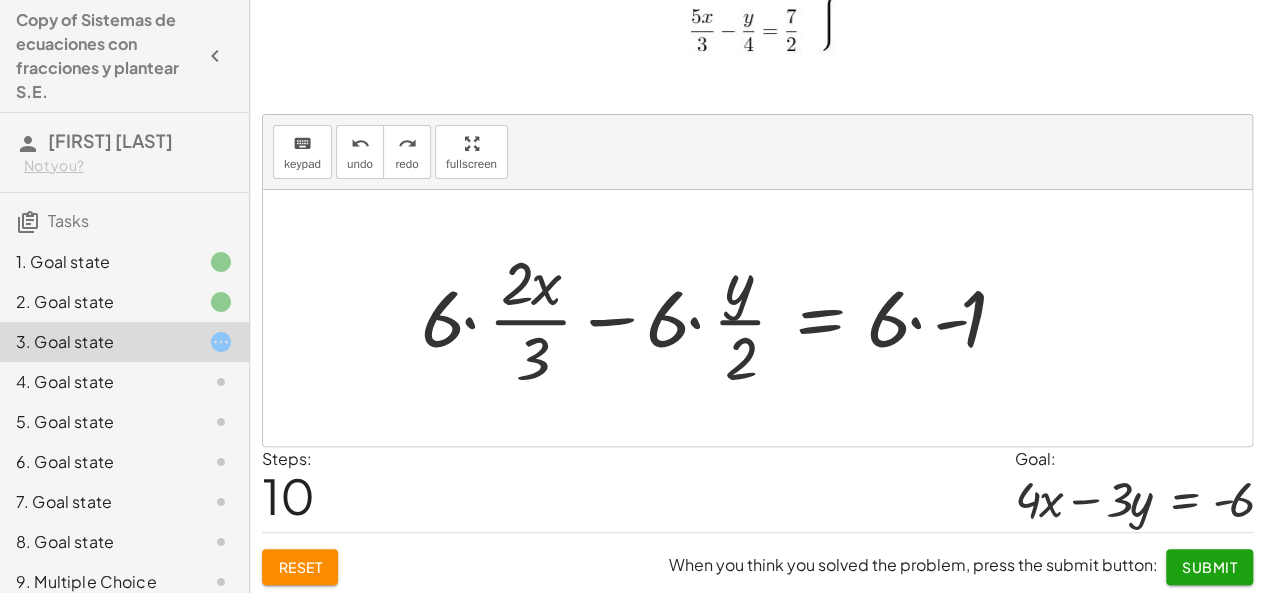 click at bounding box center [728, 318] 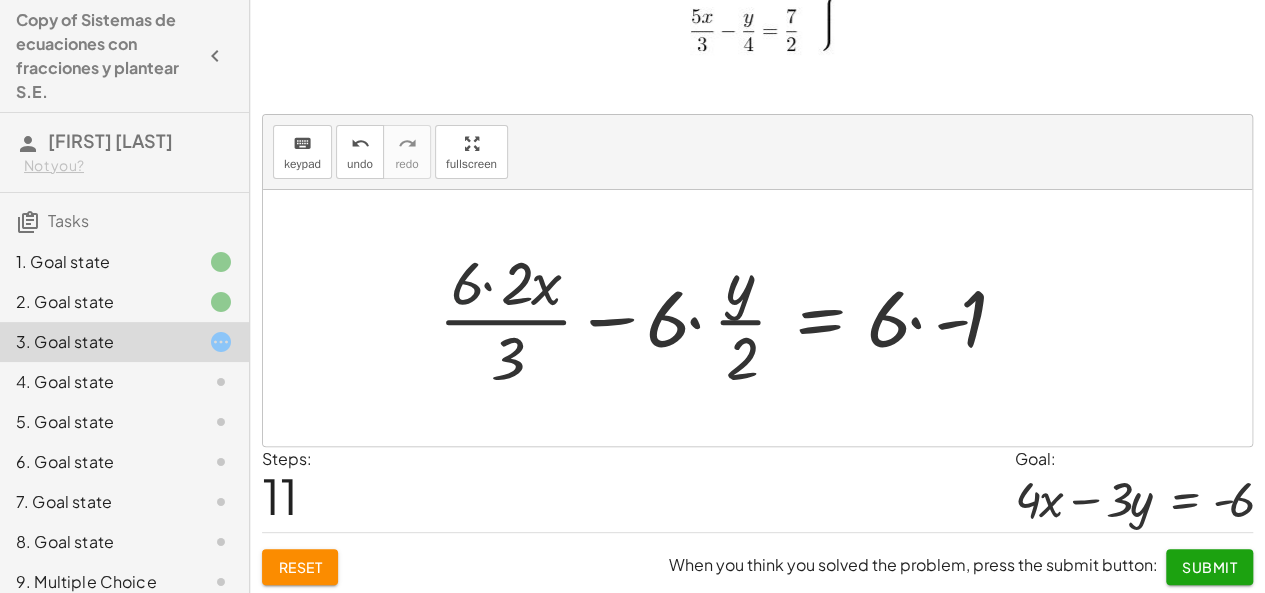 click at bounding box center (736, 318) 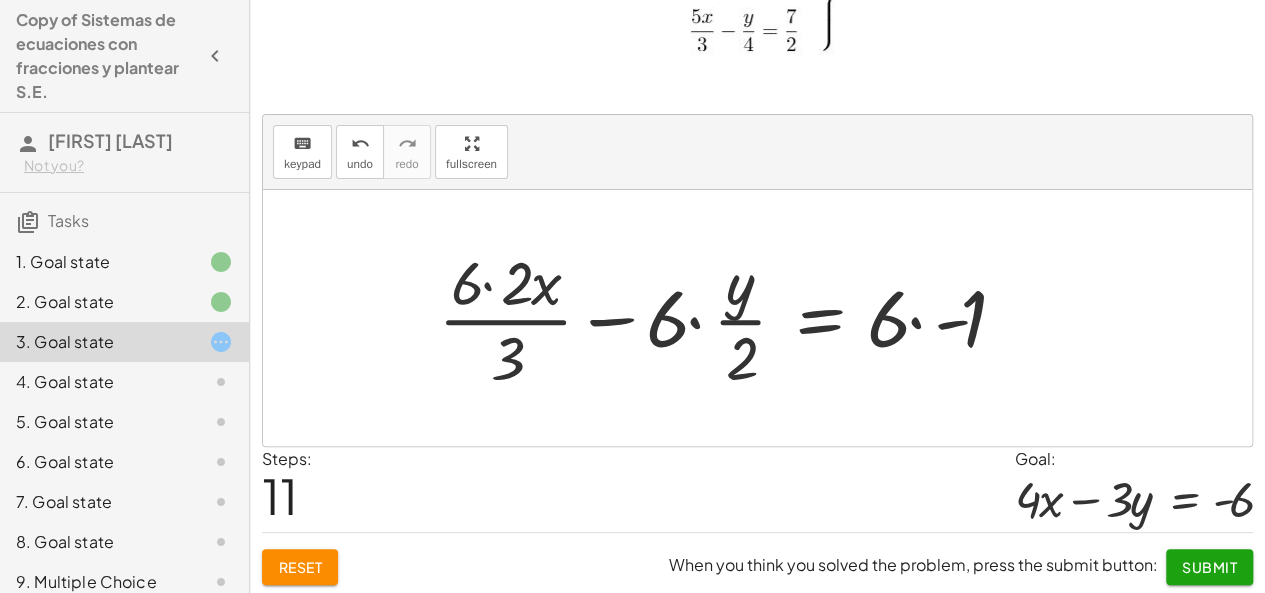 click at bounding box center [736, 318] 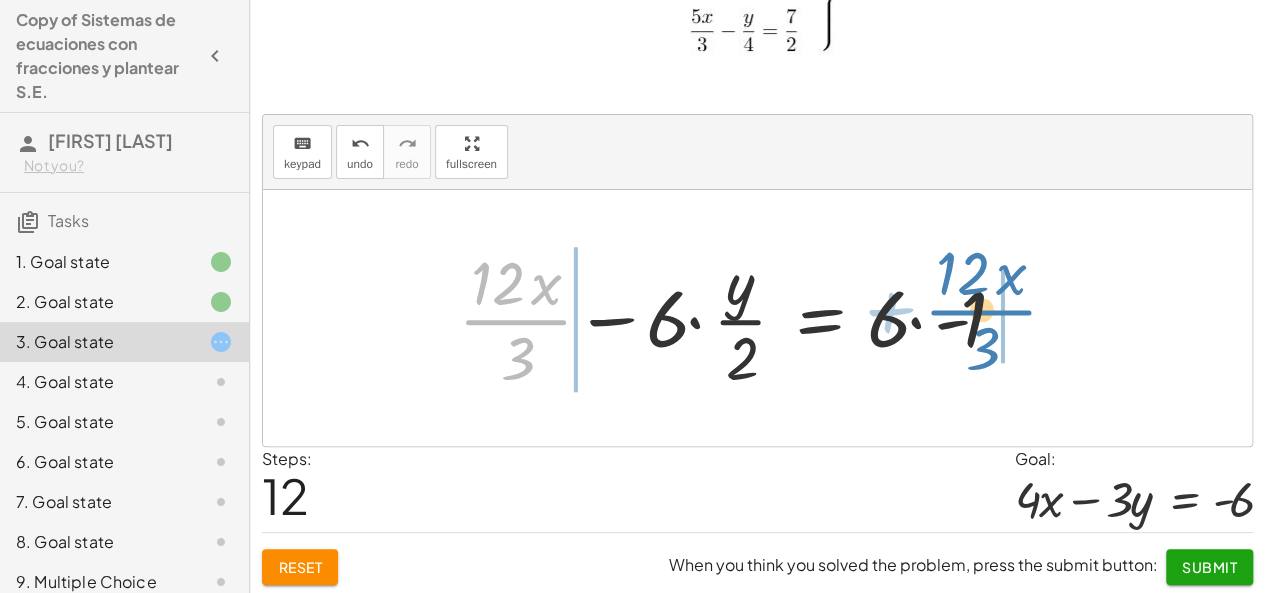 drag, startPoint x: 512, startPoint y: 320, endPoint x: 976, endPoint y: 310, distance: 464.10776 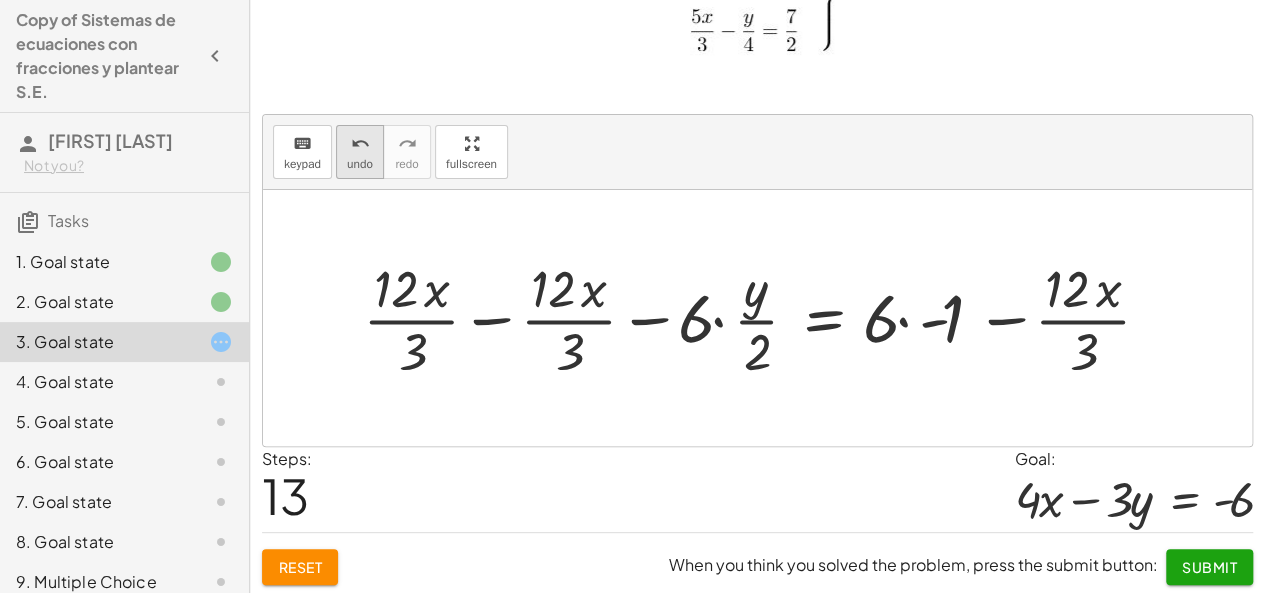 click on "undo" at bounding box center [360, 164] 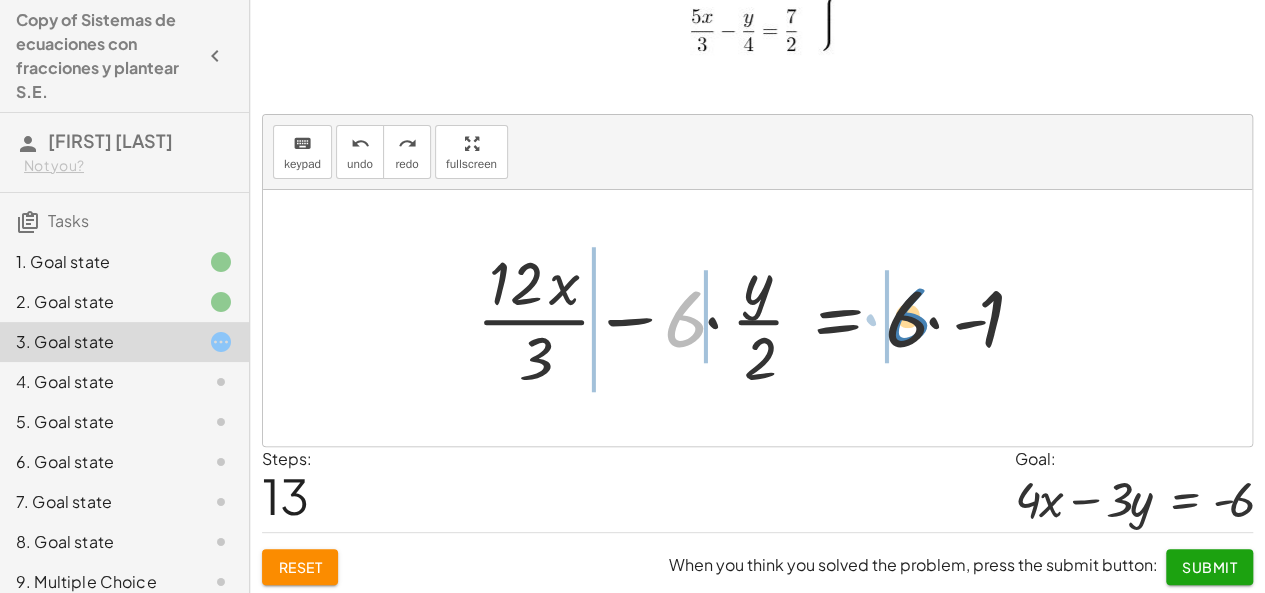 drag, startPoint x: 684, startPoint y: 330, endPoint x: 905, endPoint y: 326, distance: 221.0362 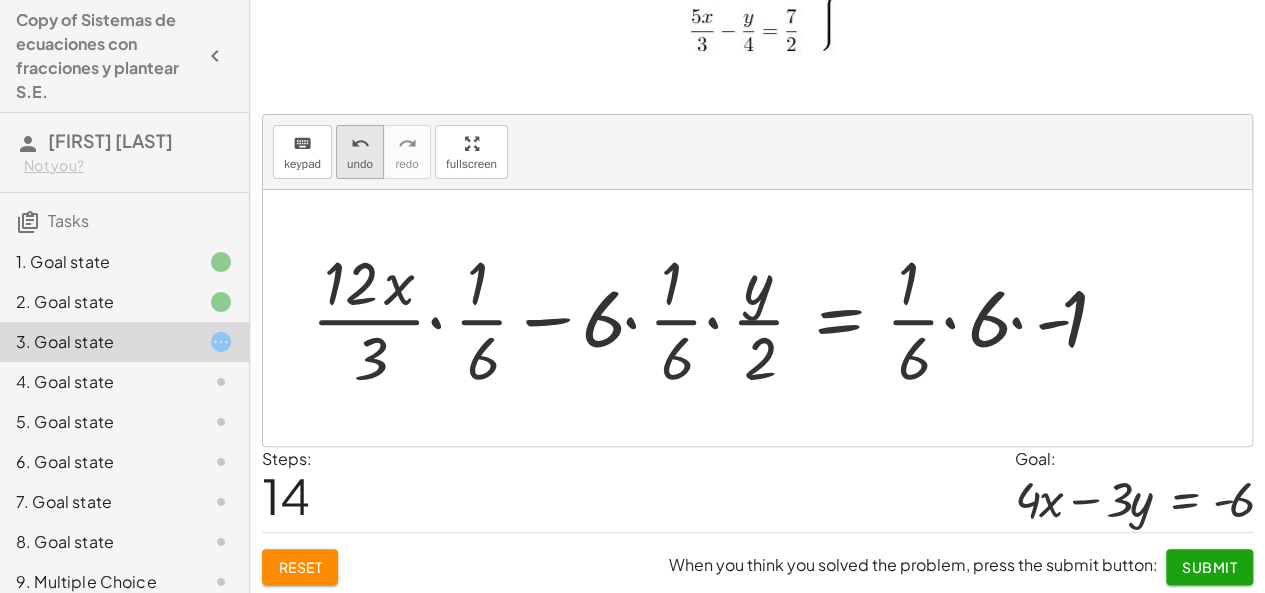 click on "undo undo" at bounding box center (360, 152) 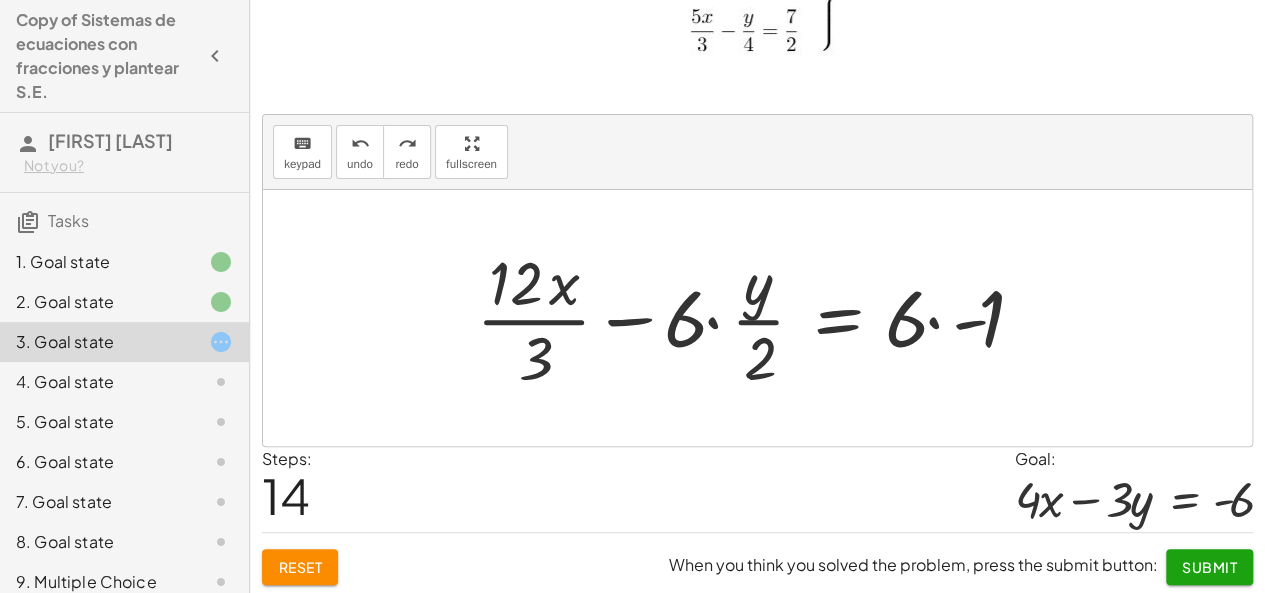click at bounding box center (764, 318) 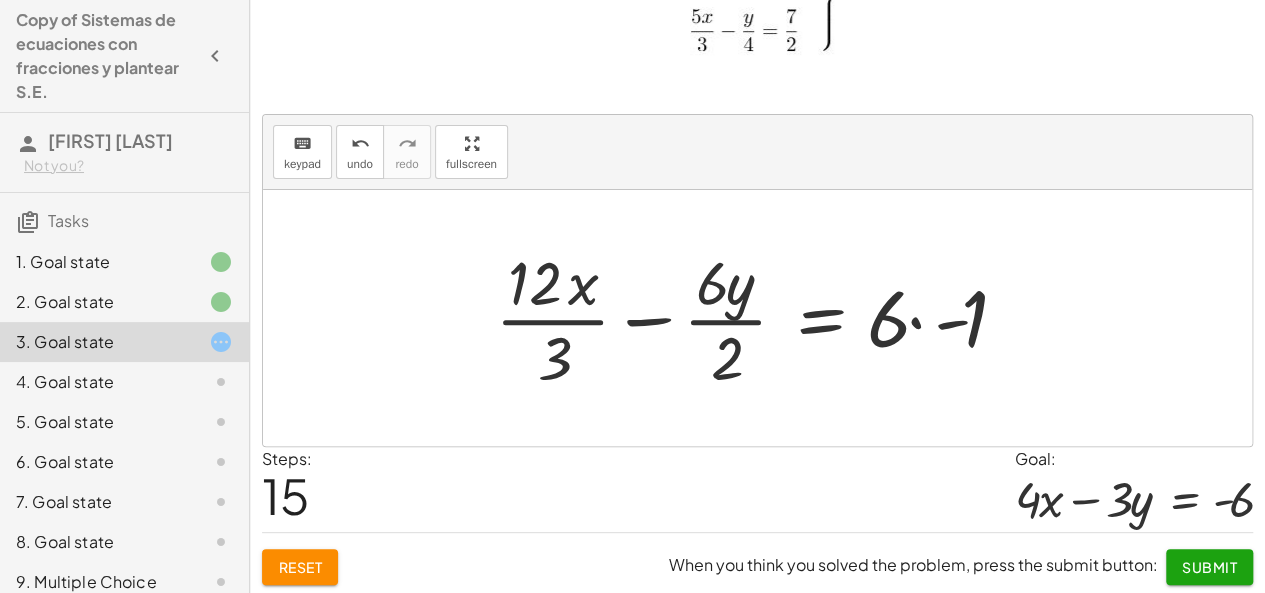 click at bounding box center [765, 318] 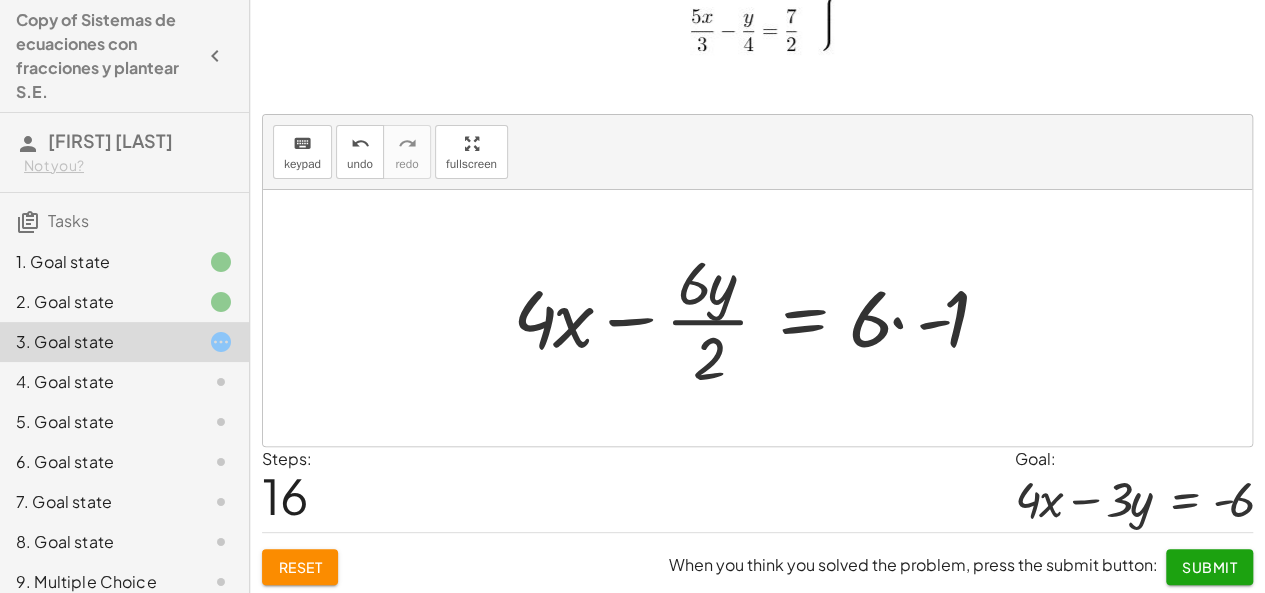 click at bounding box center (765, 318) 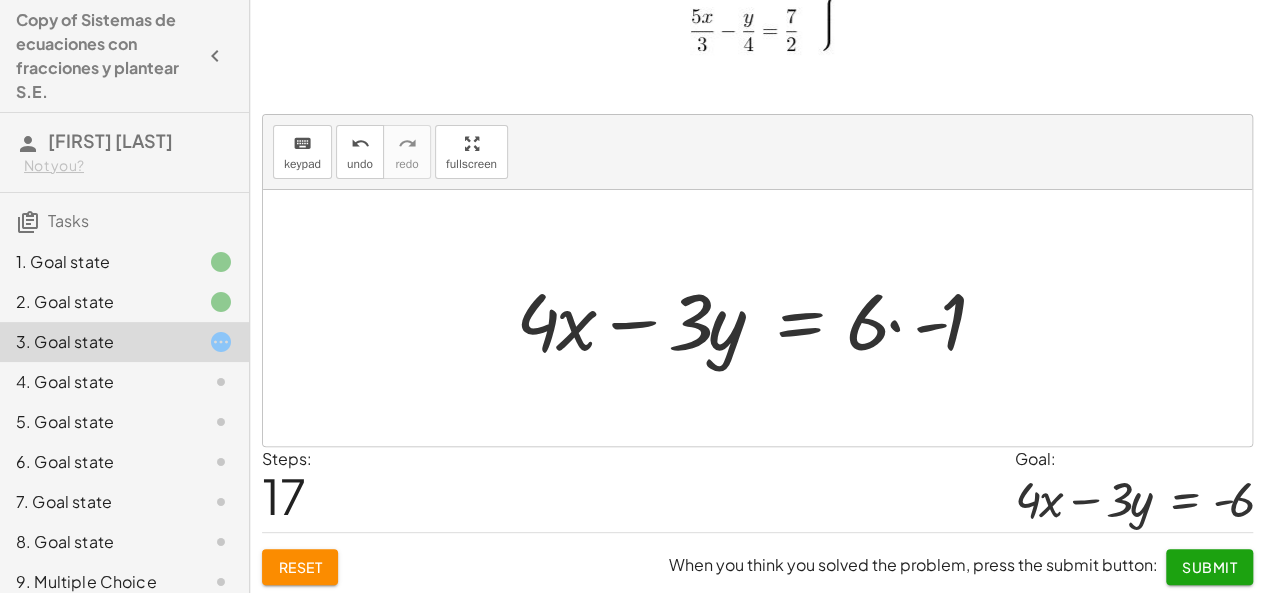 click at bounding box center (765, 318) 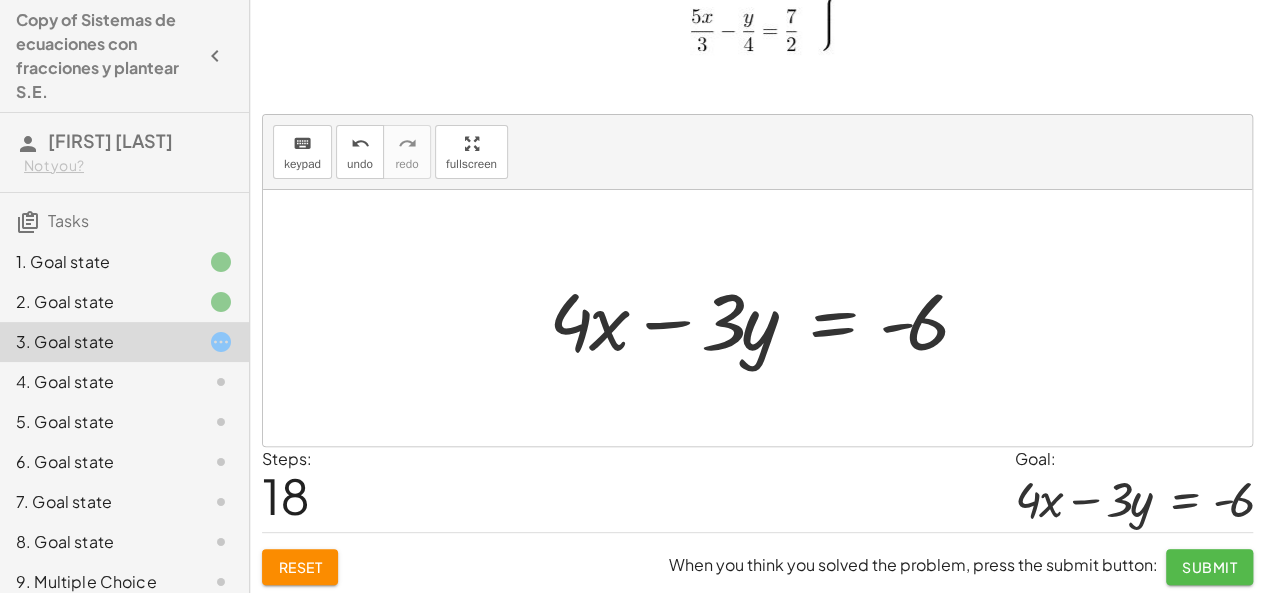 click on "Submit" at bounding box center [1209, 567] 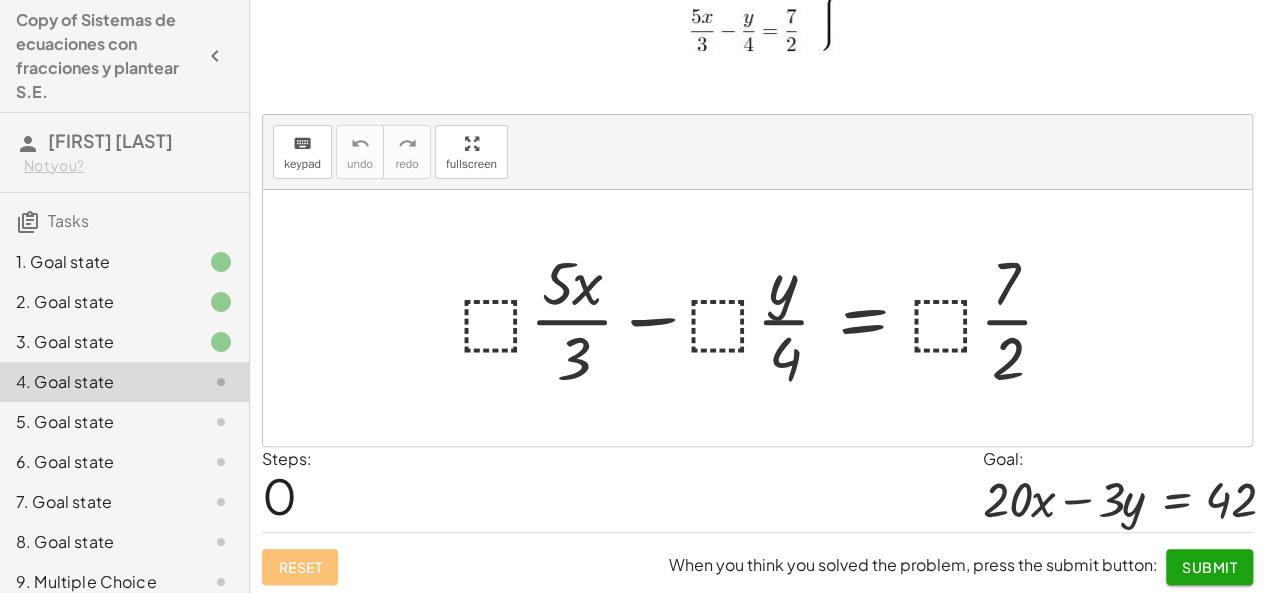click at bounding box center (765, 318) 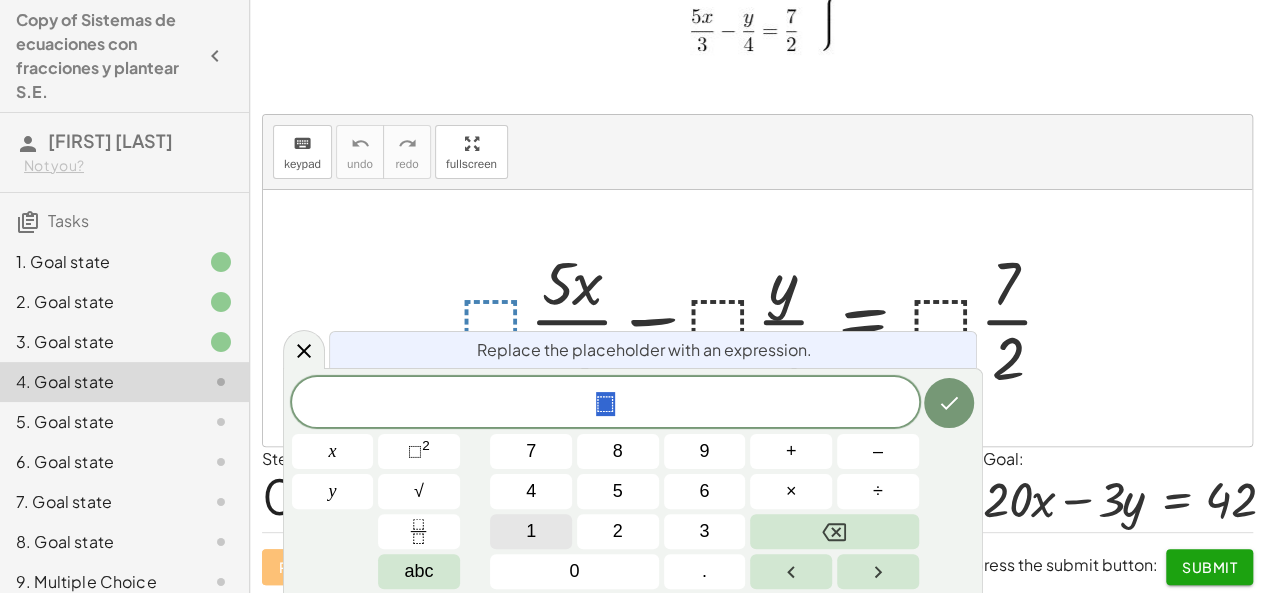 click on "1" at bounding box center [531, 531] 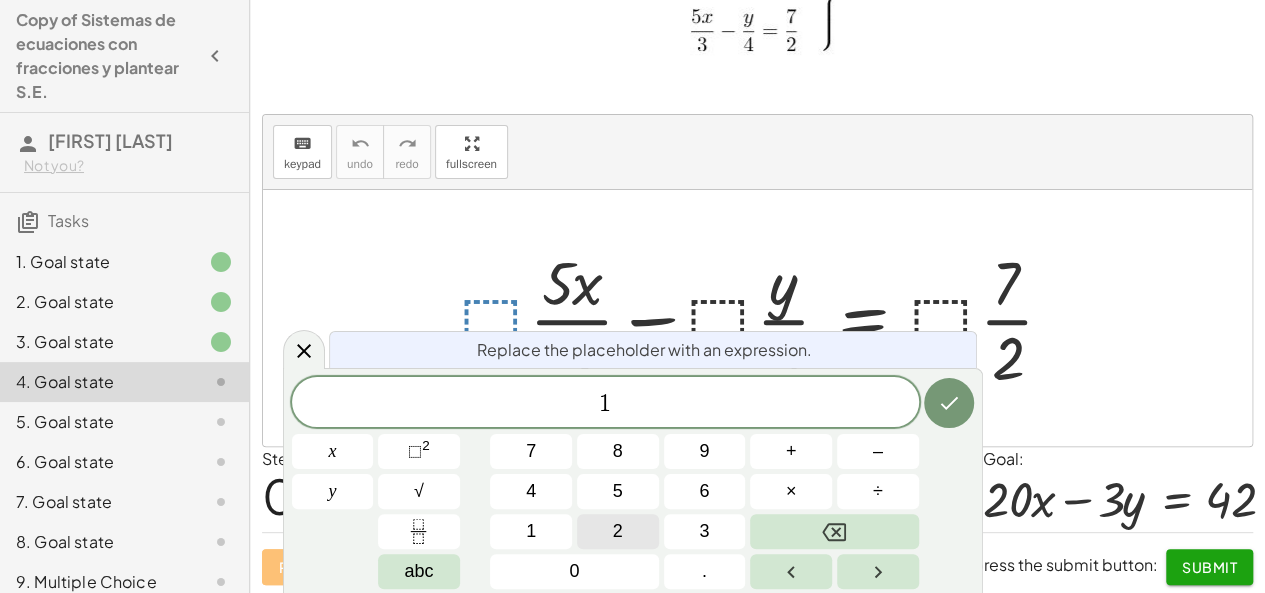 click on "2" at bounding box center [618, 531] 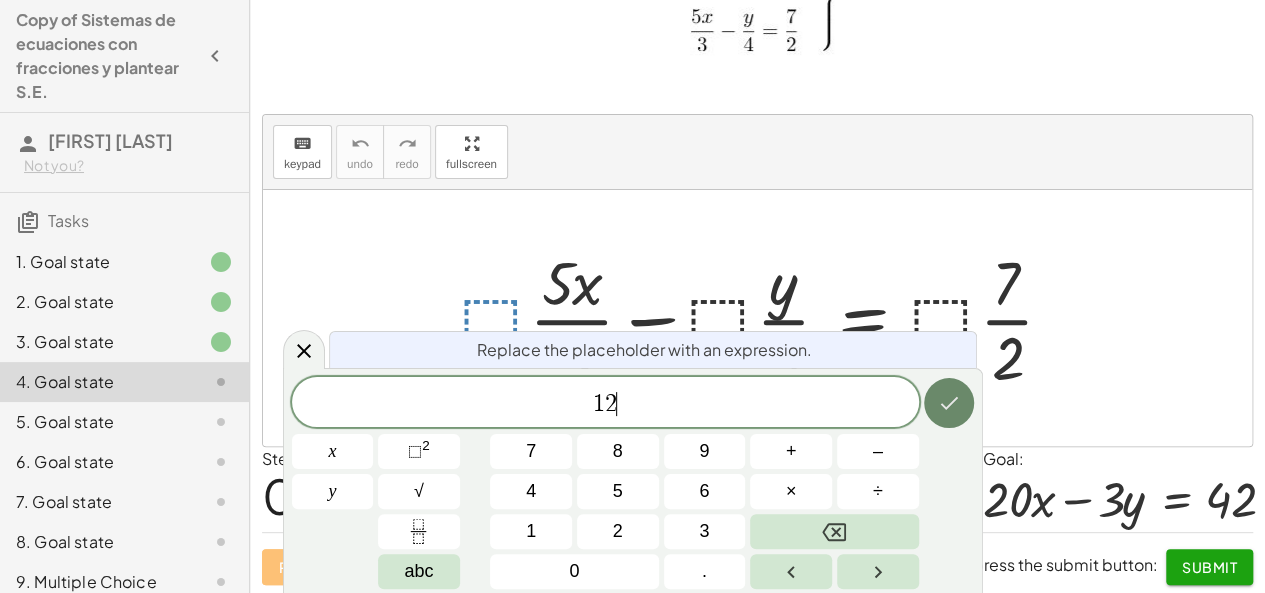 click 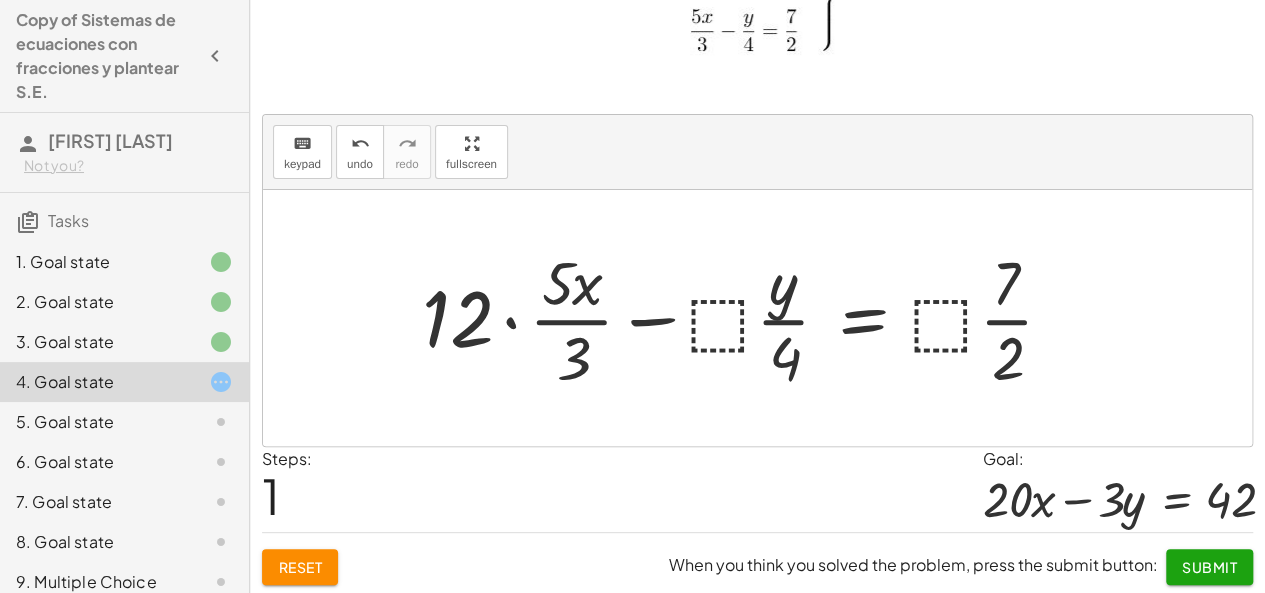 click at bounding box center [746, 318] 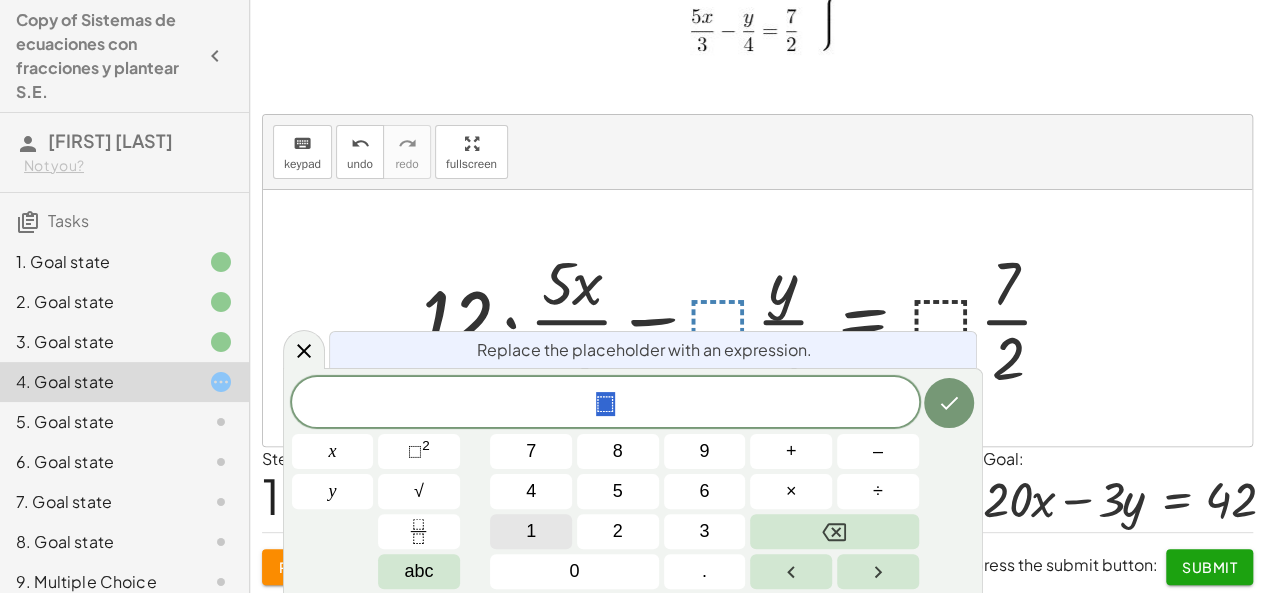 click on "1" at bounding box center (531, 531) 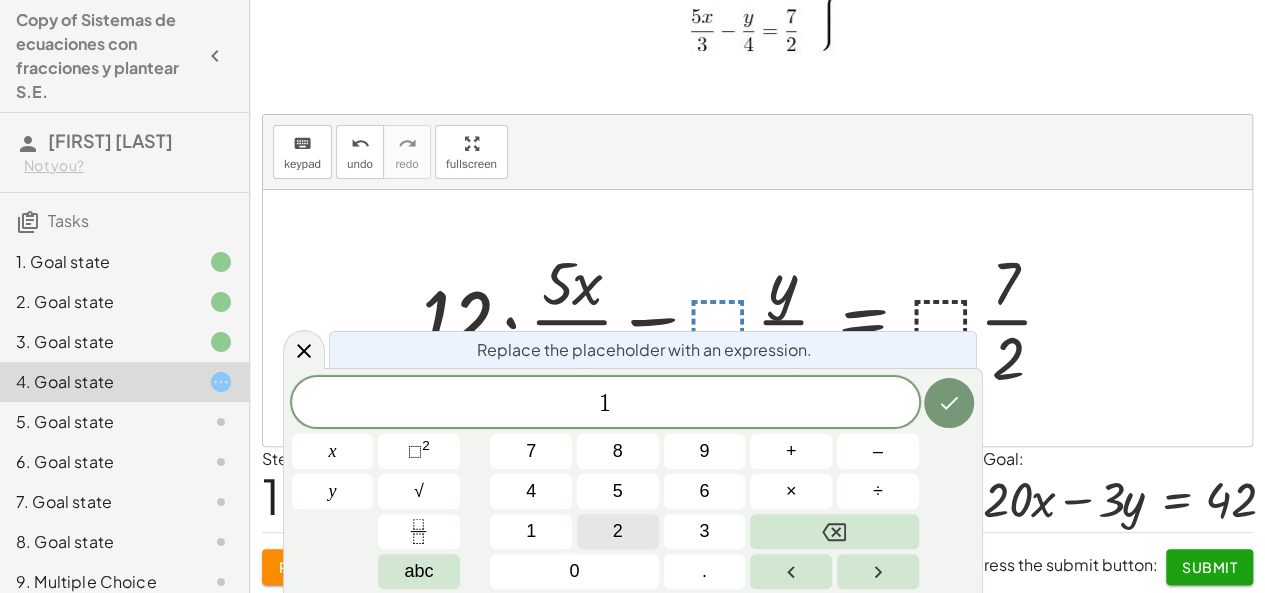 click on "2" at bounding box center (618, 531) 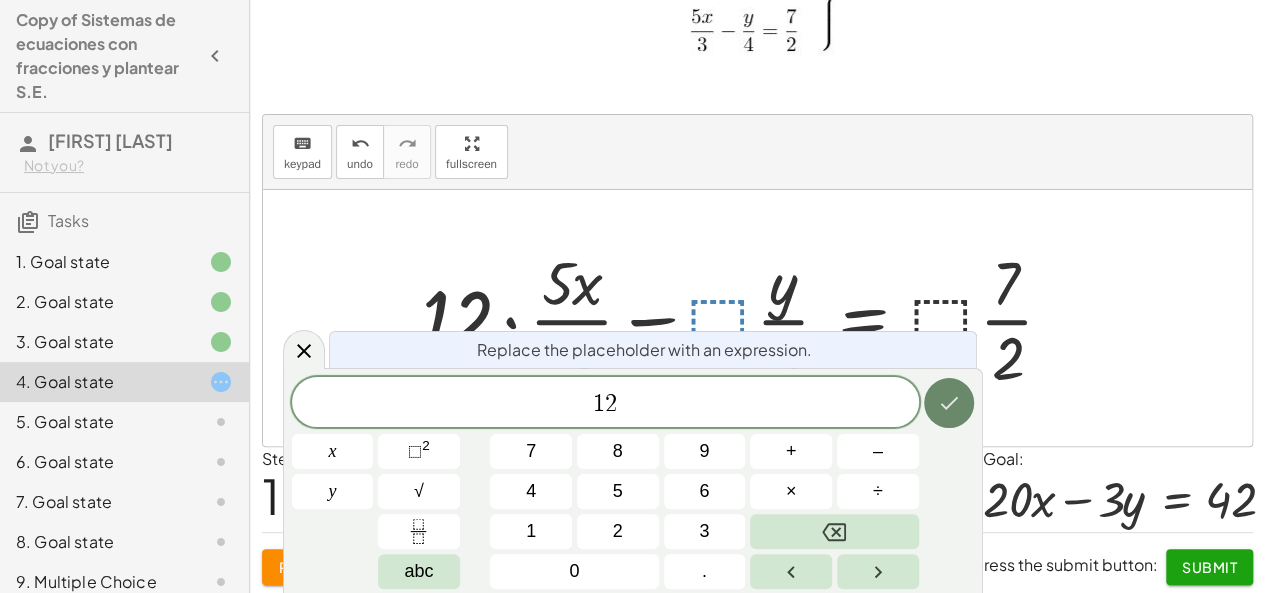 click 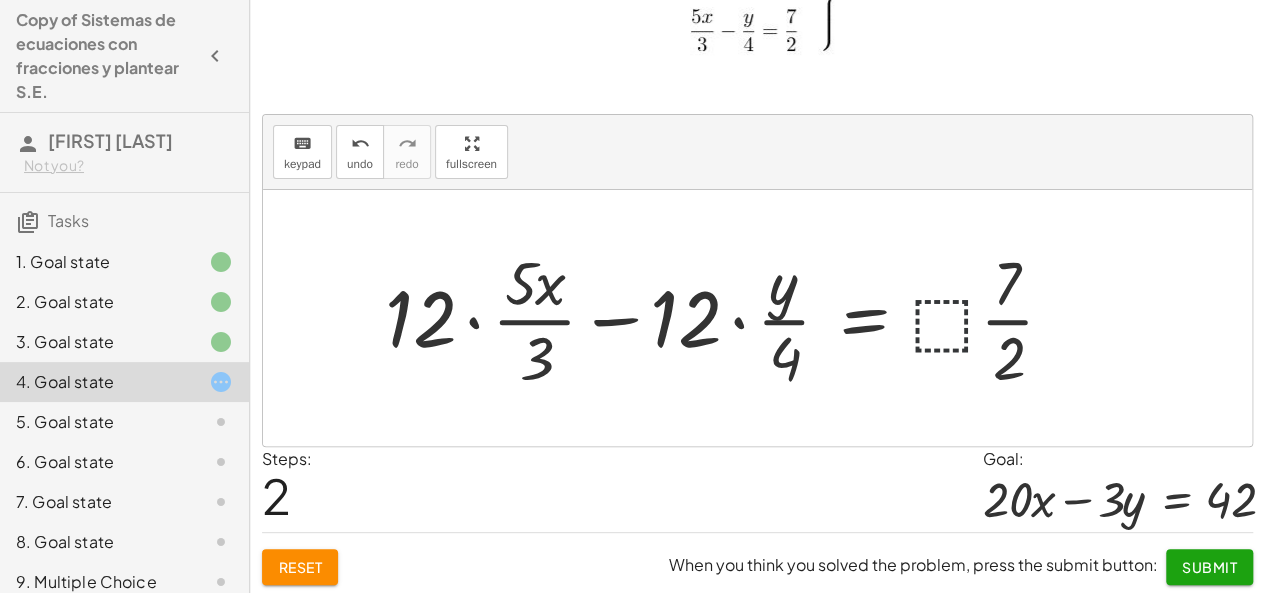 click at bounding box center [727, 318] 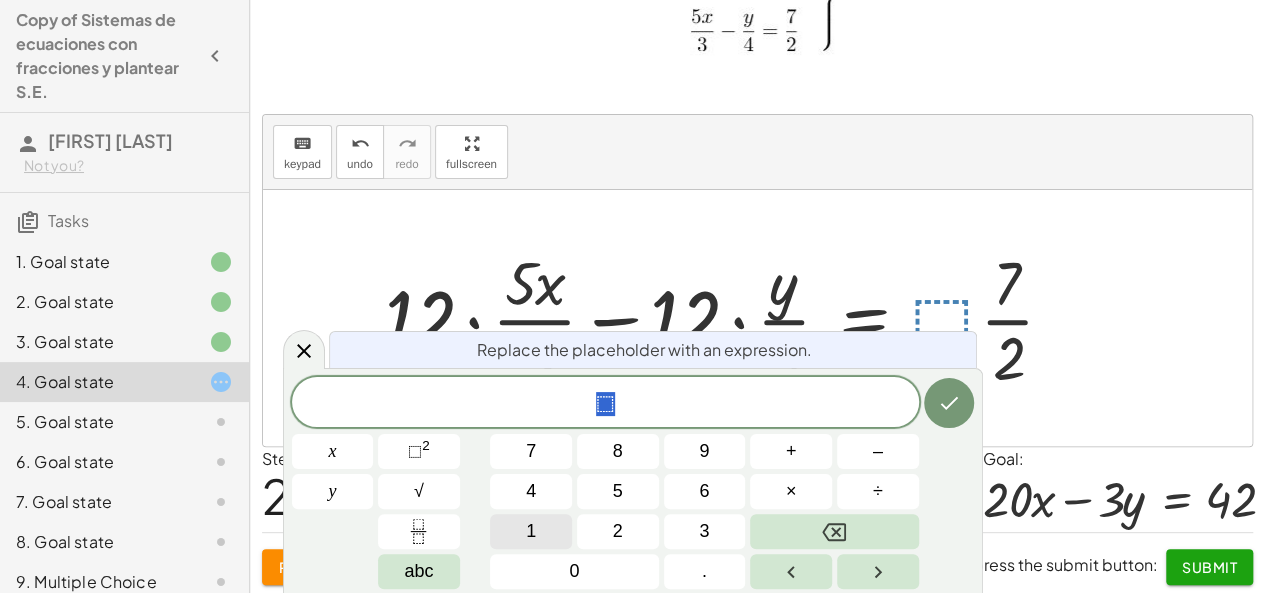 click on "1" at bounding box center [531, 531] 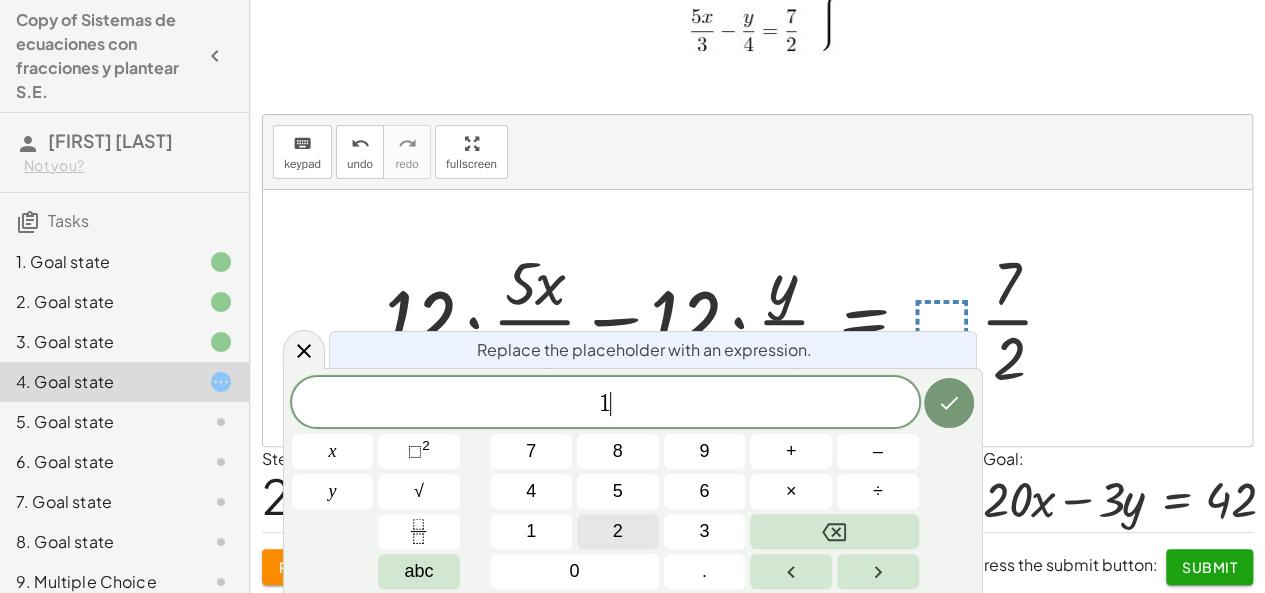 click on "2" at bounding box center [618, 531] 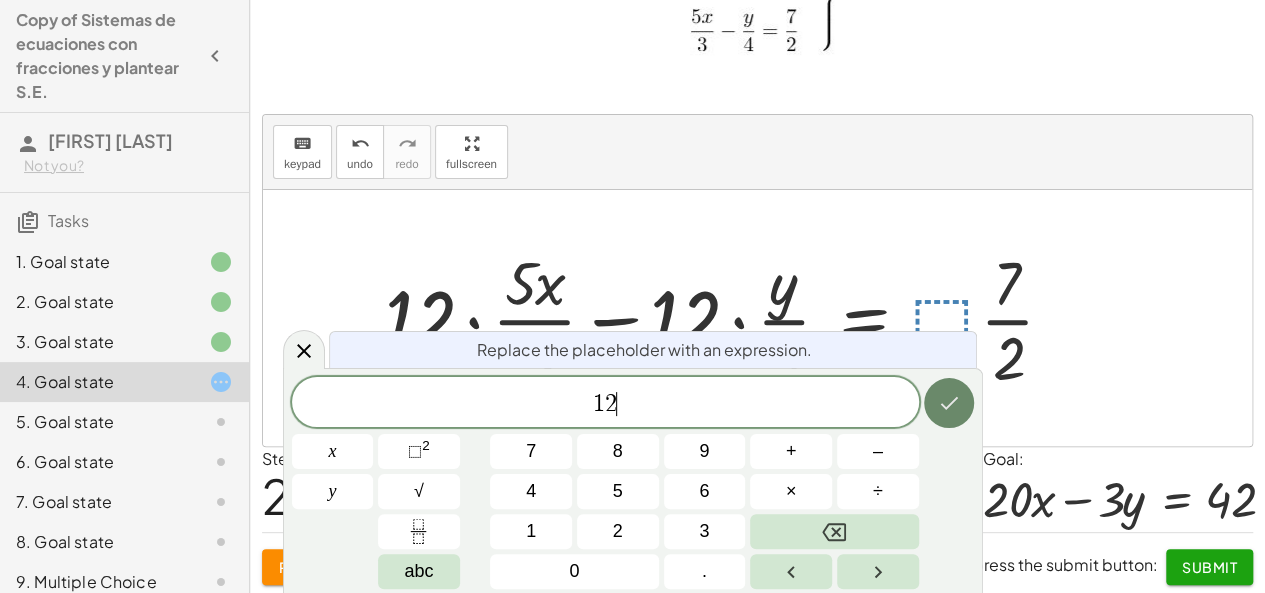 click 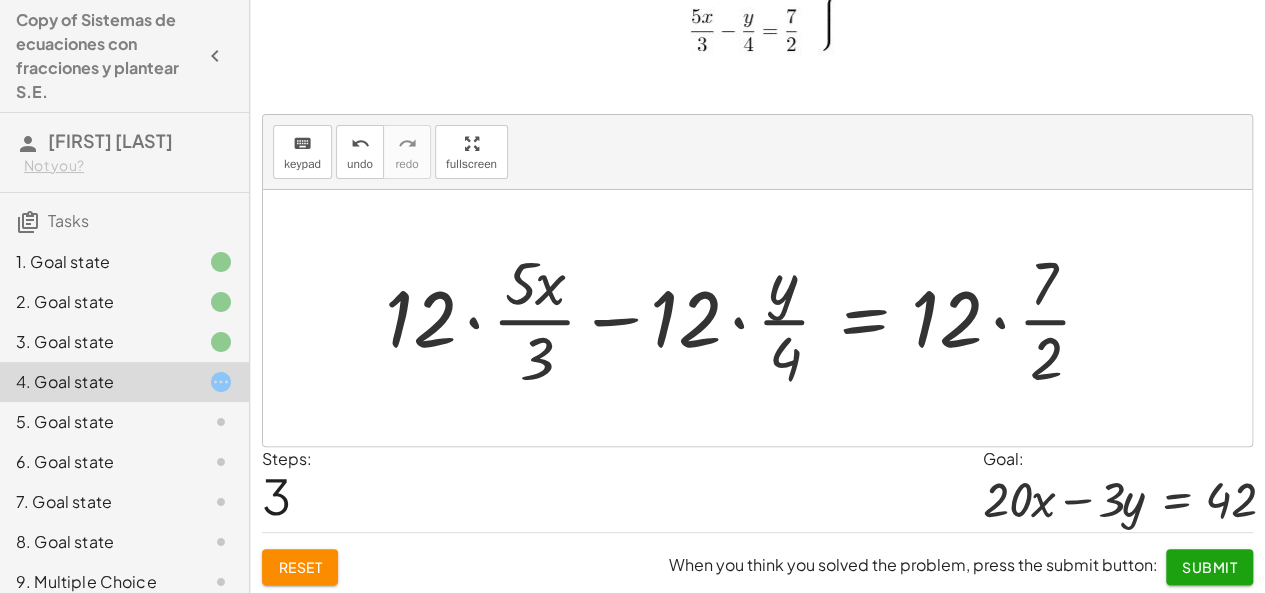 click at bounding box center (746, 318) 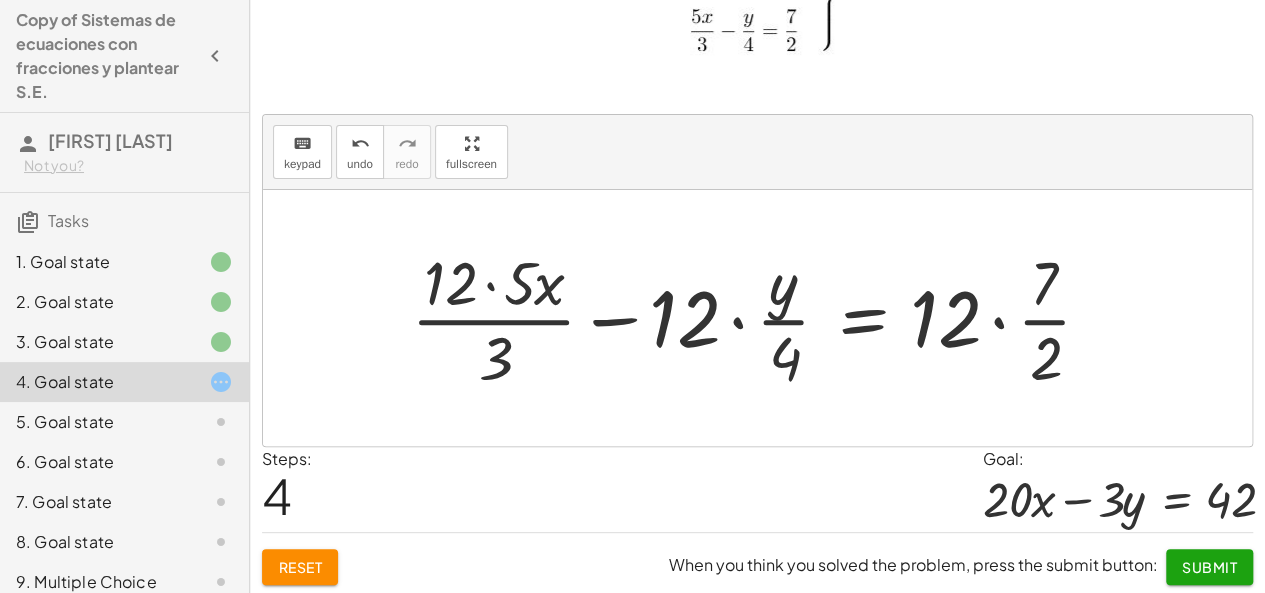 click at bounding box center [759, 318] 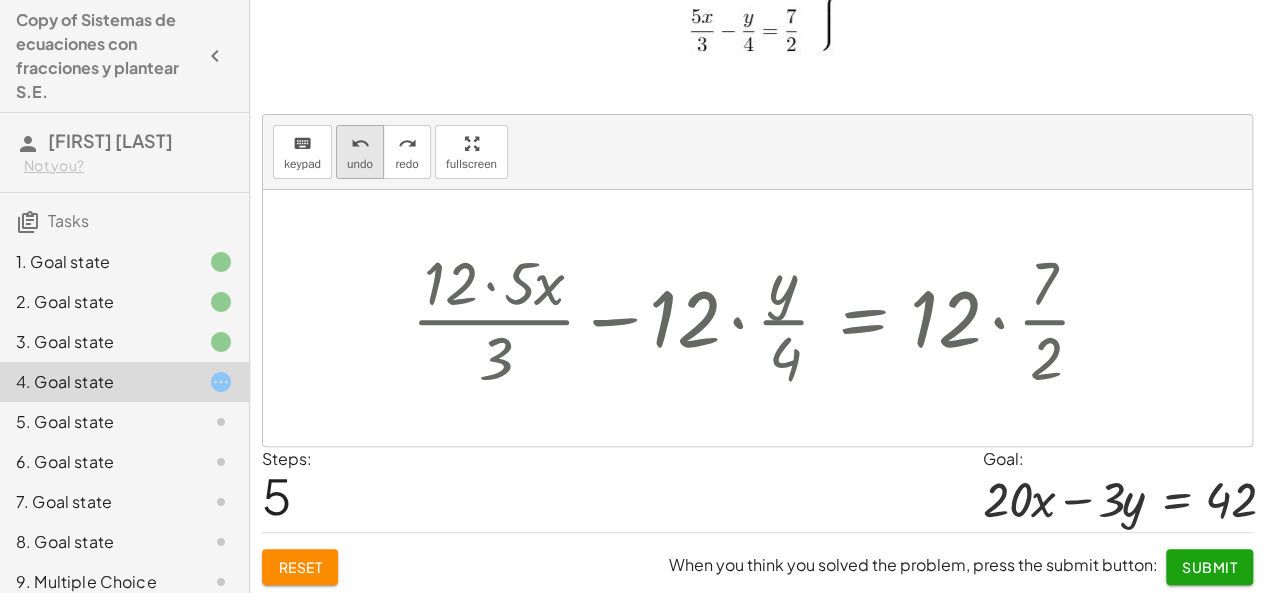 click on "undo" at bounding box center [360, 164] 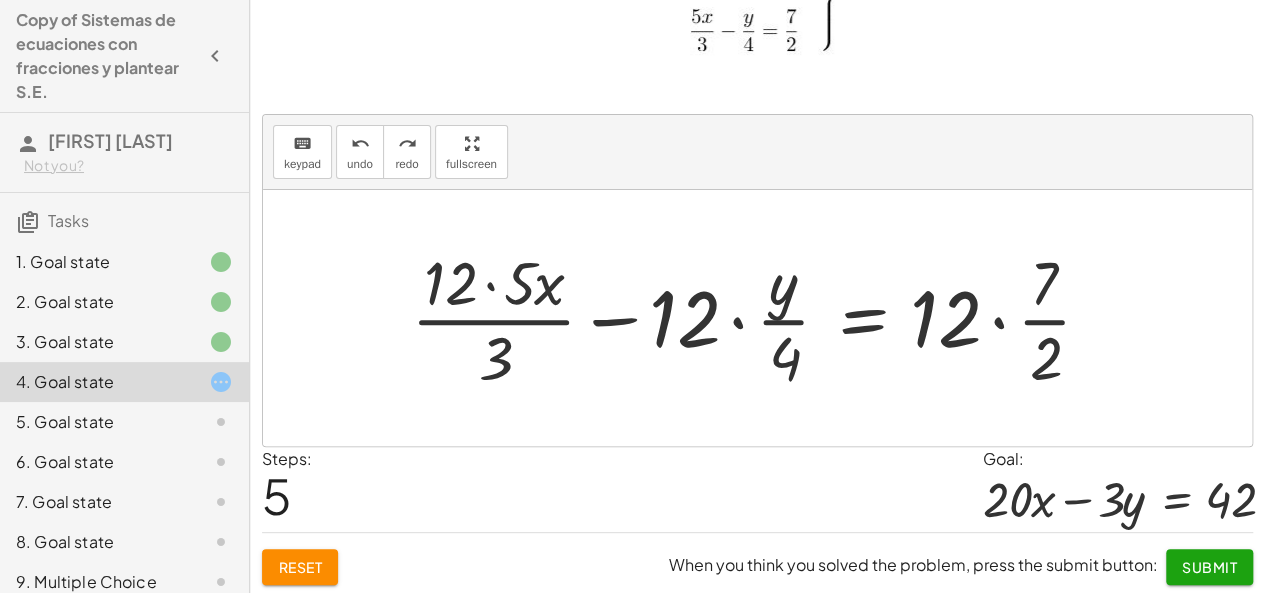 click at bounding box center (759, 318) 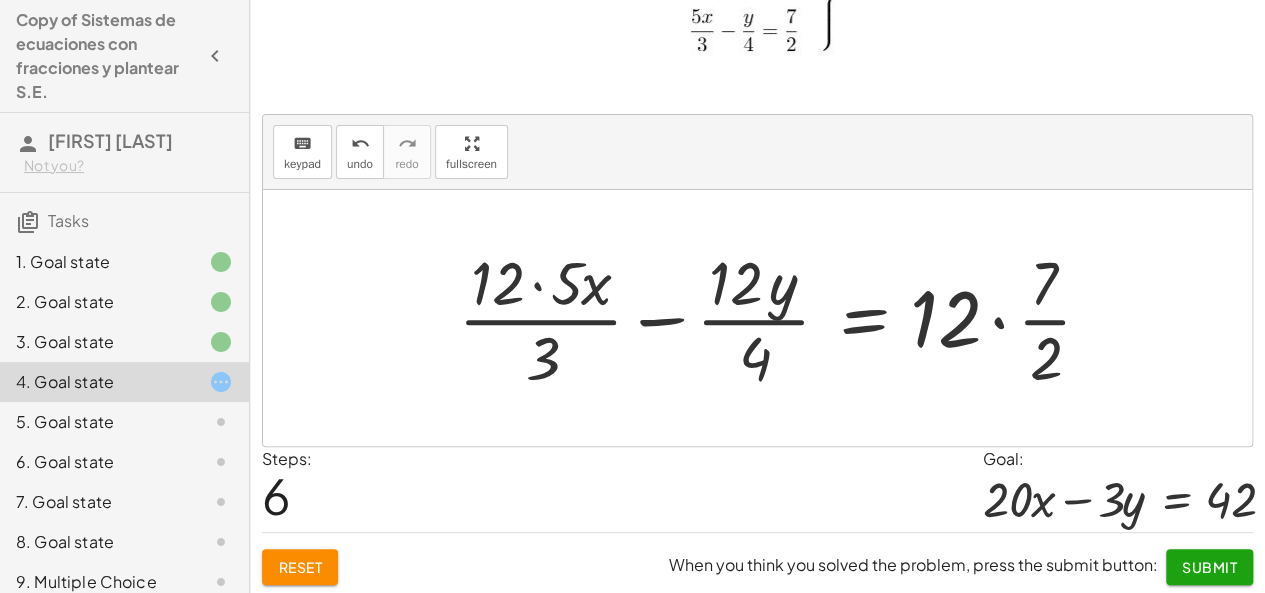 click at bounding box center [783, 318] 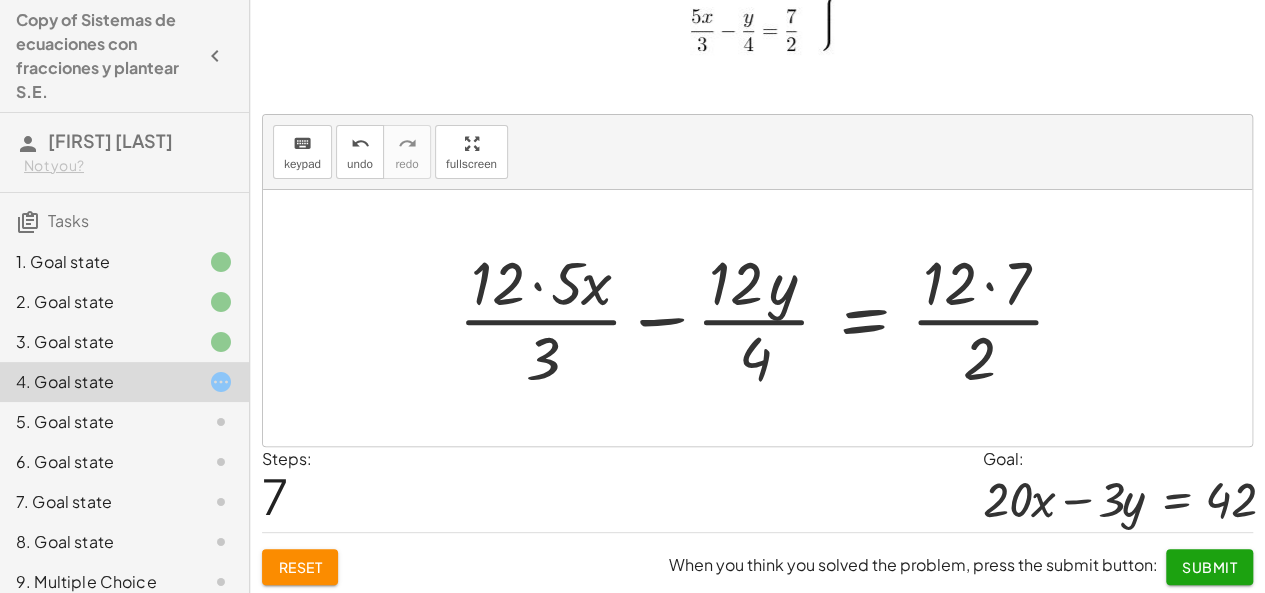 click at bounding box center [769, 318] 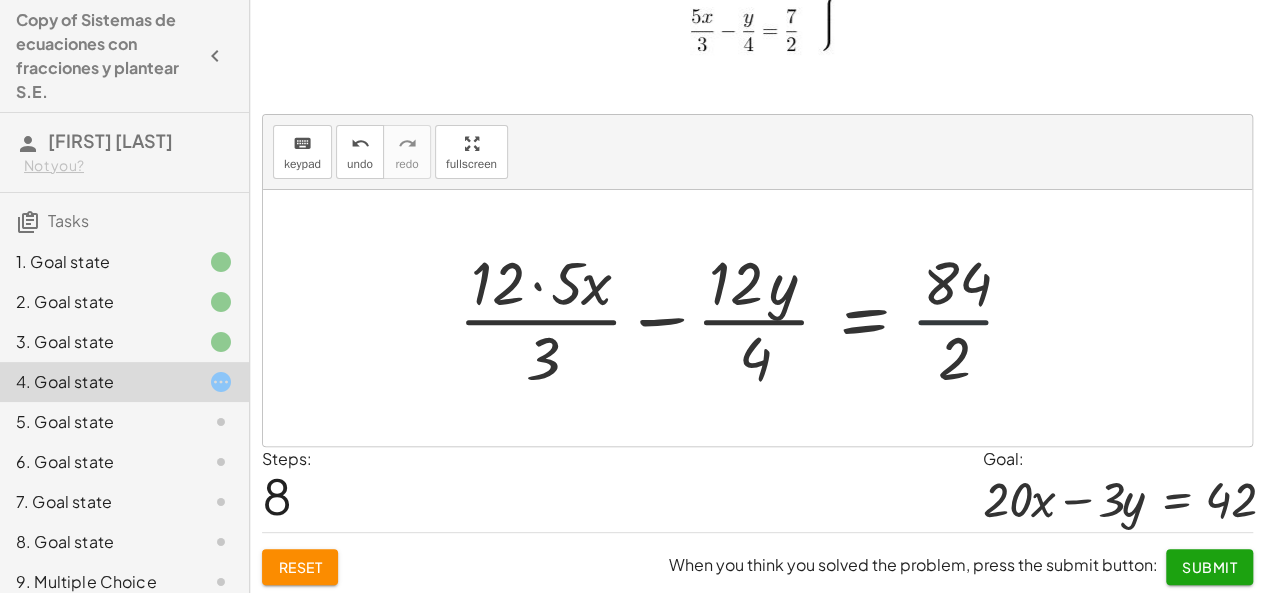 click at bounding box center [744, 318] 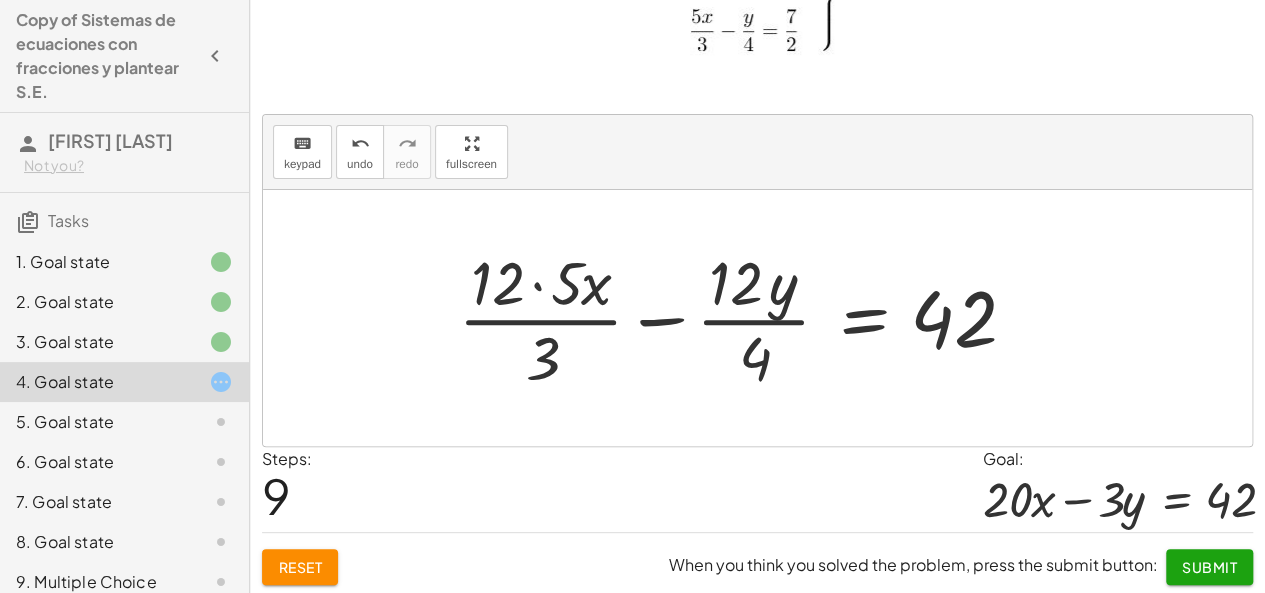 click at bounding box center [741, 318] 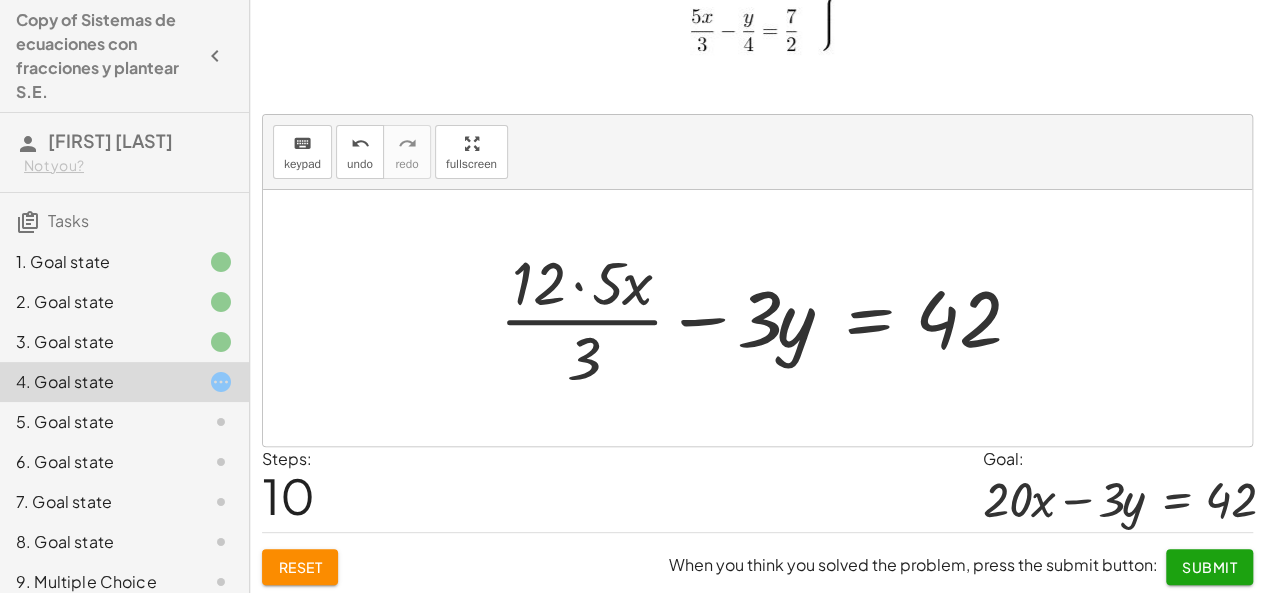 click at bounding box center (764, 318) 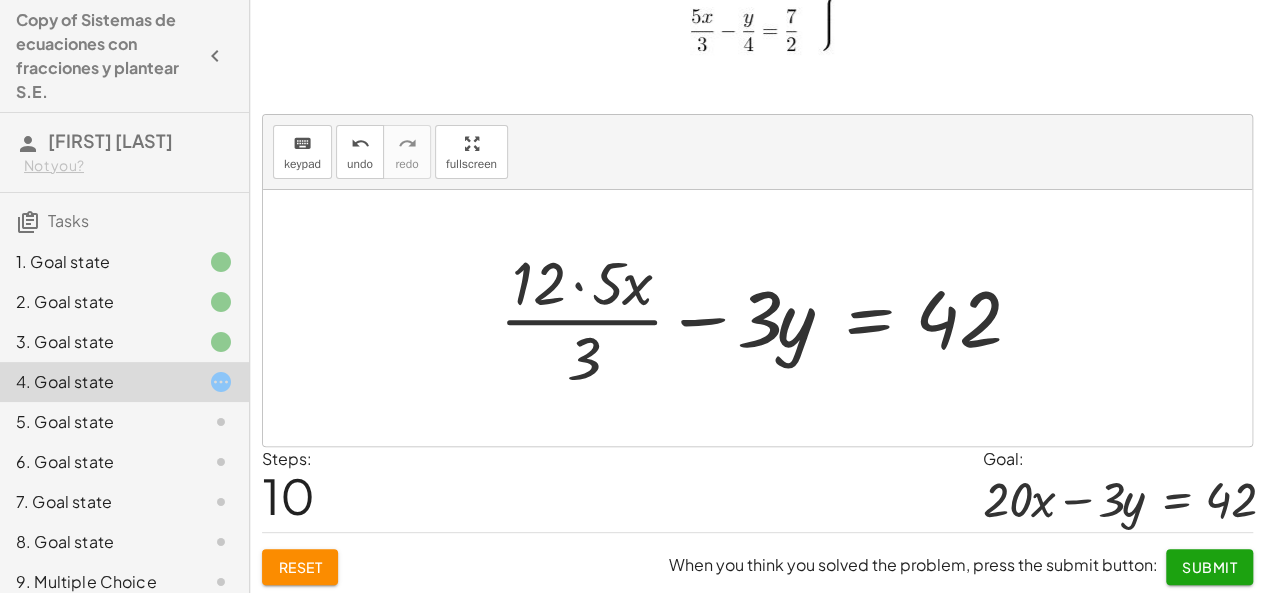 click at bounding box center (764, 318) 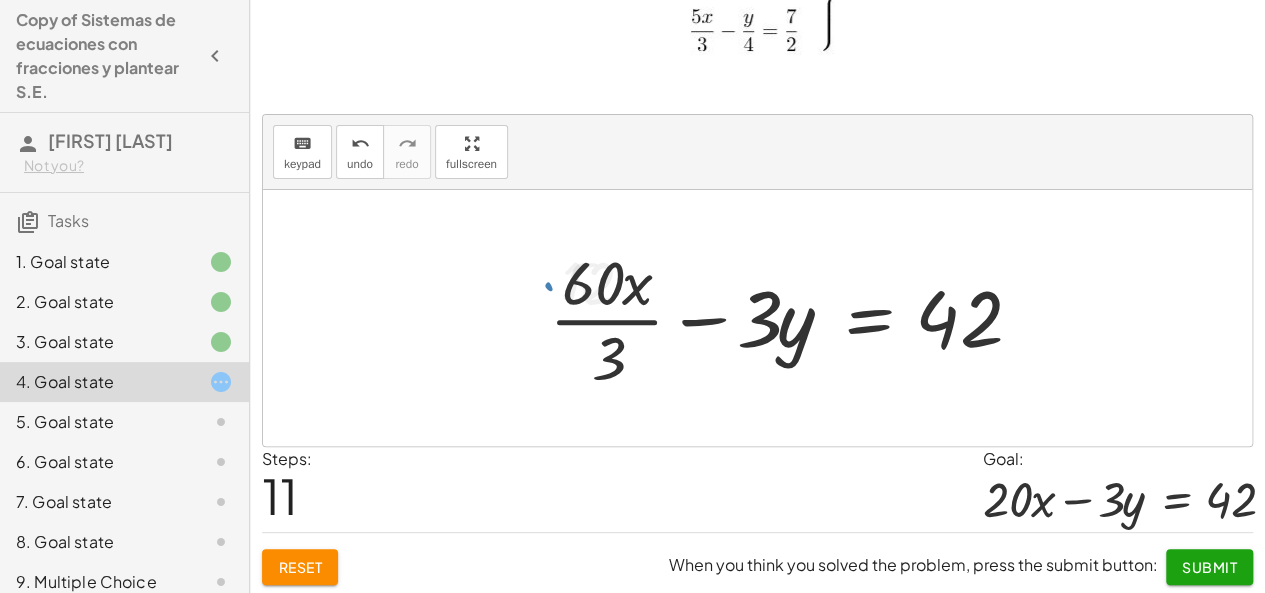 click at bounding box center (789, 318) 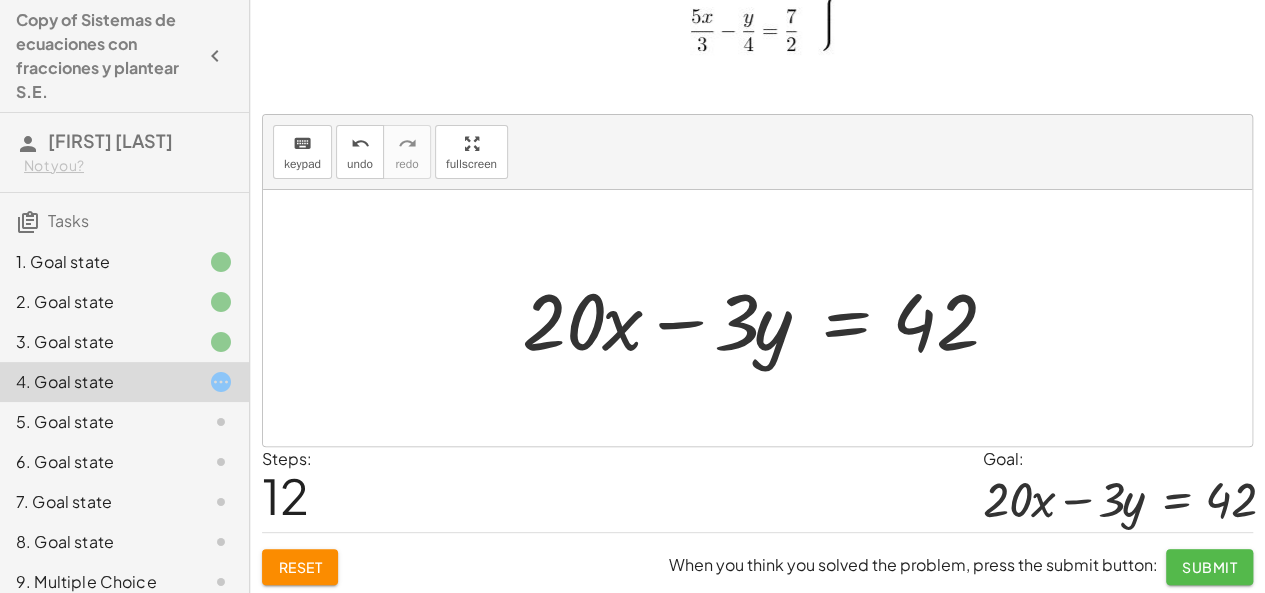 click on "Submit" 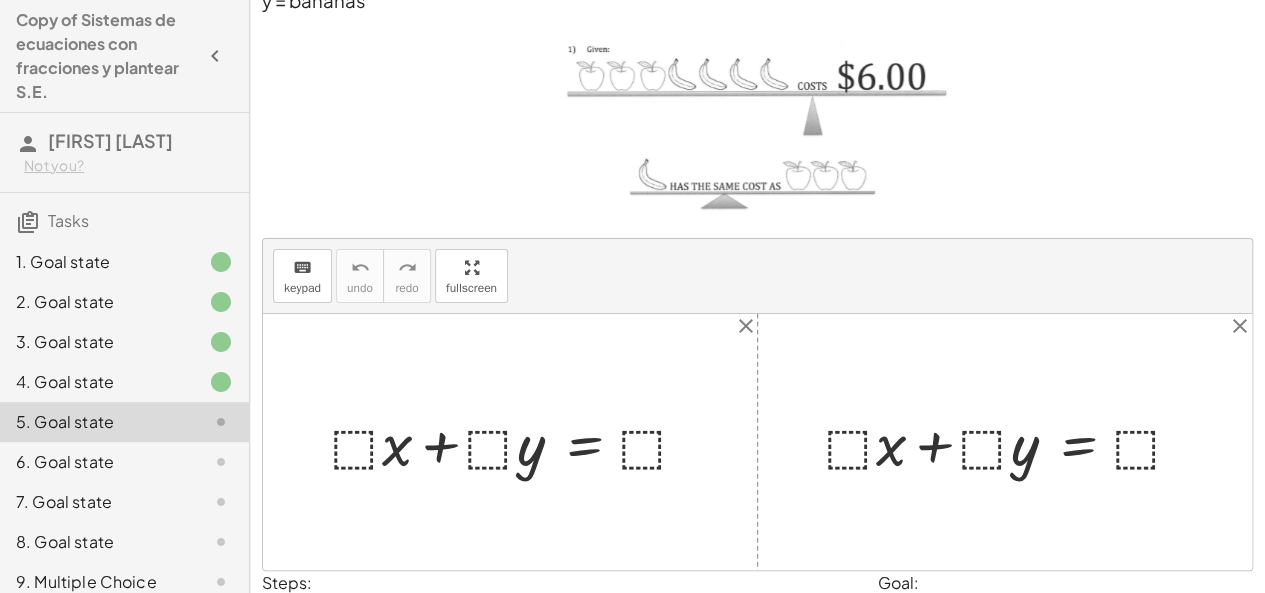 click at bounding box center (518, 442) 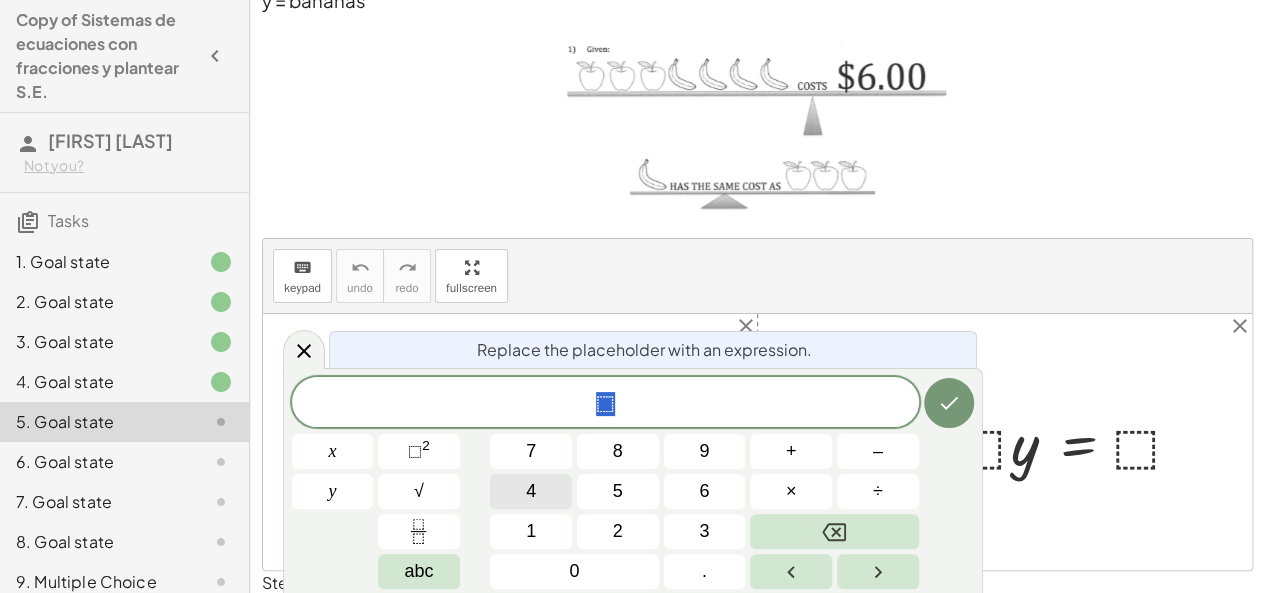 click on "4" at bounding box center (531, 491) 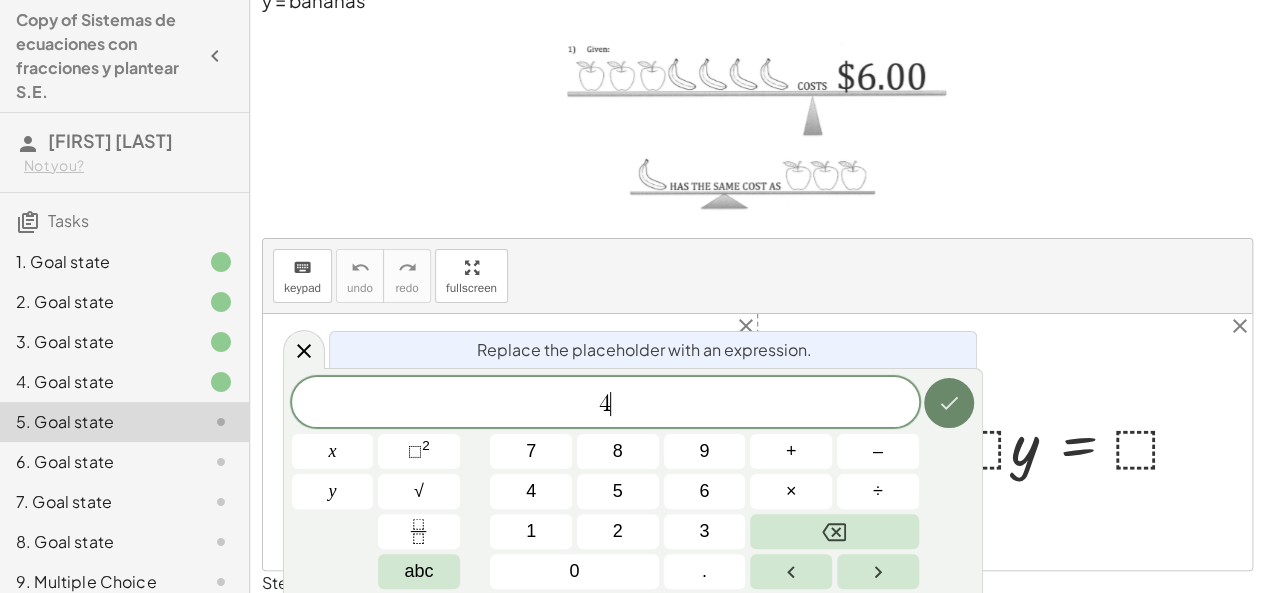 click at bounding box center (949, 403) 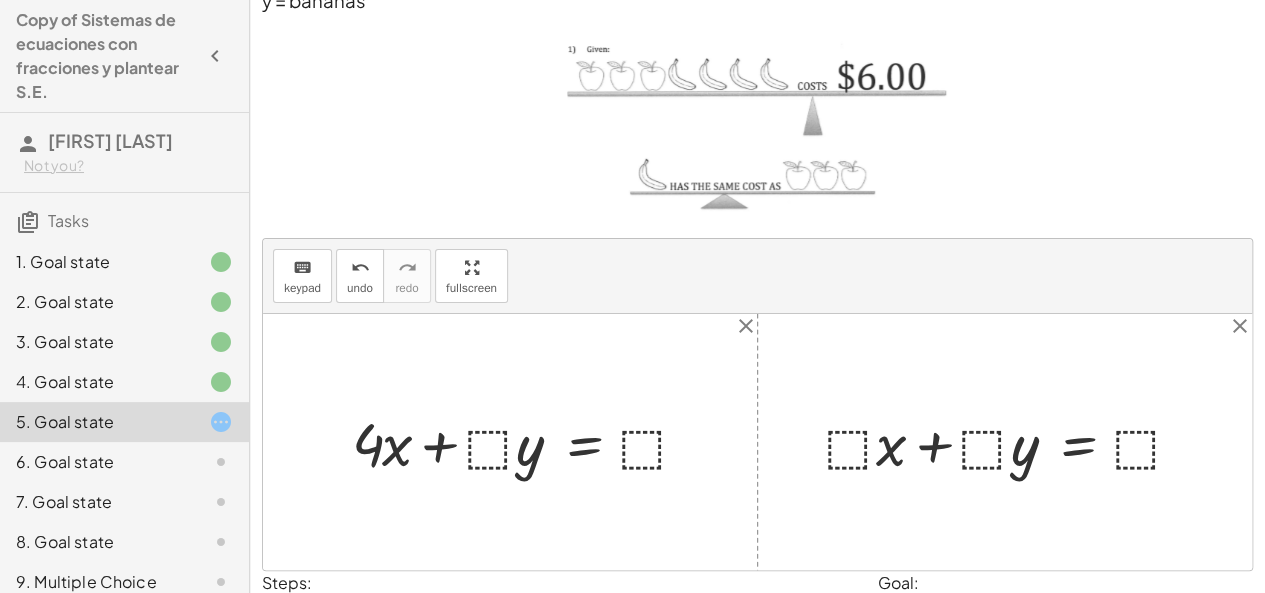 click at bounding box center [528, 442] 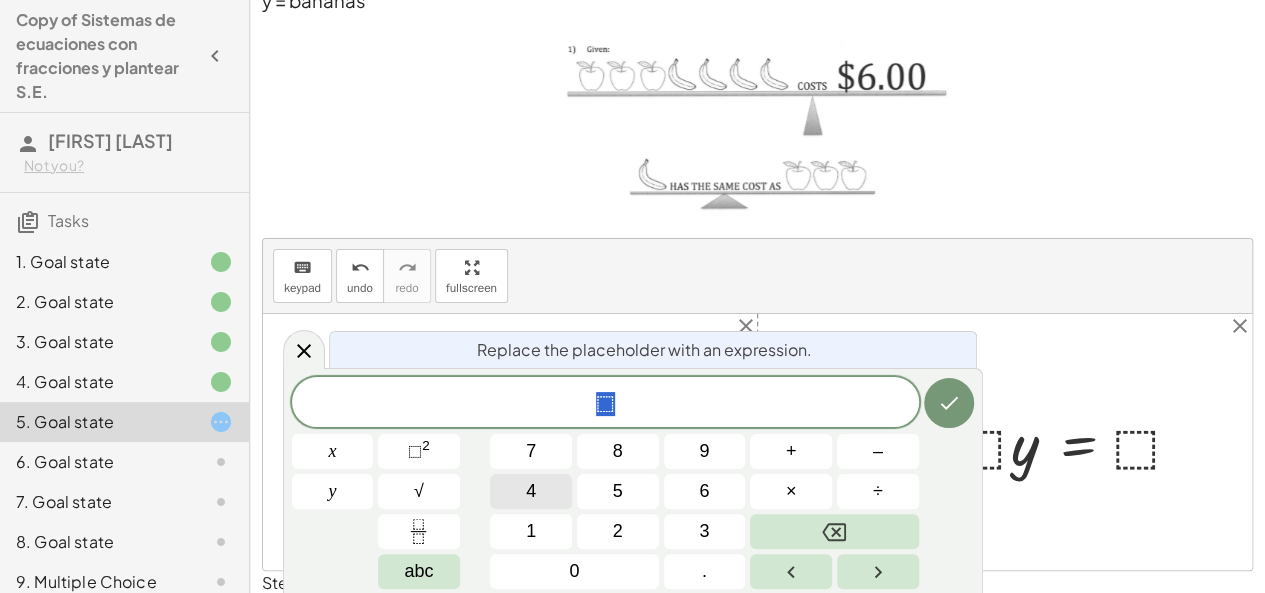 click on "4" at bounding box center (531, 491) 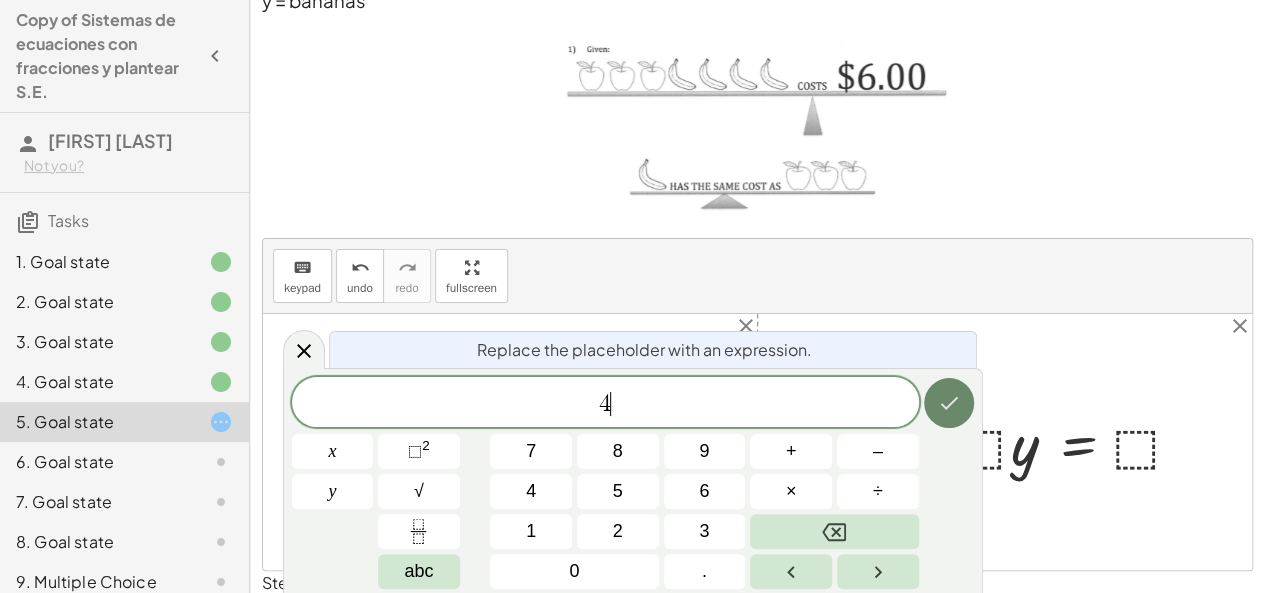 click 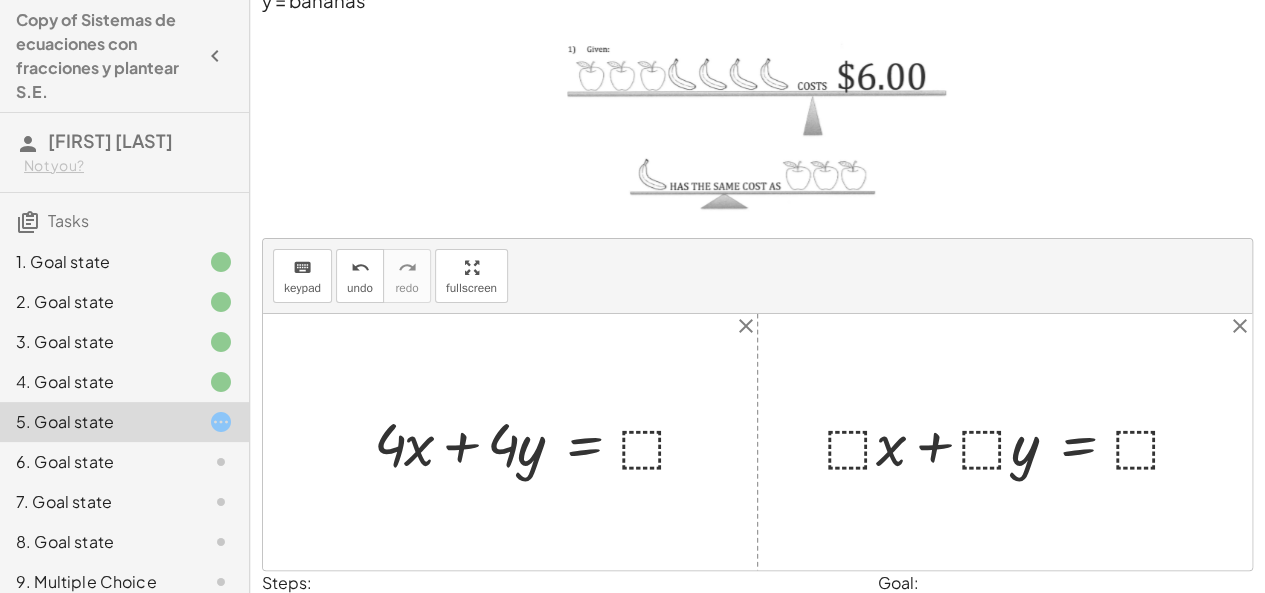 click at bounding box center [539, 442] 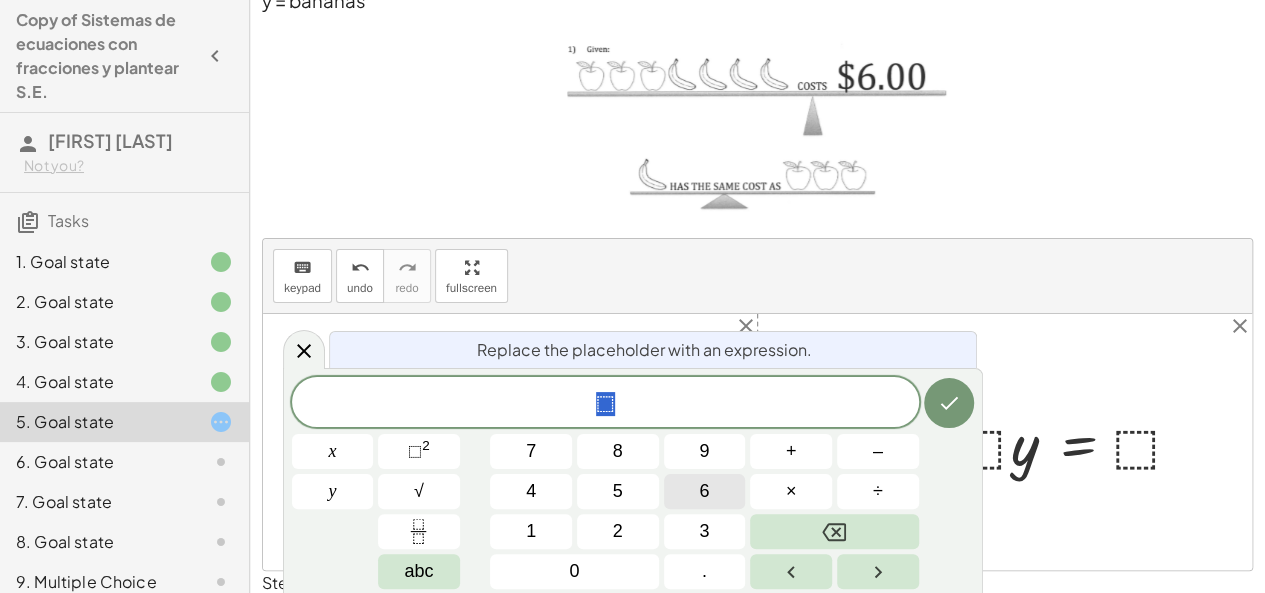 click on "6" at bounding box center (705, 491) 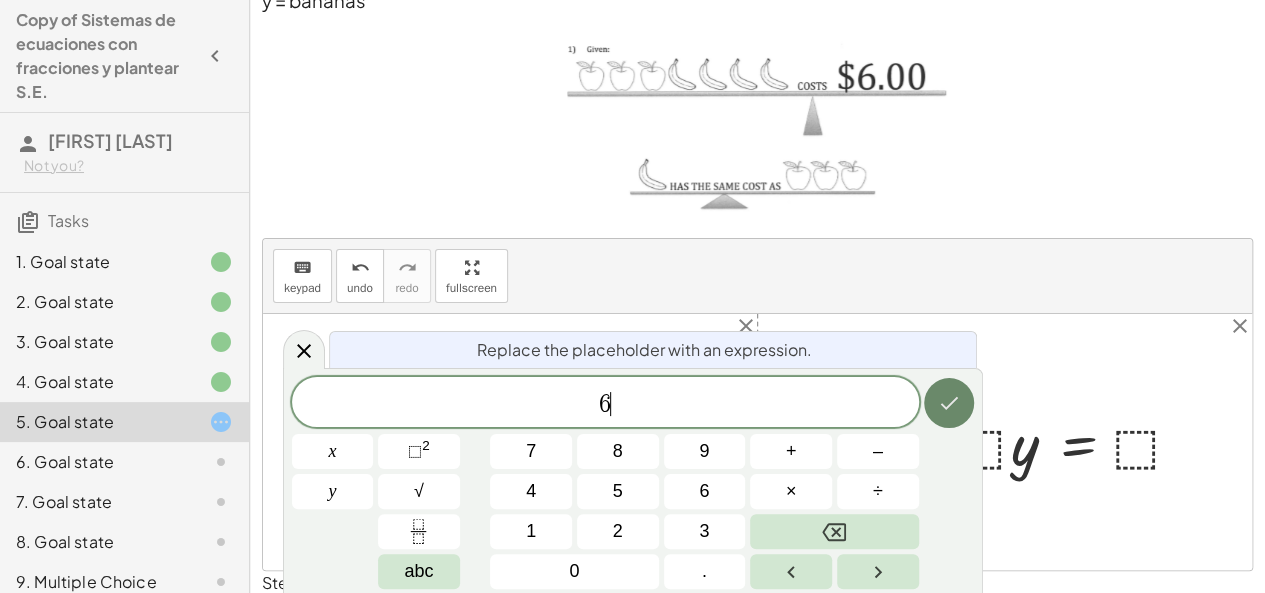 click 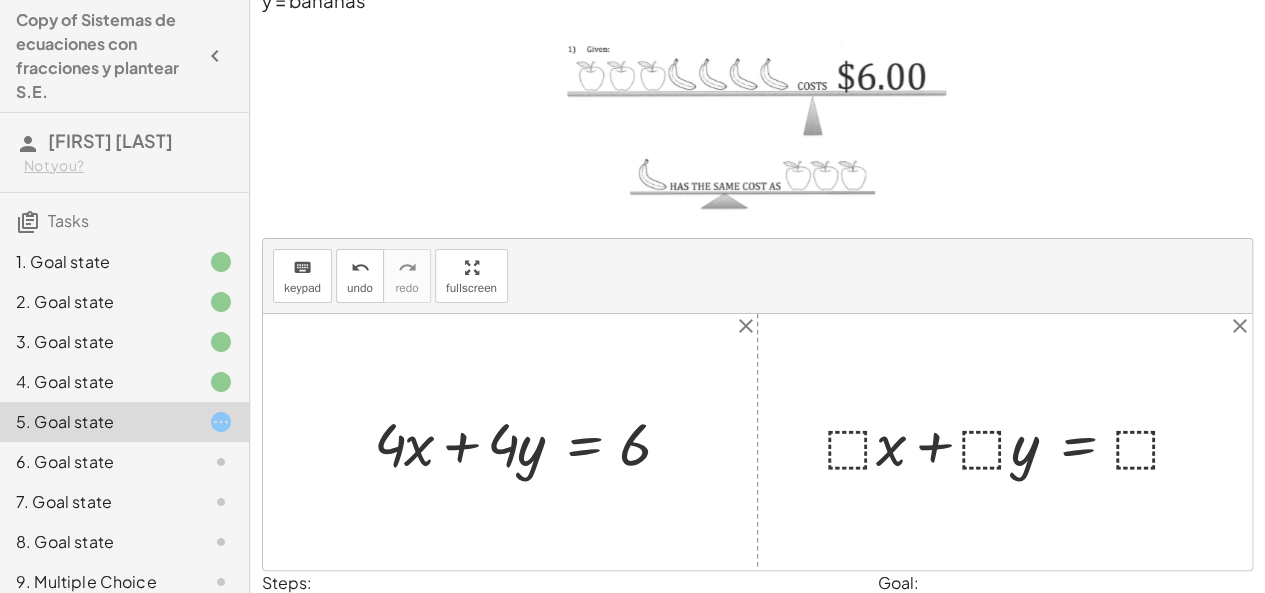 click at bounding box center (1012, 442) 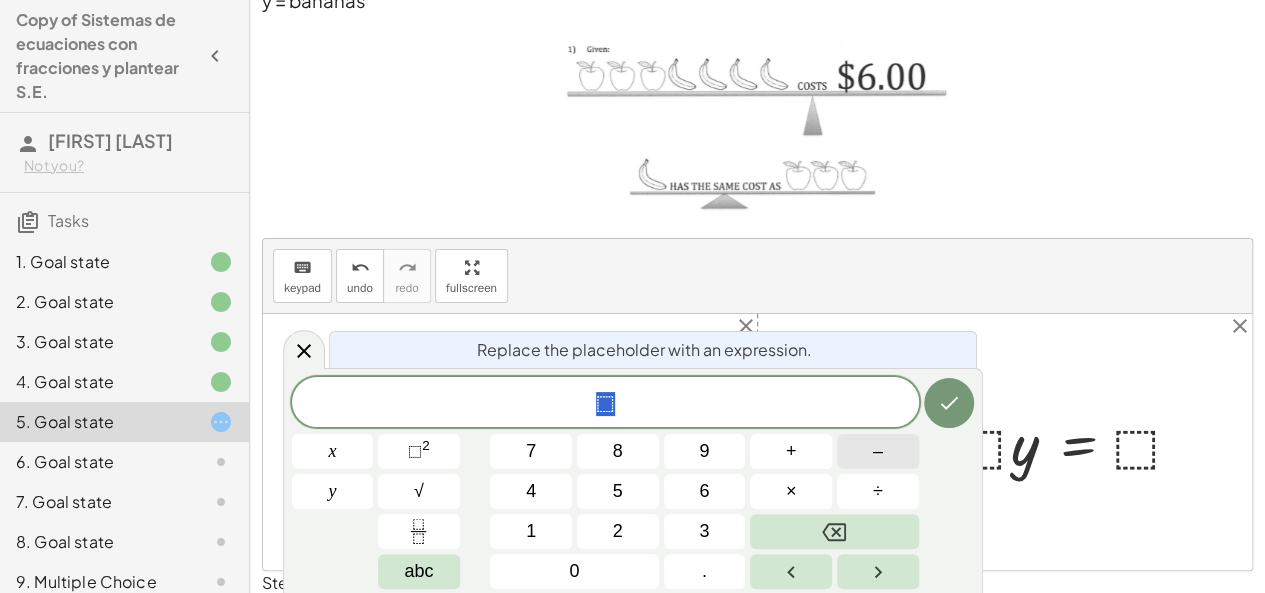 click on "–" at bounding box center (878, 451) 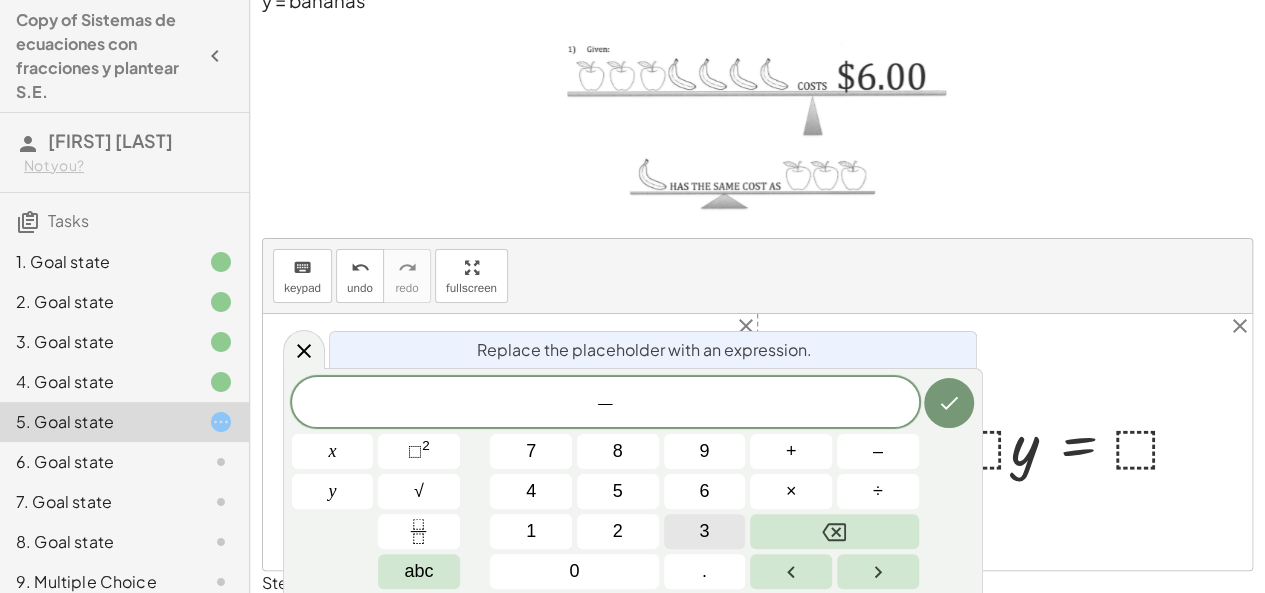 click on "3" at bounding box center (705, 531) 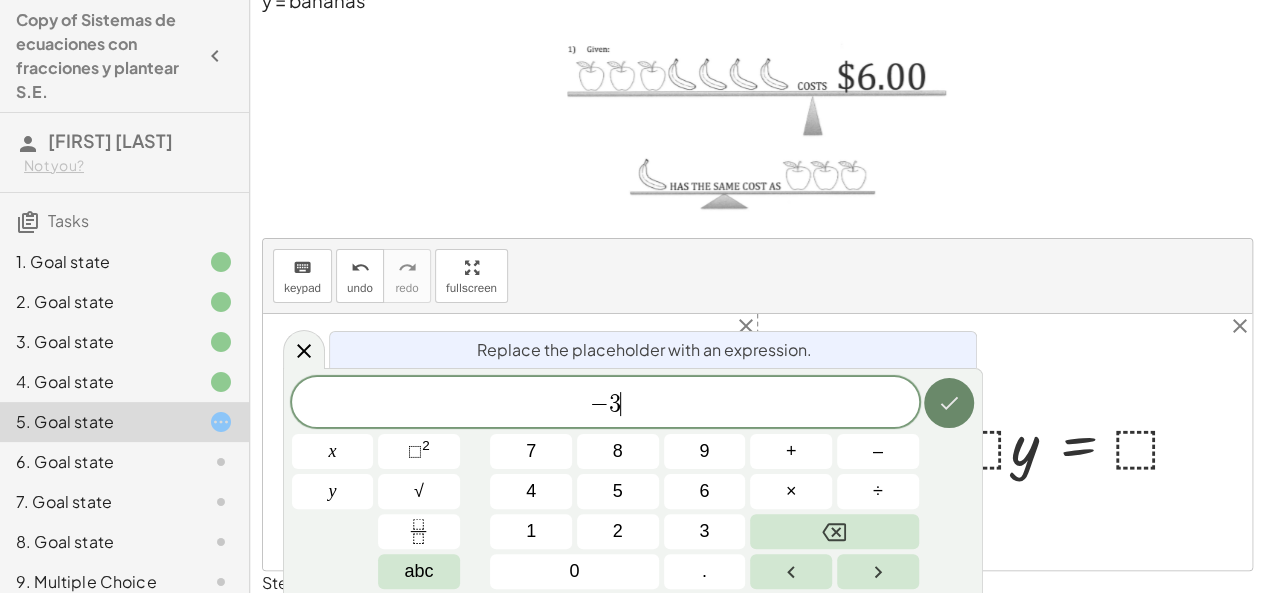 click 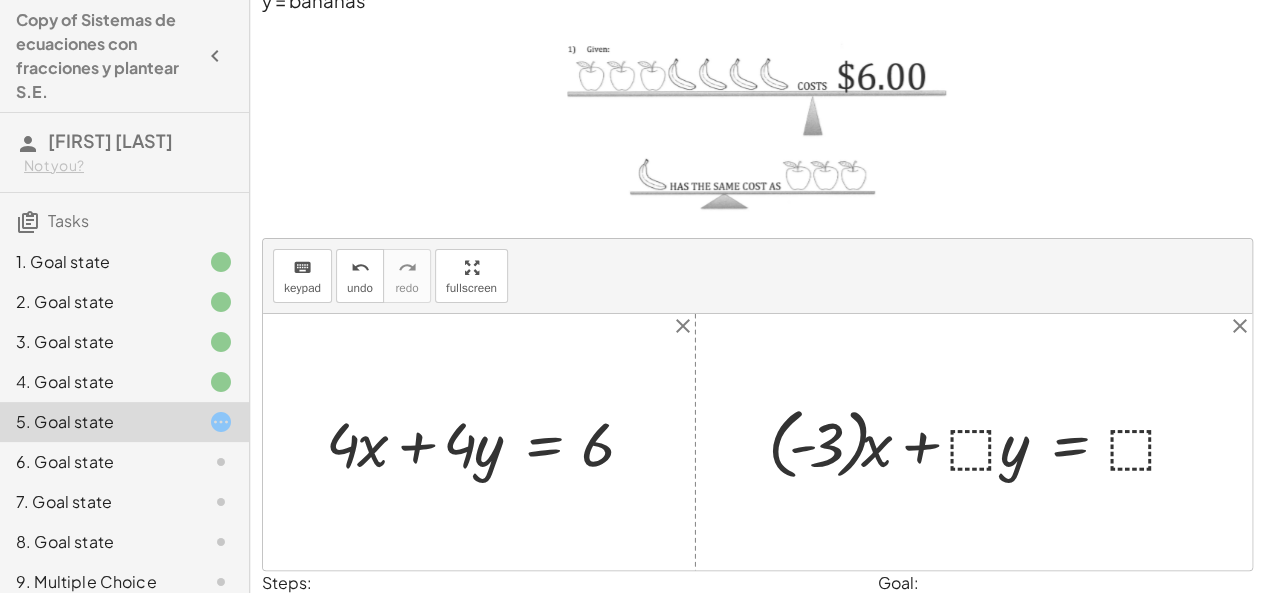 click at bounding box center [981, 442] 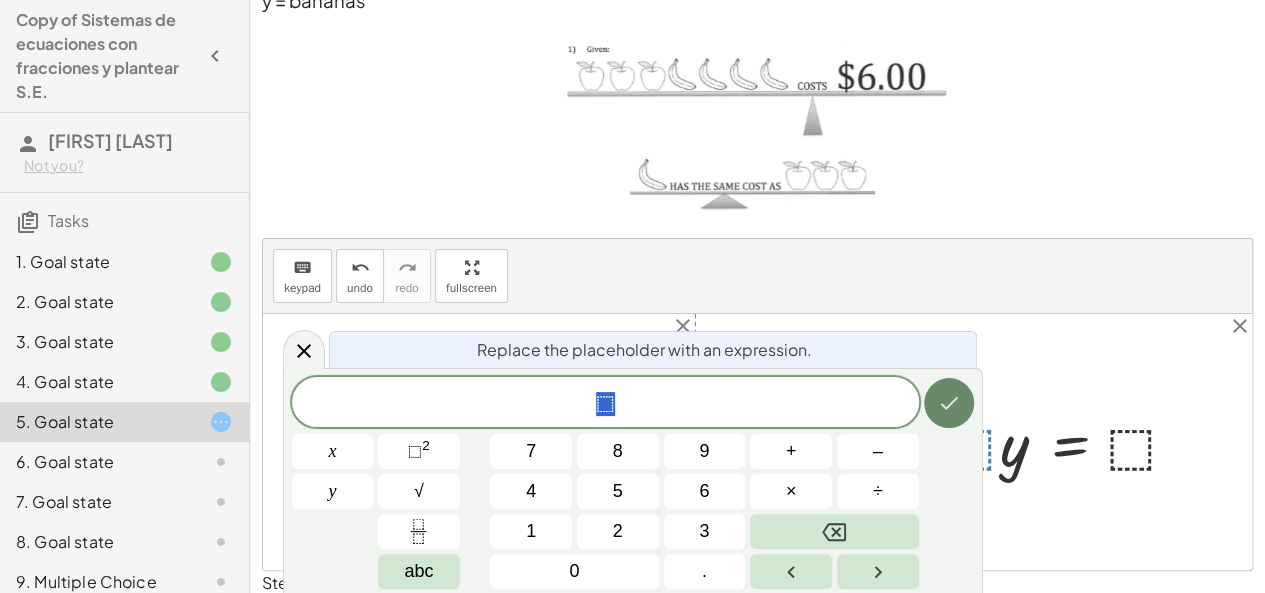 click 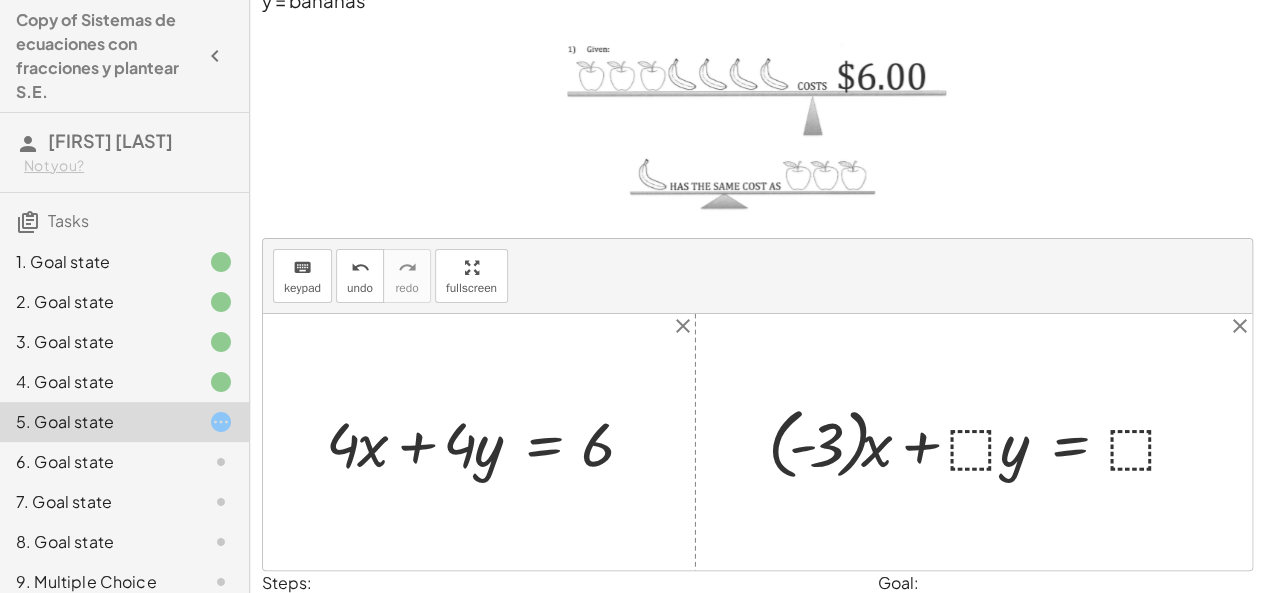 click at bounding box center [981, 442] 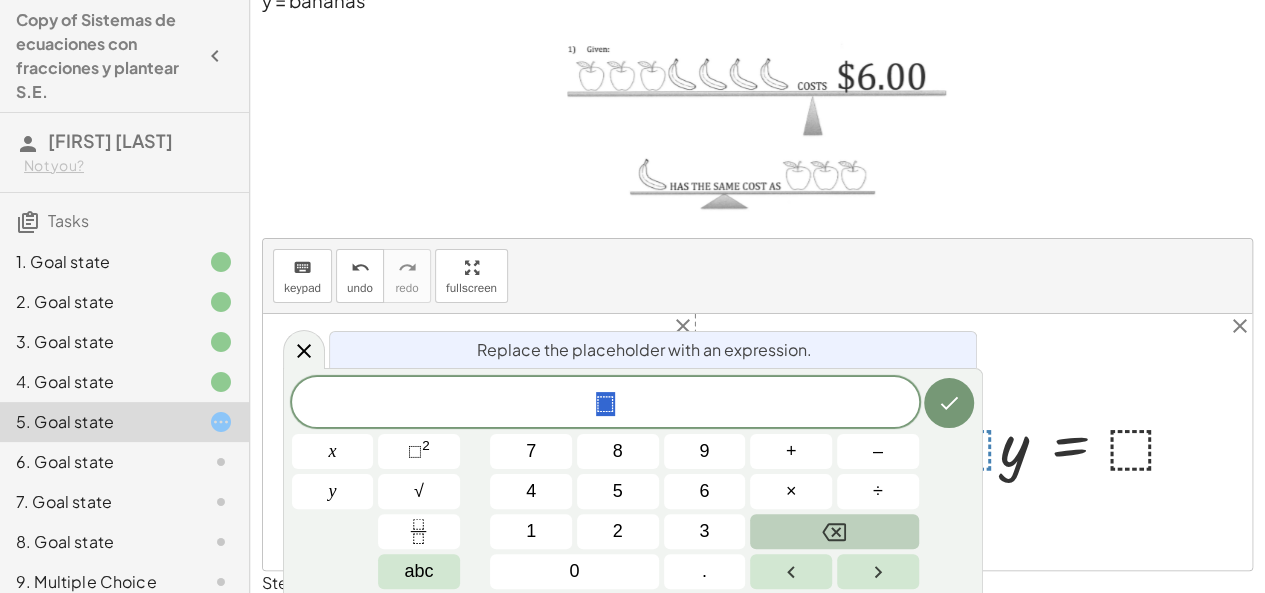 click at bounding box center (834, 531) 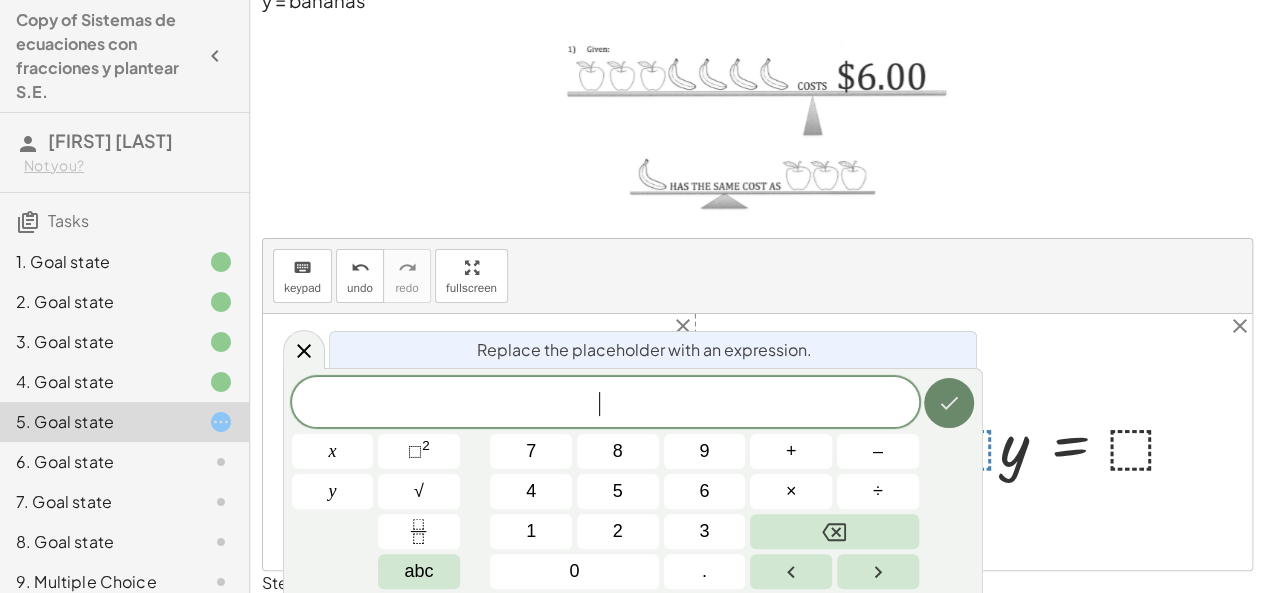 click 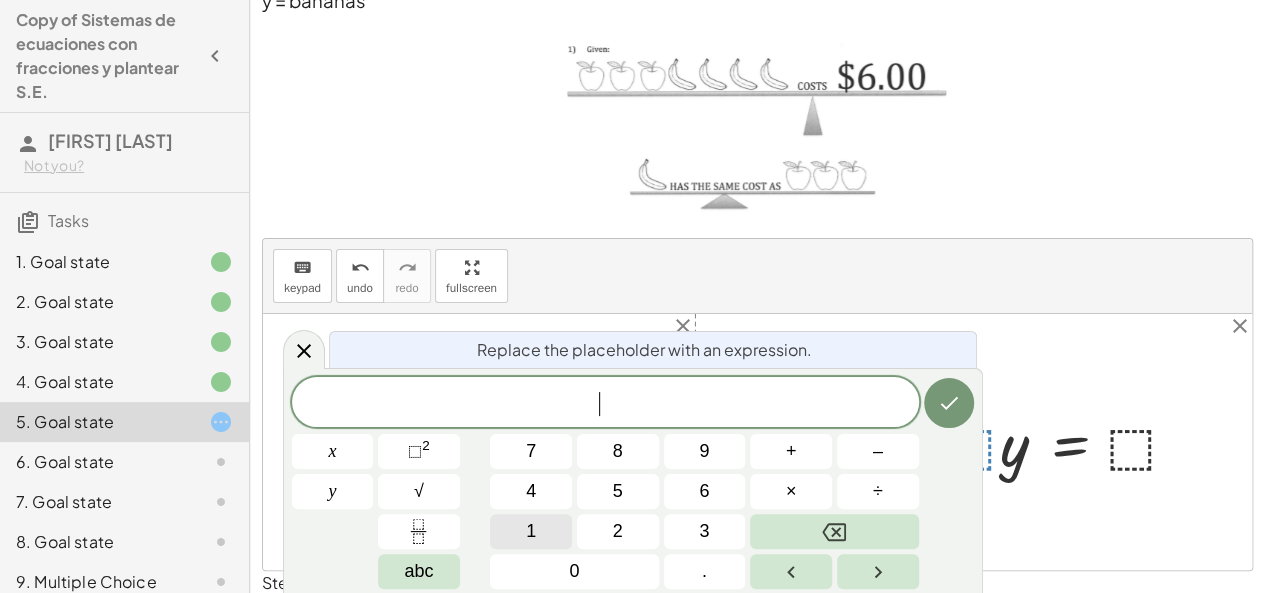 click on "1" at bounding box center (531, 531) 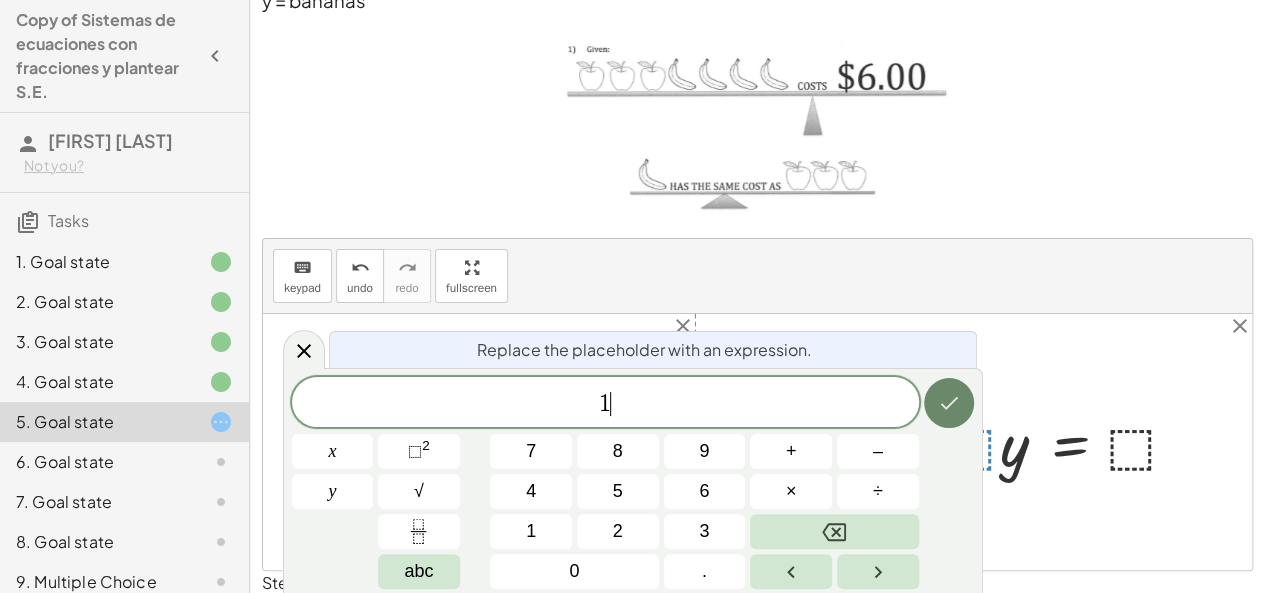 click at bounding box center [949, 403] 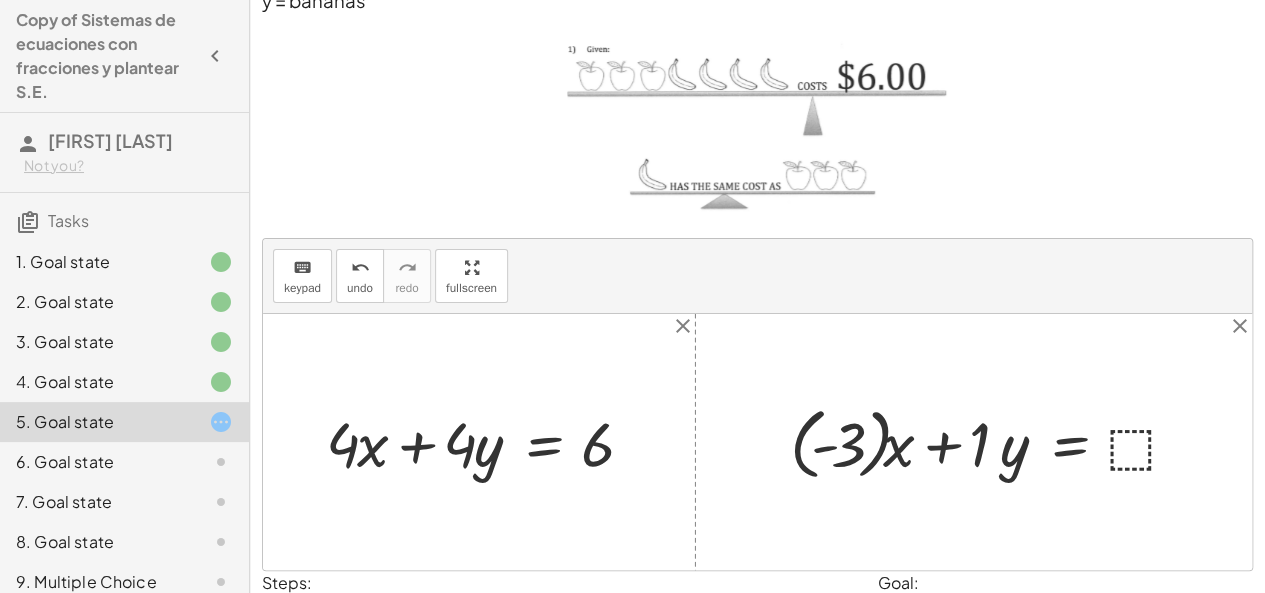 click at bounding box center (992, 442) 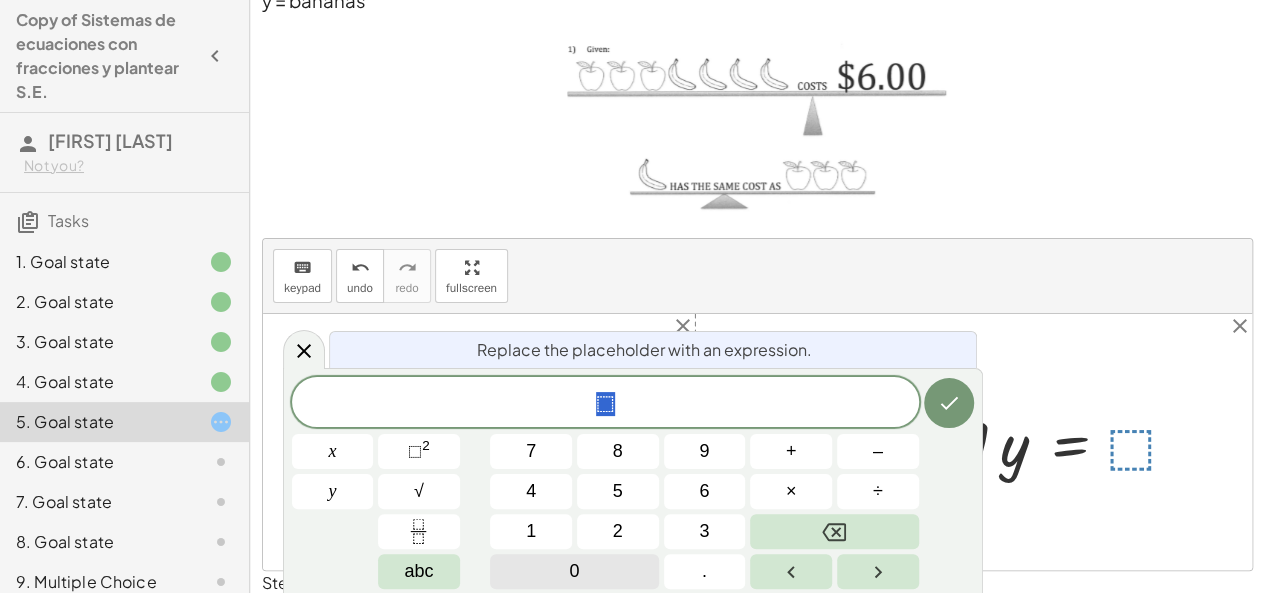click on "0" at bounding box center [574, 571] 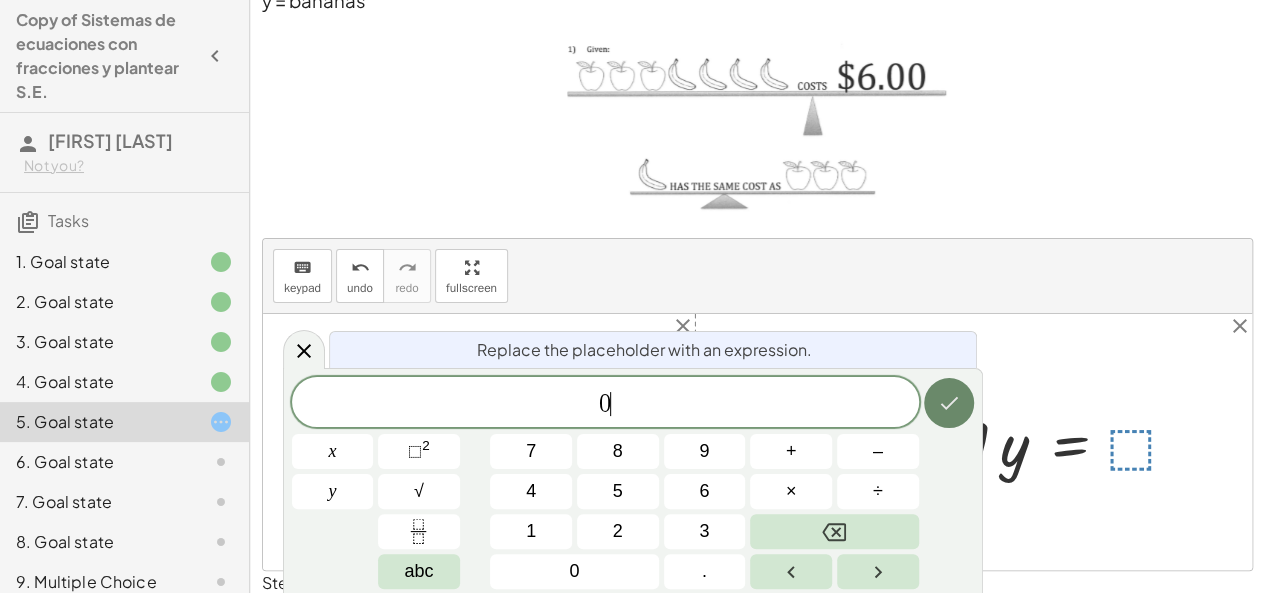 click 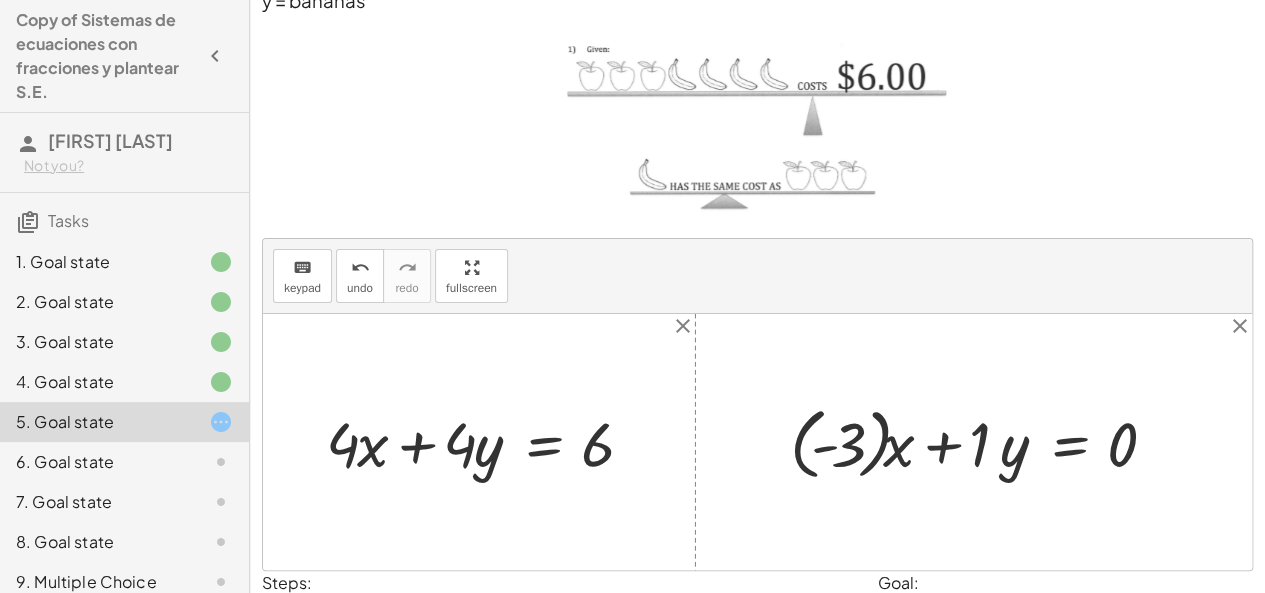 scroll, scrollTop: 250, scrollLeft: 0, axis: vertical 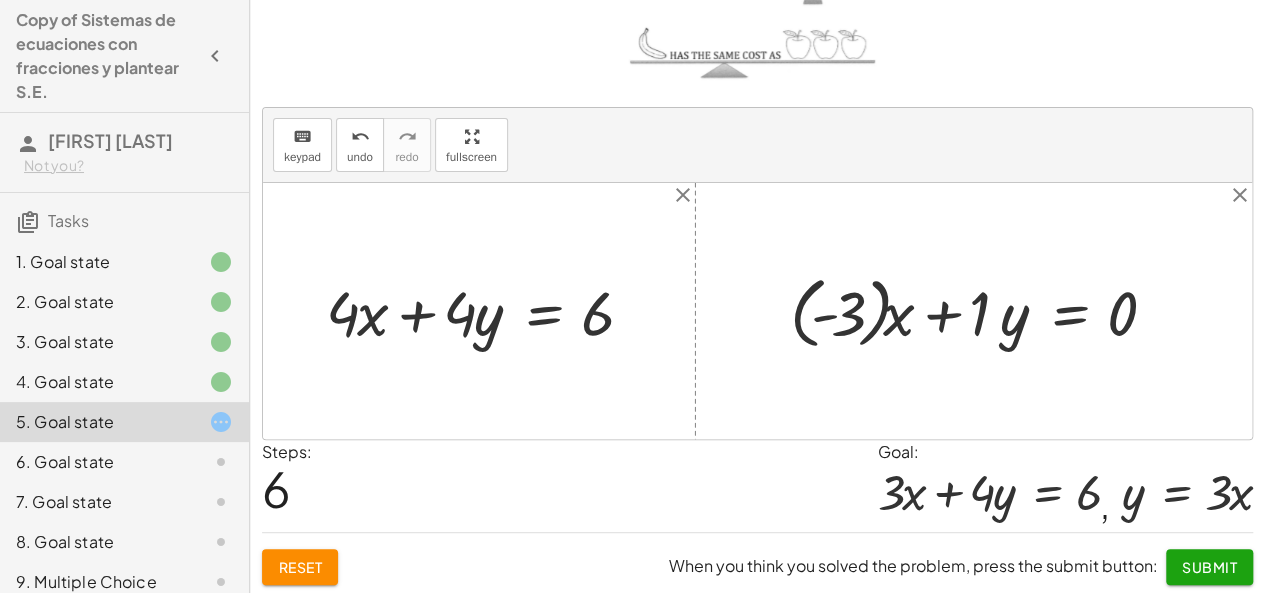 click at bounding box center (757, 311) 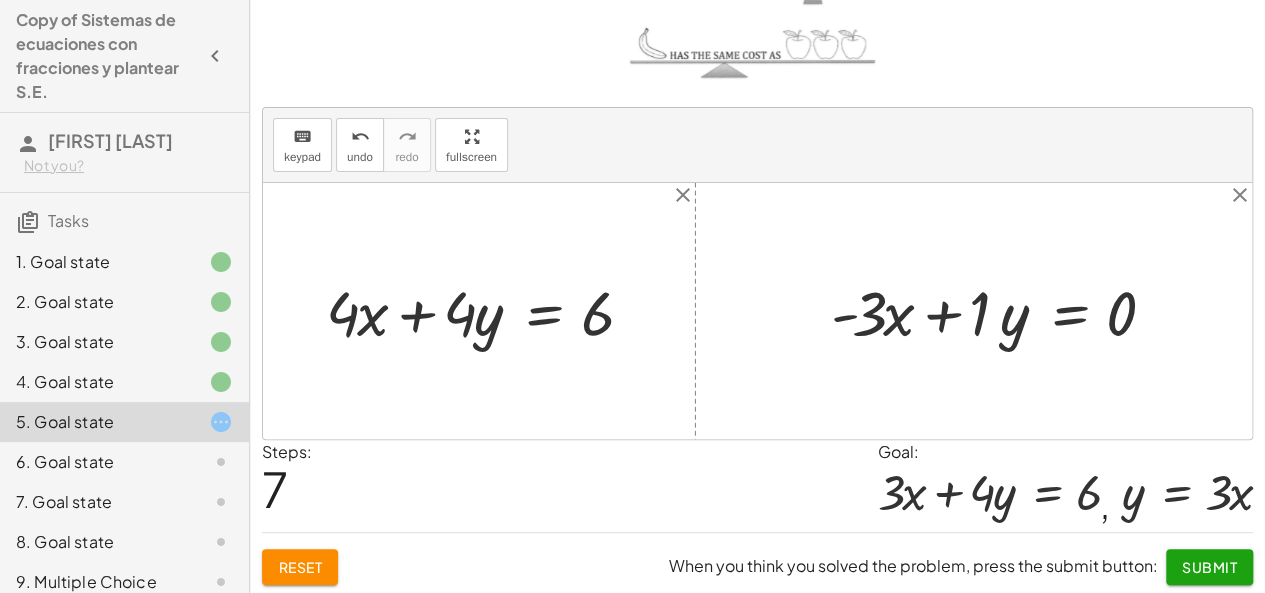 click at bounding box center [1001, 311] 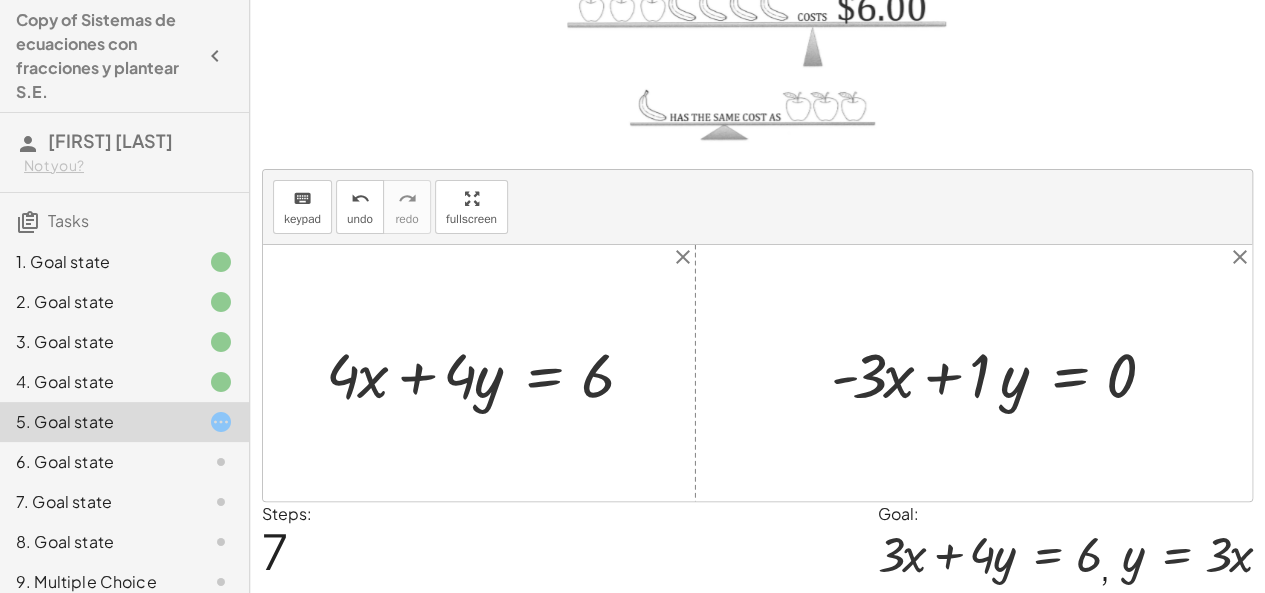 scroll, scrollTop: 186, scrollLeft: 0, axis: vertical 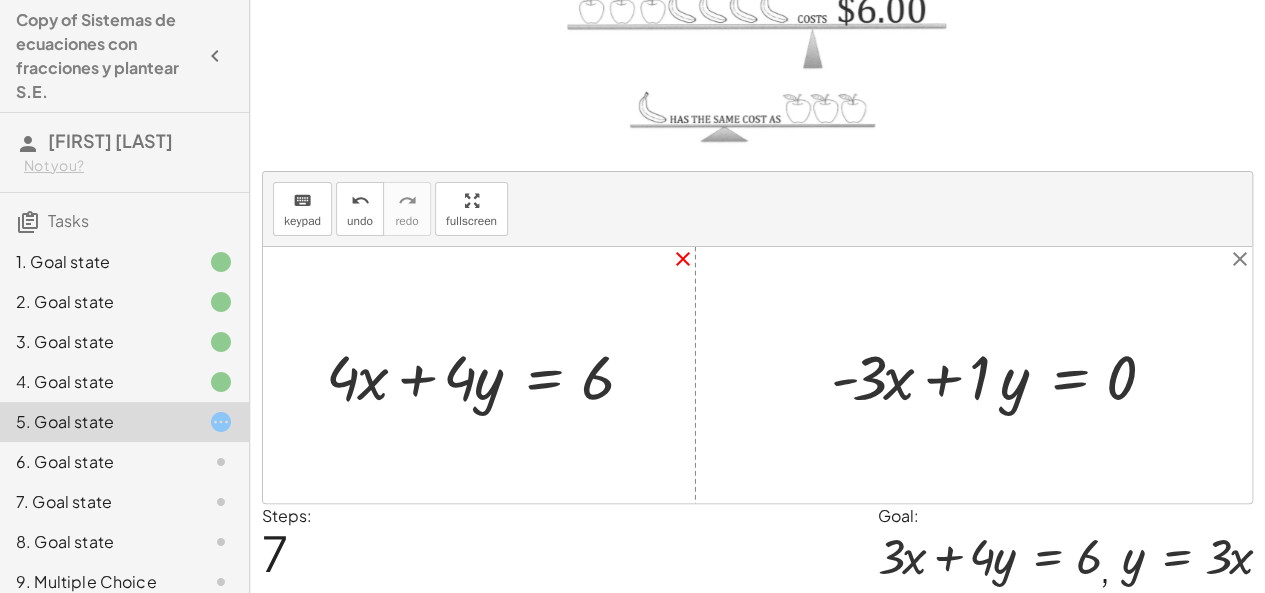 click on "close" at bounding box center [683, 259] 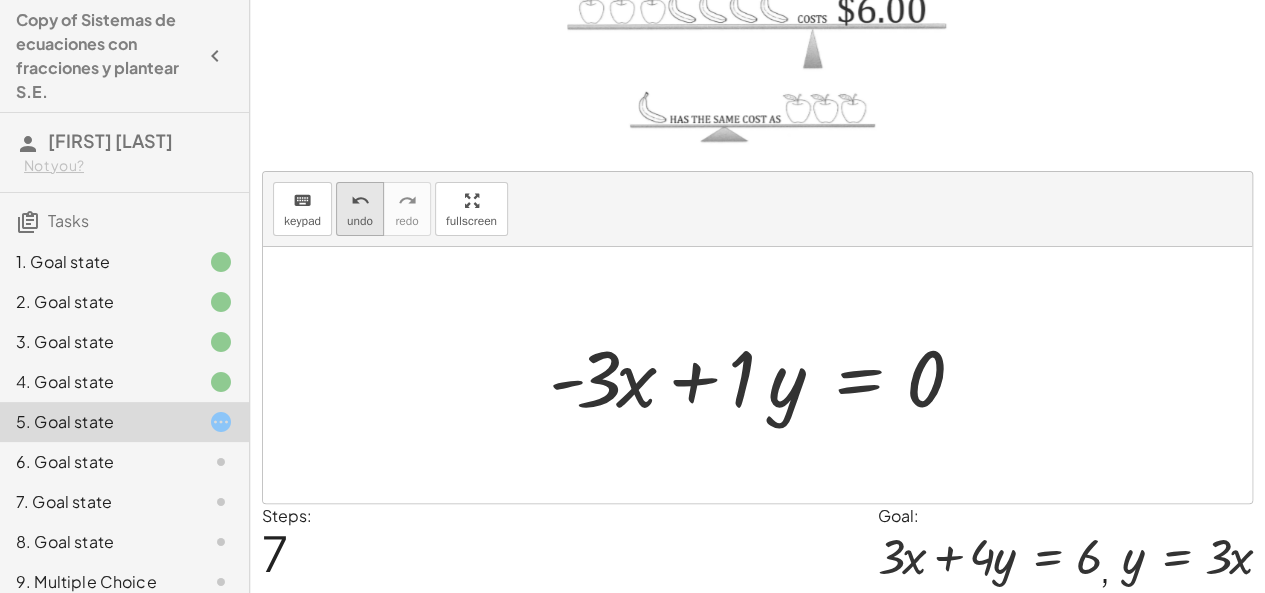 click on "undo" at bounding box center (360, 221) 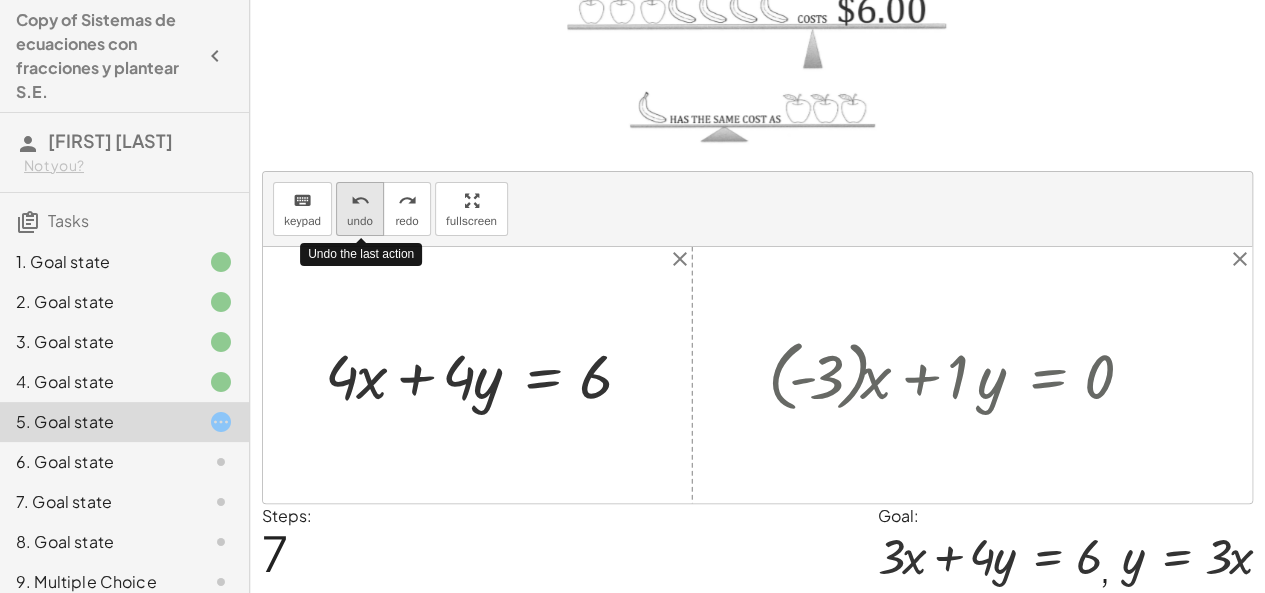 click on "undo" at bounding box center [360, 221] 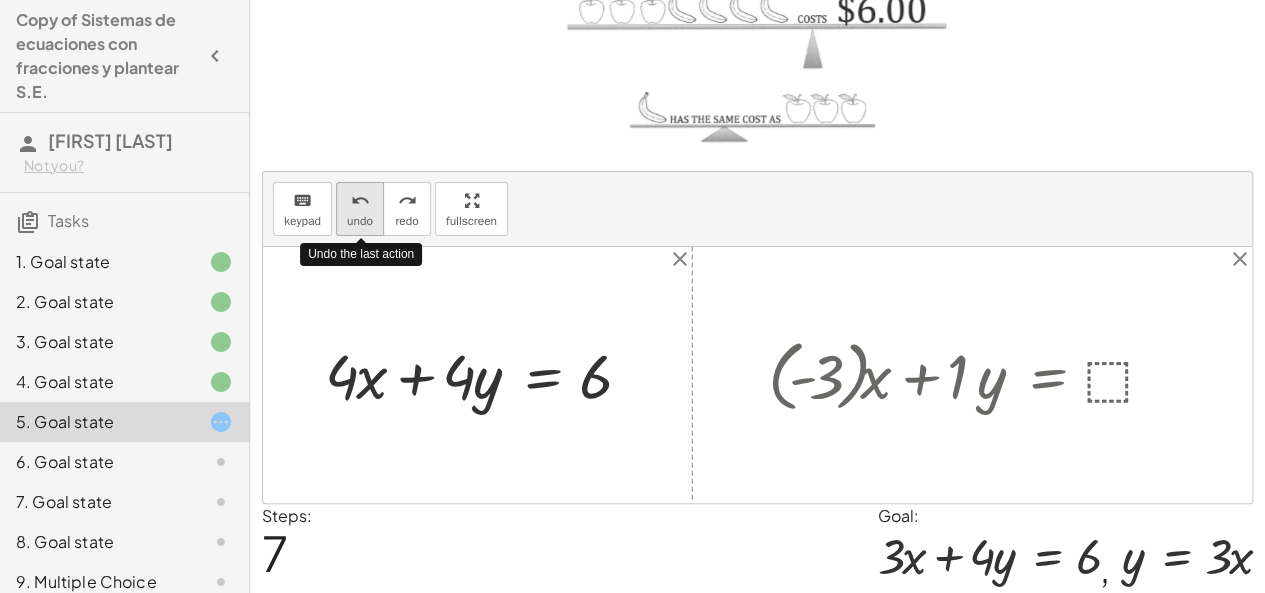 click on "undo" at bounding box center (360, 221) 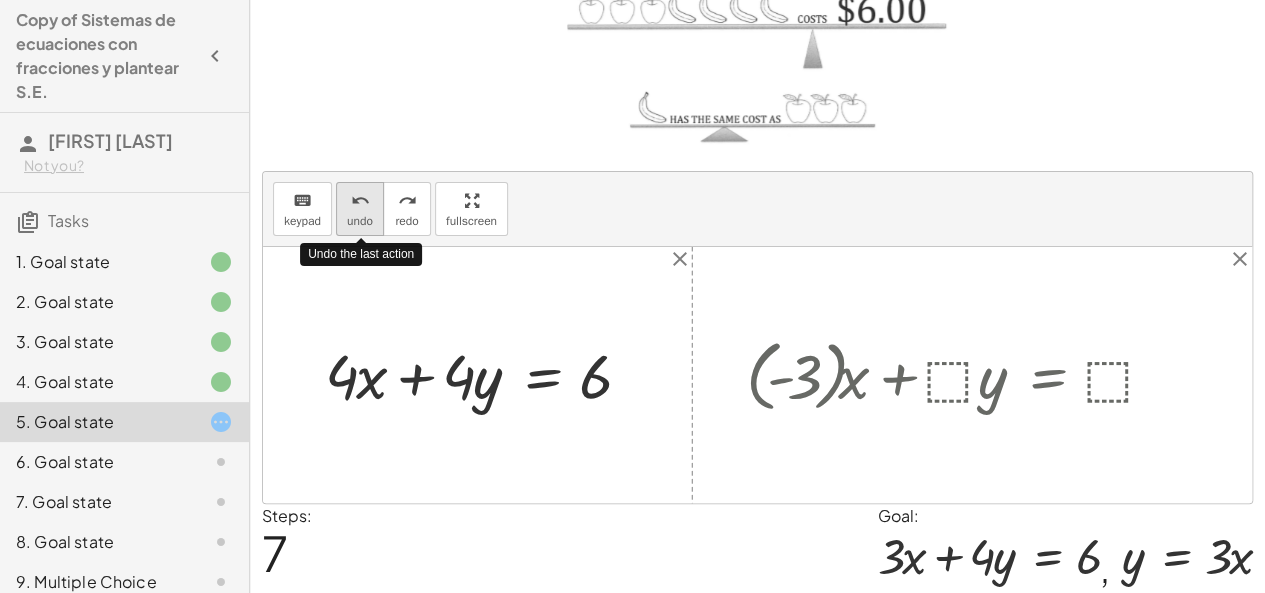 click on "undo" at bounding box center [360, 221] 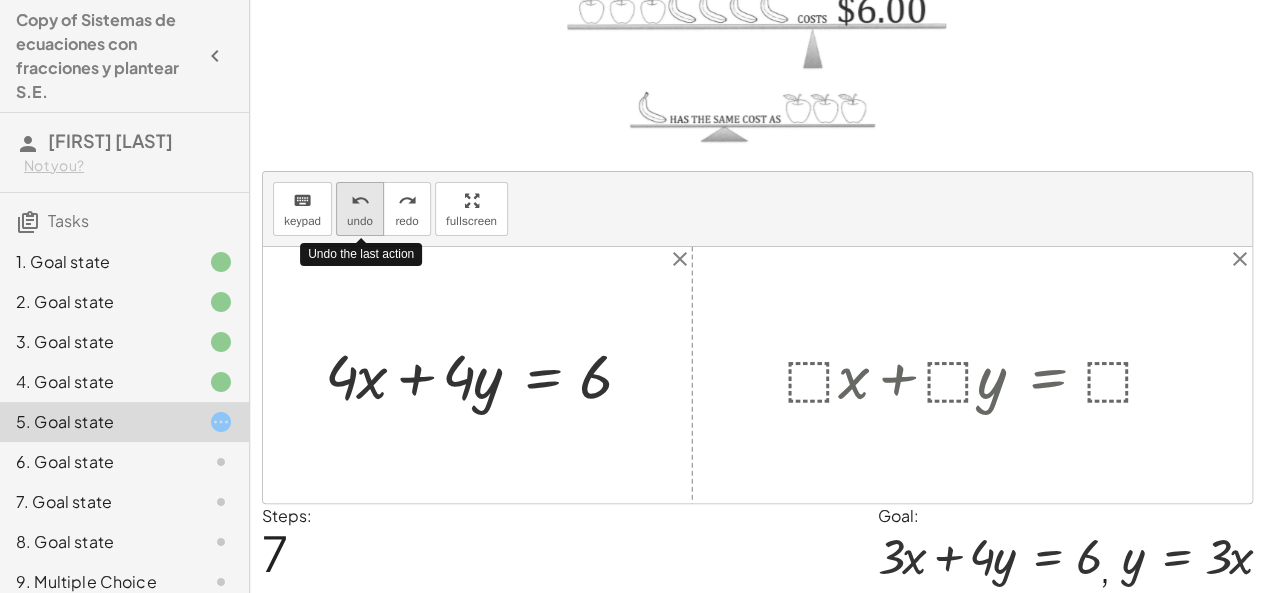 click on "undo" at bounding box center (360, 221) 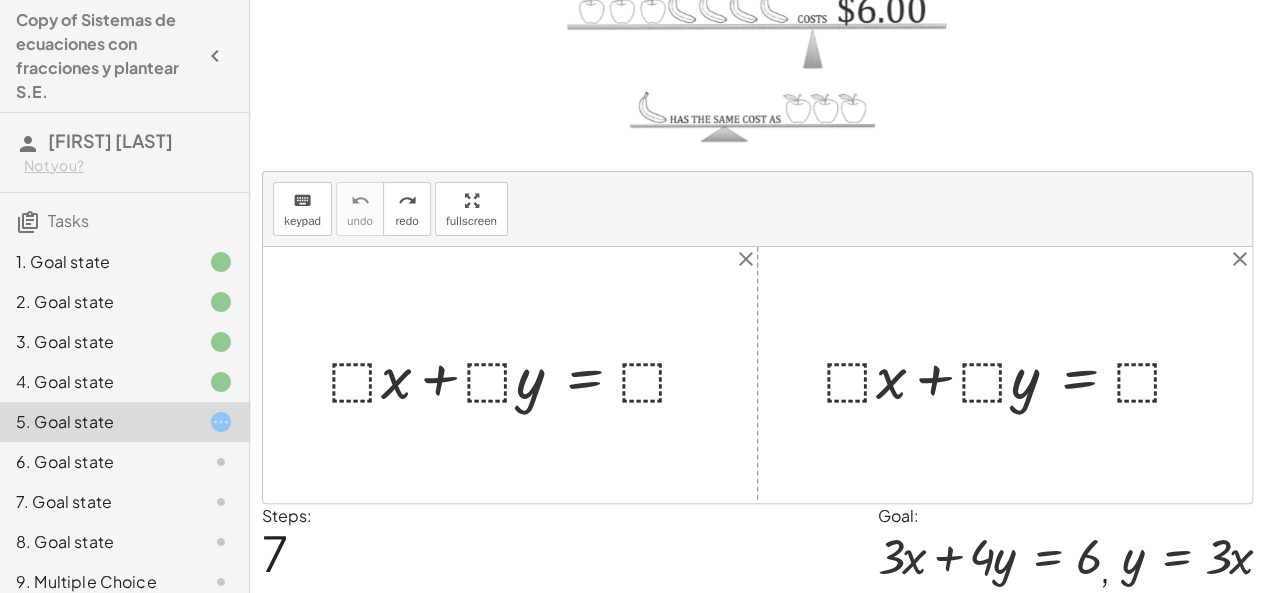 click at bounding box center [517, 374] 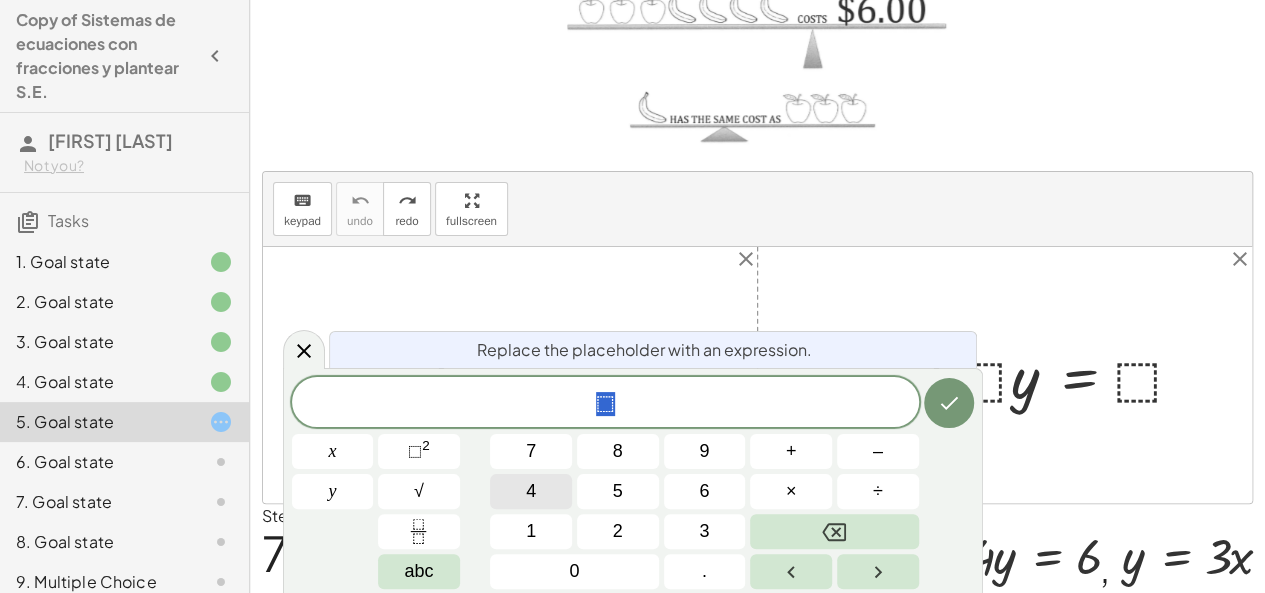 click on "4" at bounding box center [531, 491] 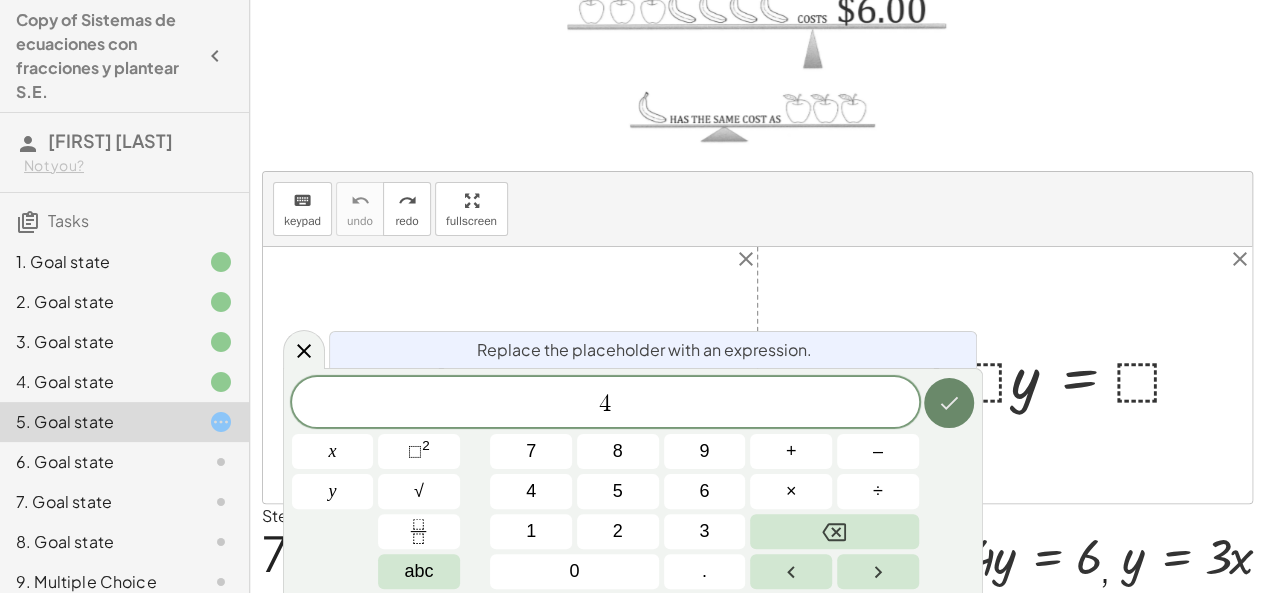 click at bounding box center [949, 403] 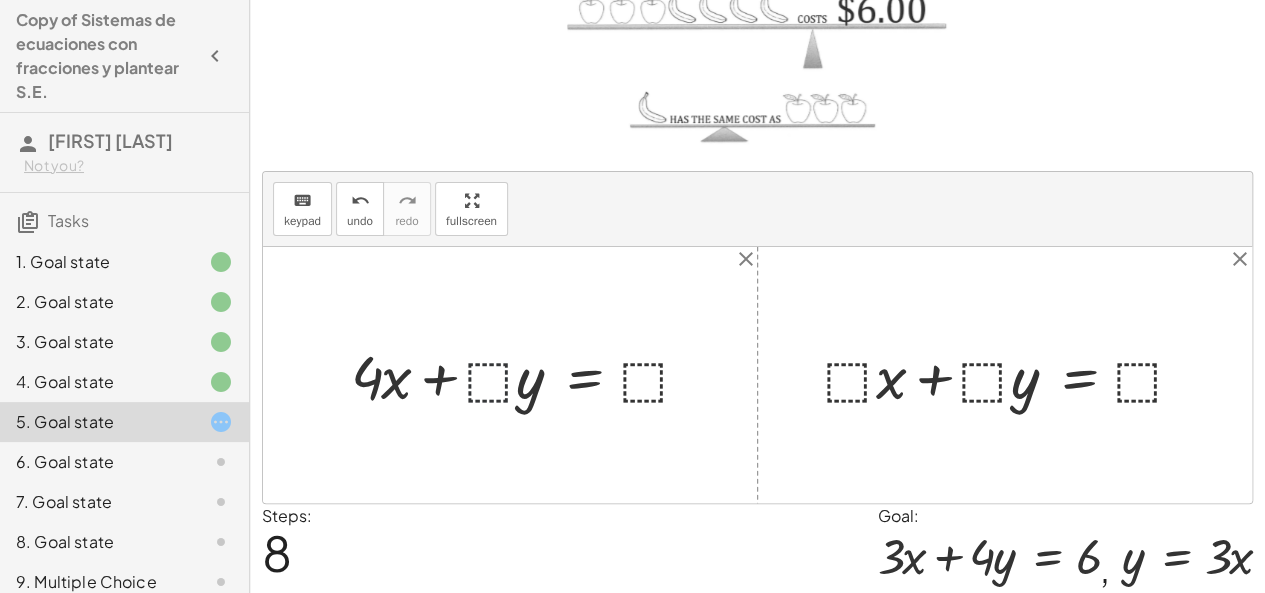 click at bounding box center [528, 374] 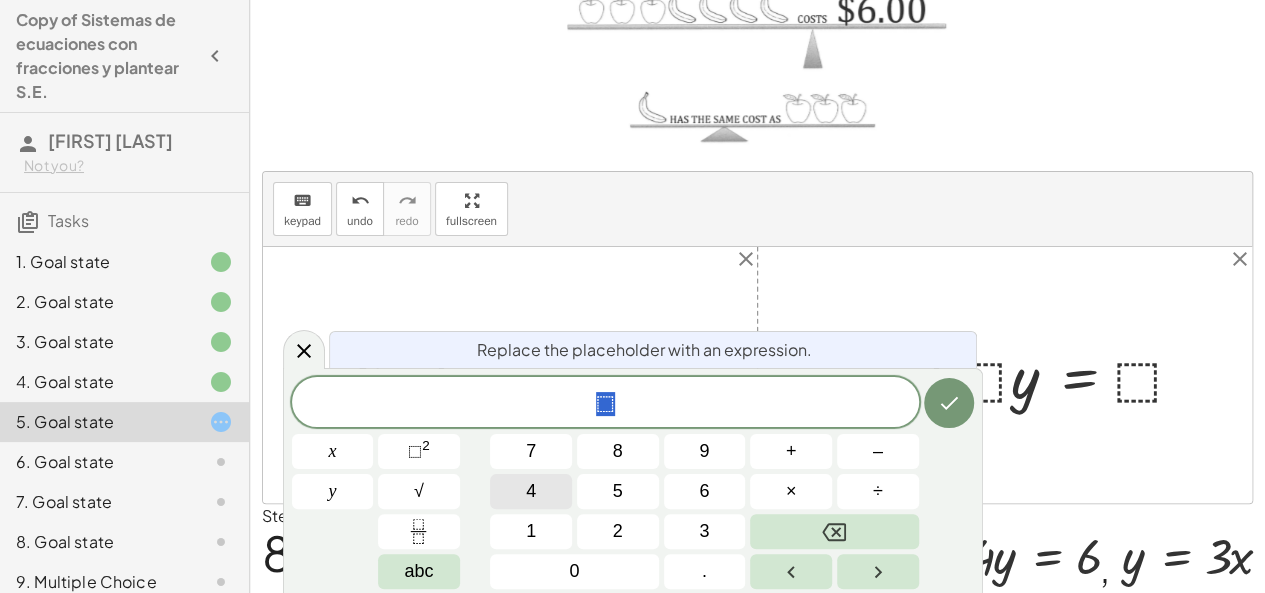 click on "4" at bounding box center (531, 491) 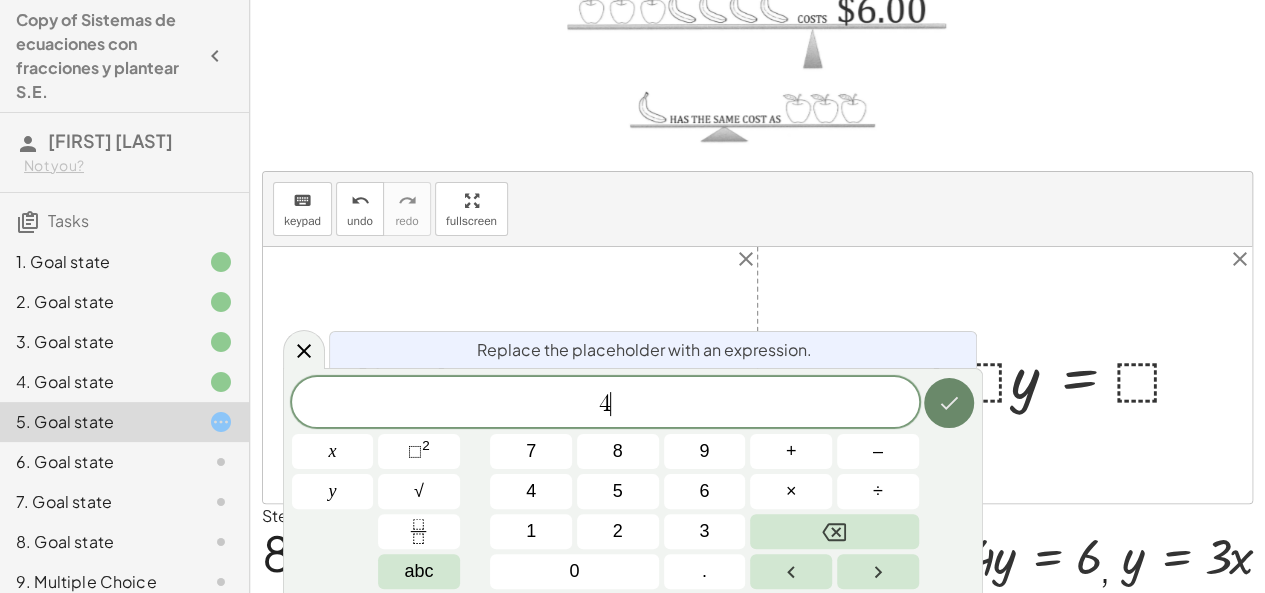 click at bounding box center (949, 403) 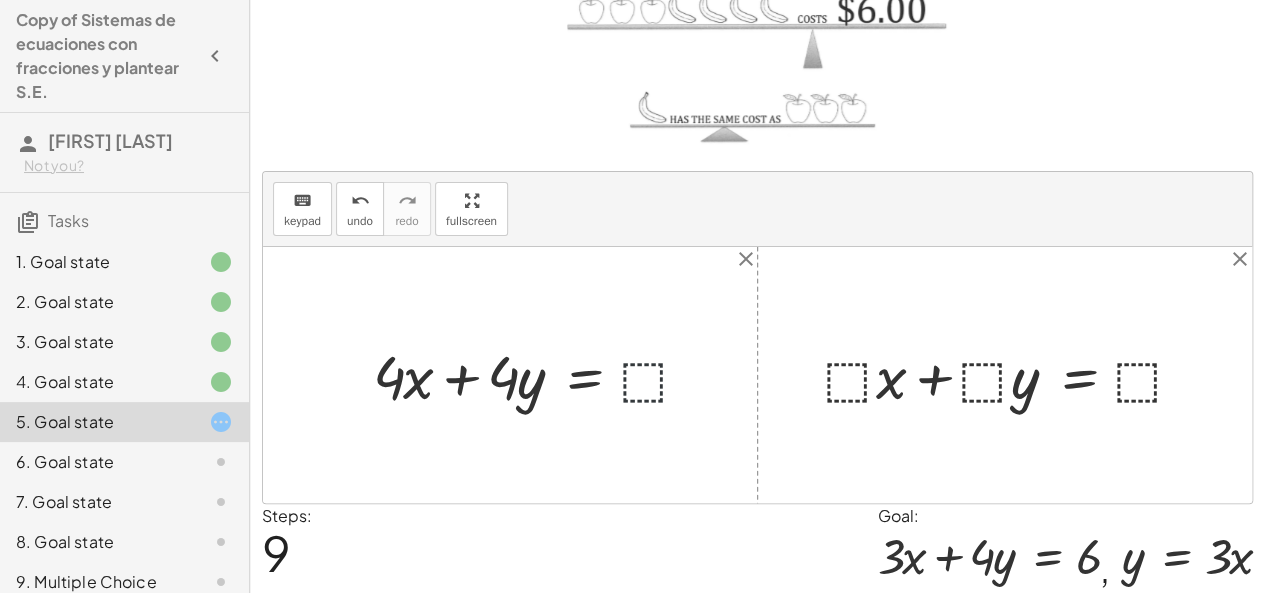 click at bounding box center (539, 374) 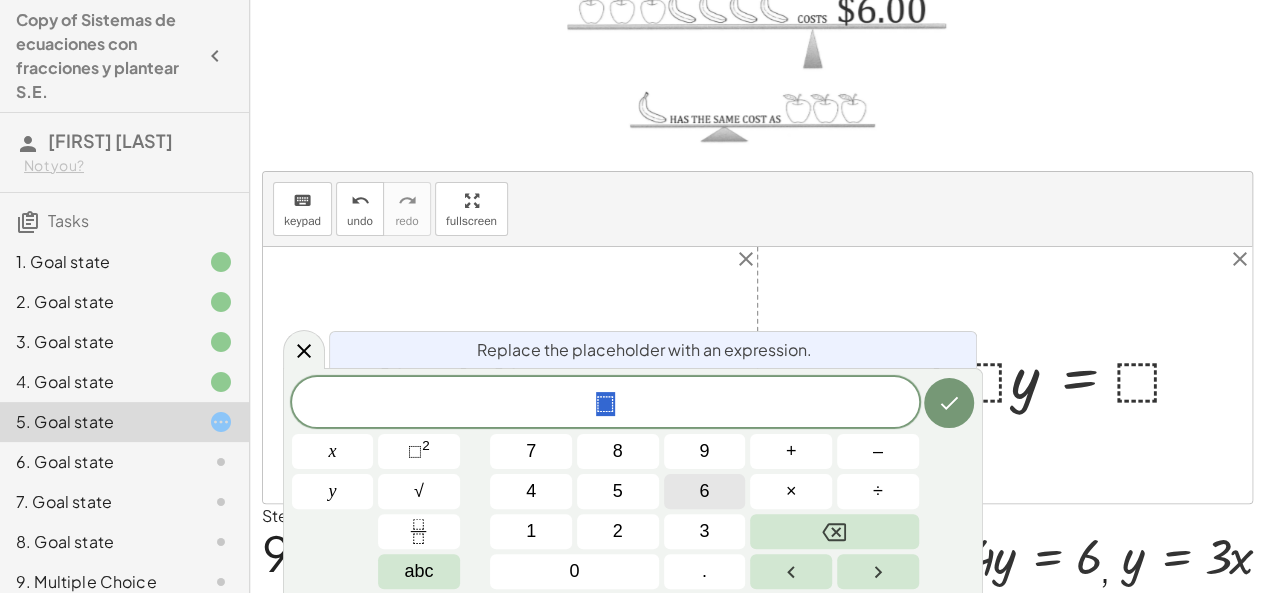click on "6" at bounding box center (705, 491) 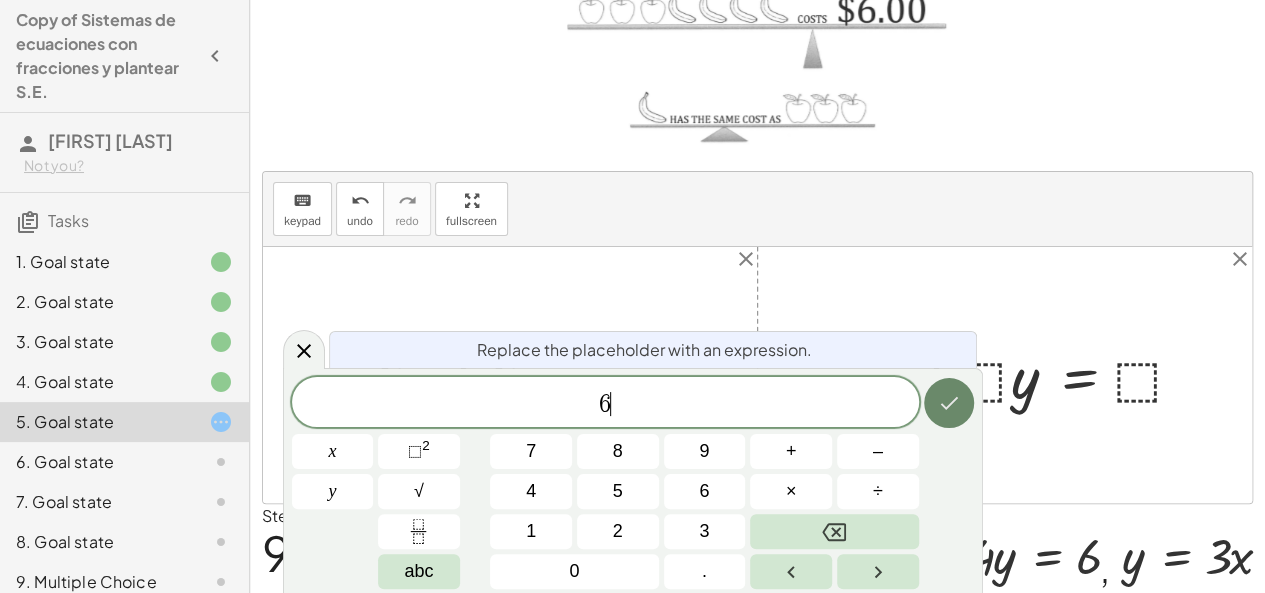 click at bounding box center [949, 403] 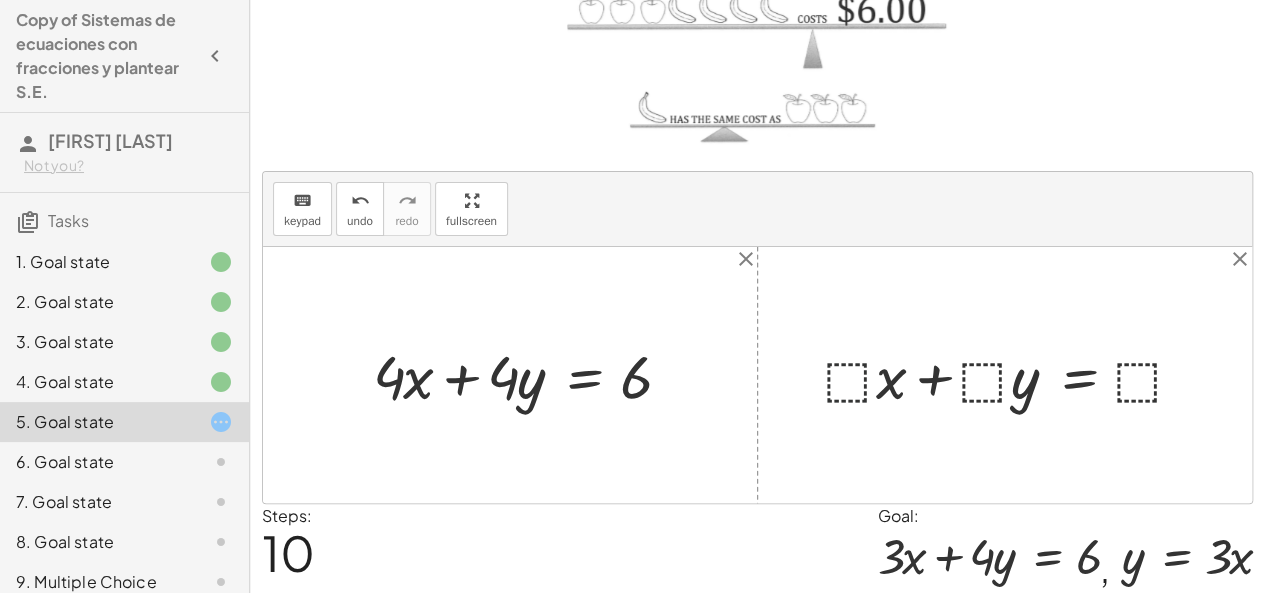 click at bounding box center [1012, 374] 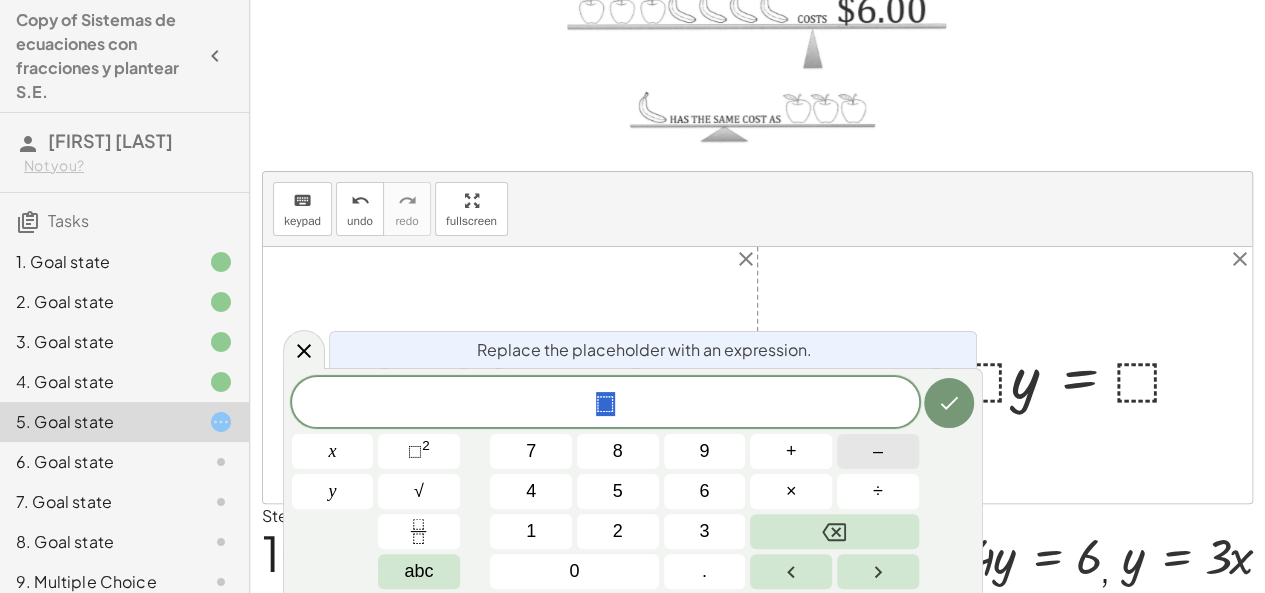 click on "–" at bounding box center (878, 451) 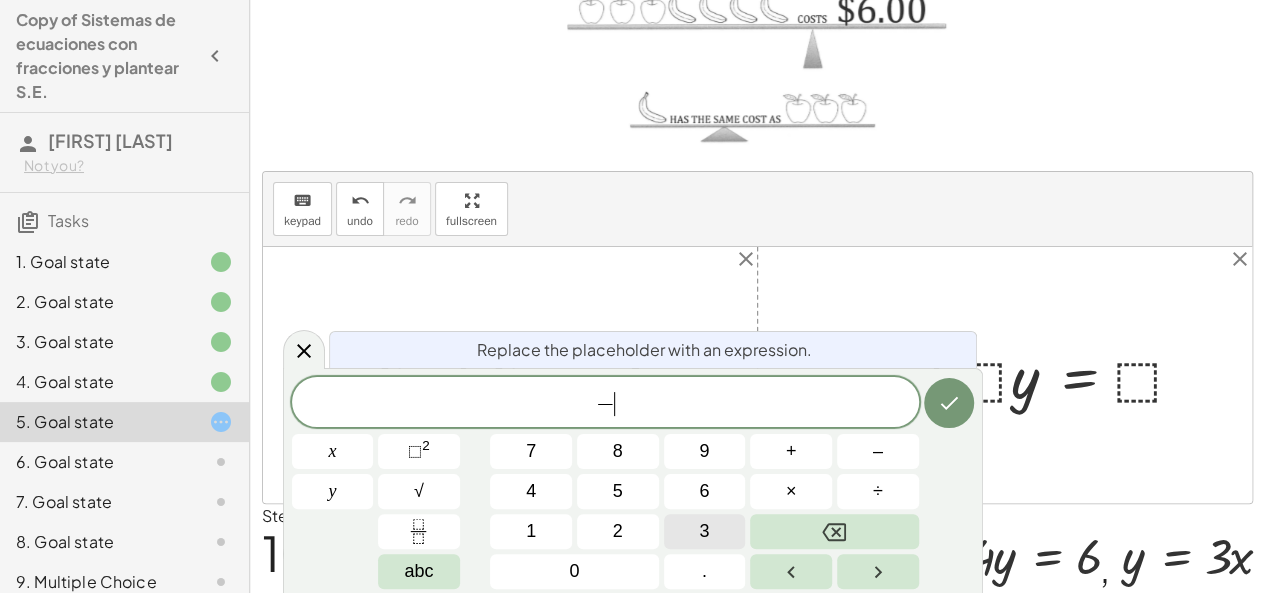 click on "3" at bounding box center [705, 531] 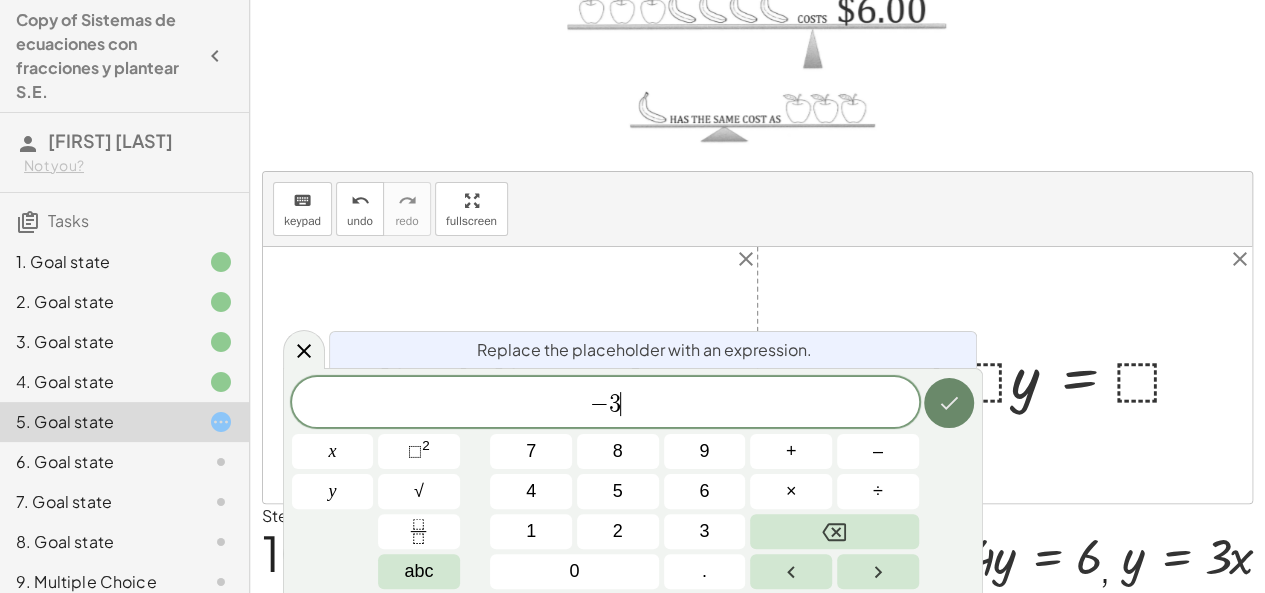 click at bounding box center [949, 403] 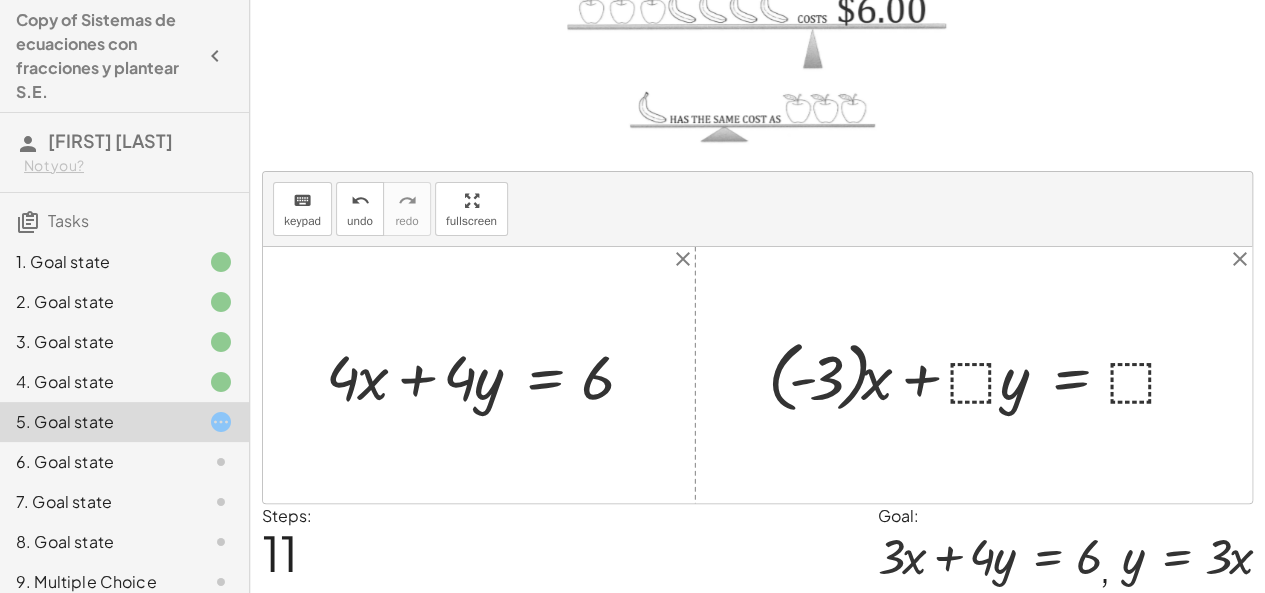 click at bounding box center [981, 375] 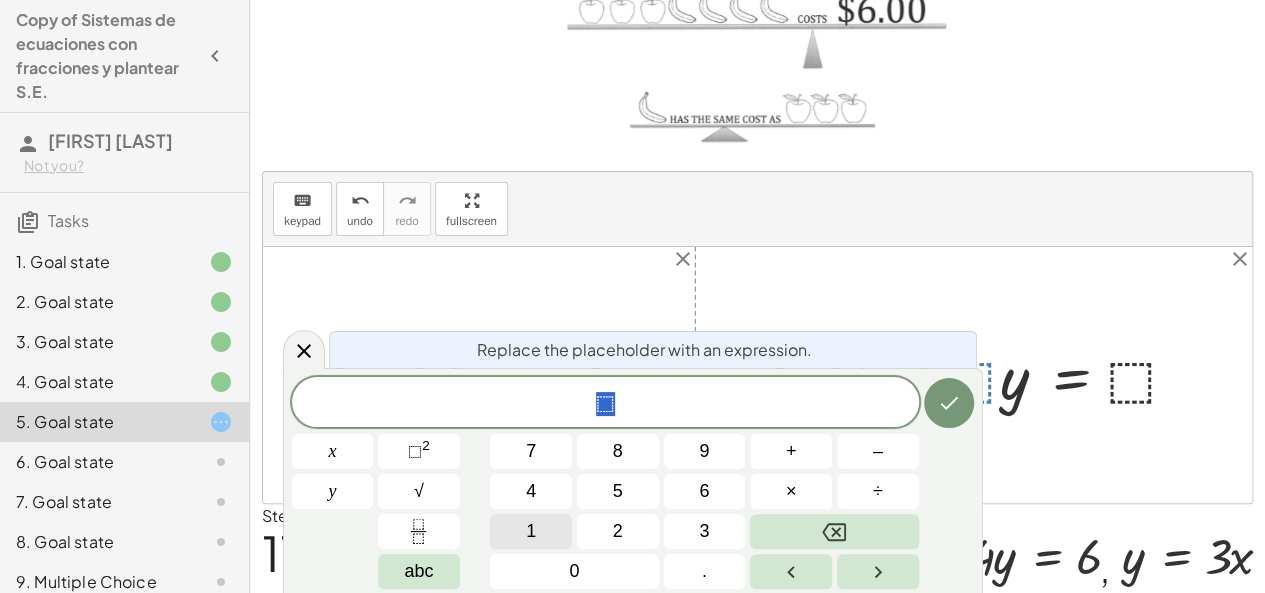 click on "1" at bounding box center [531, 531] 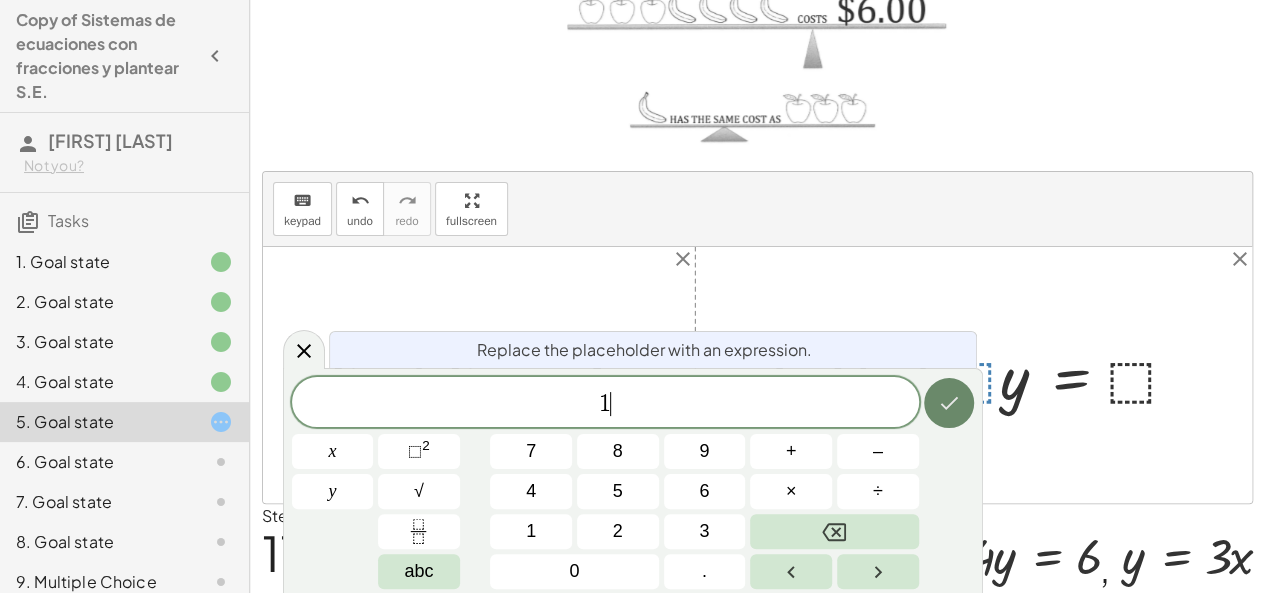 click 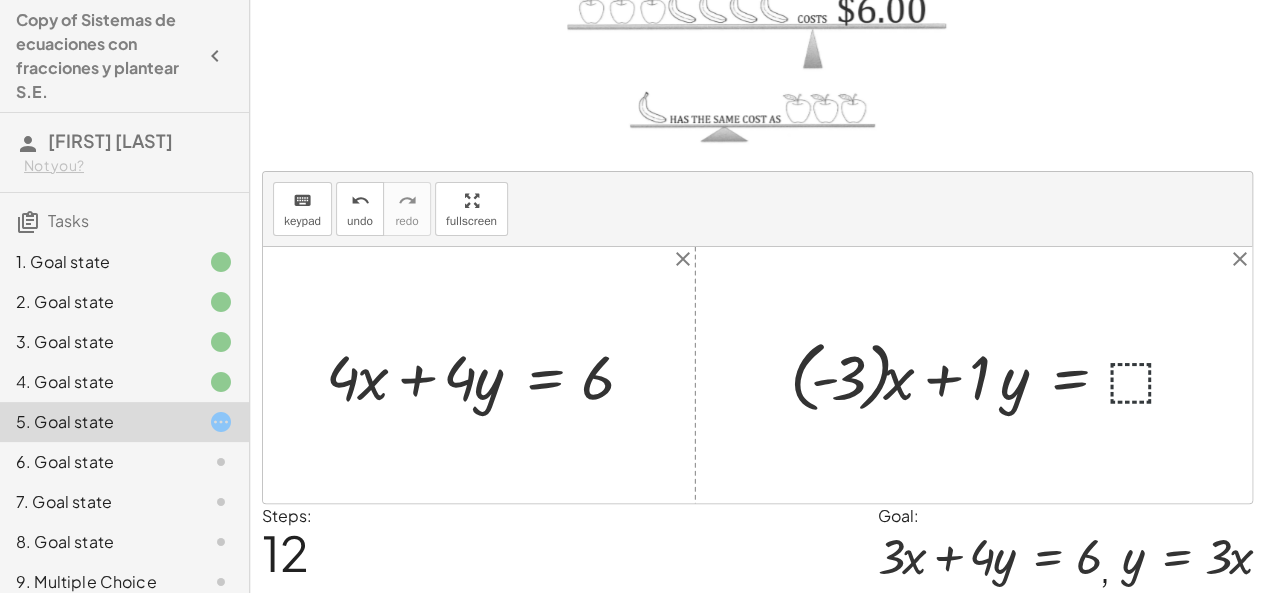 click at bounding box center (992, 375) 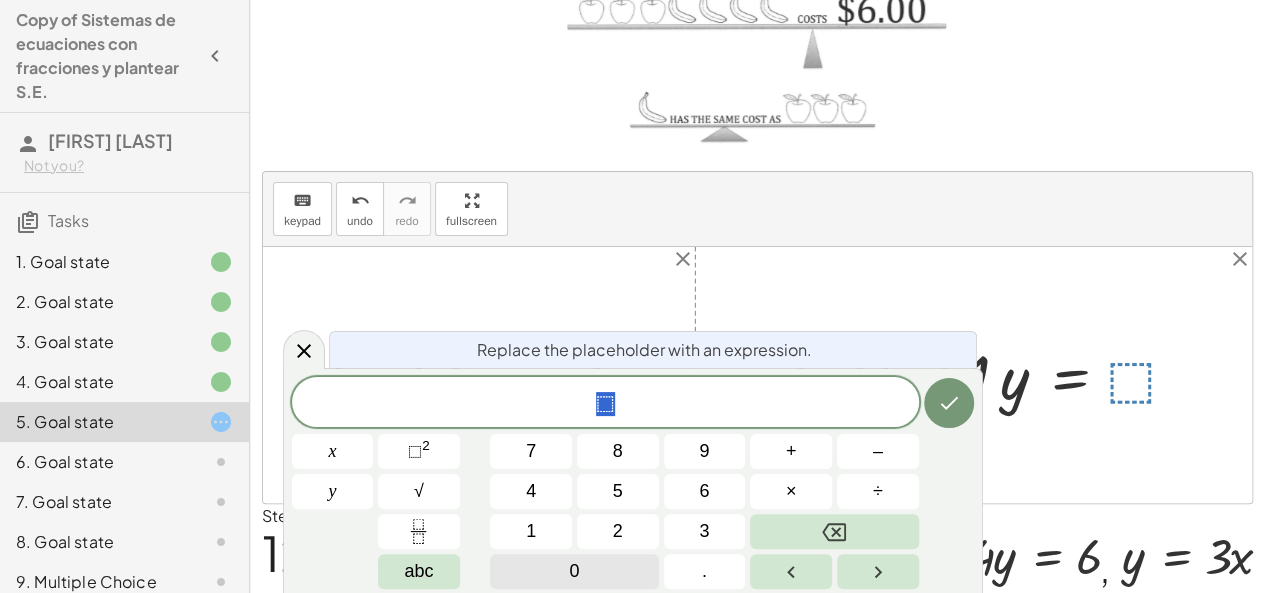 click on "0" at bounding box center (574, 571) 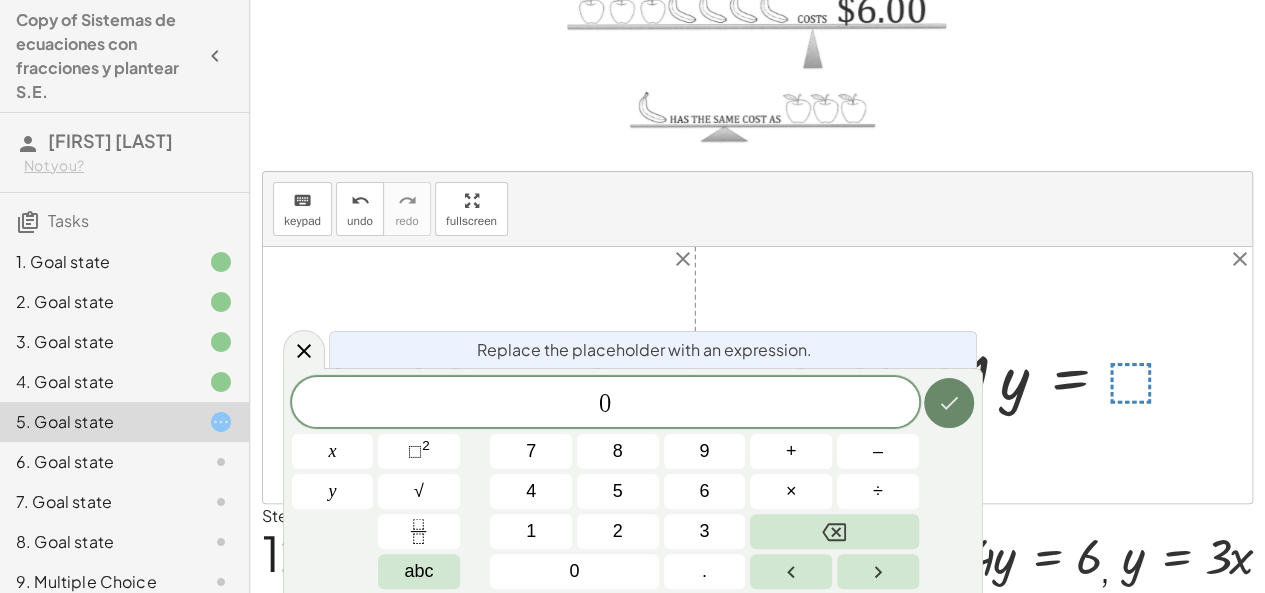 click 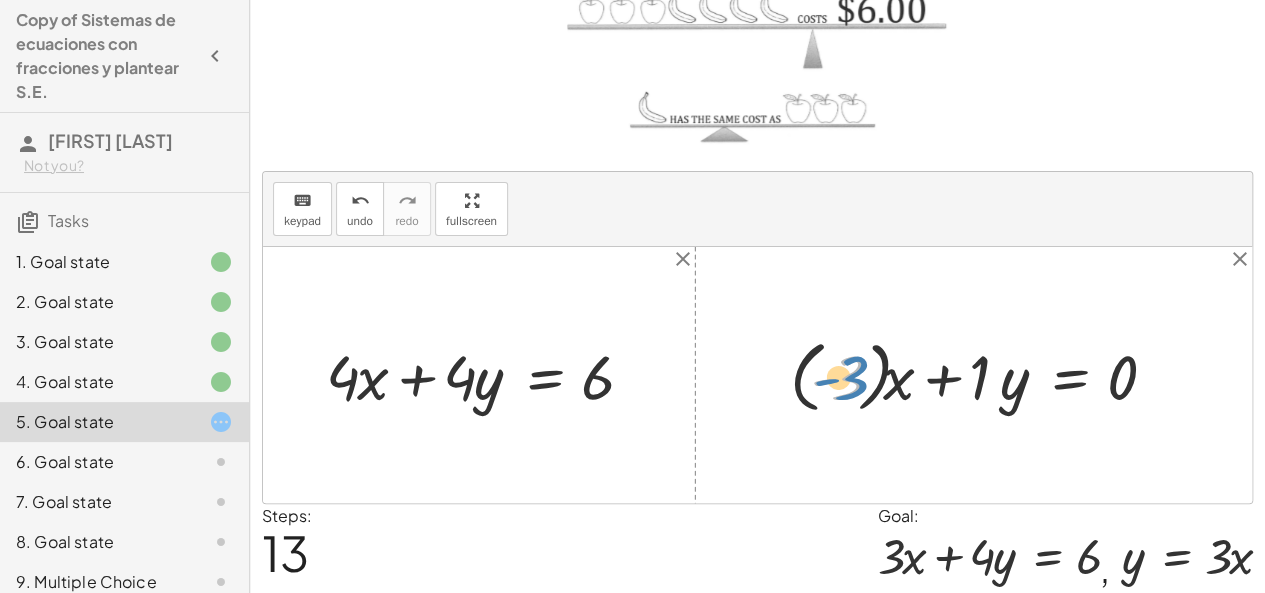 drag, startPoint x: 689, startPoint y: 423, endPoint x: 856, endPoint y: 377, distance: 173.21951 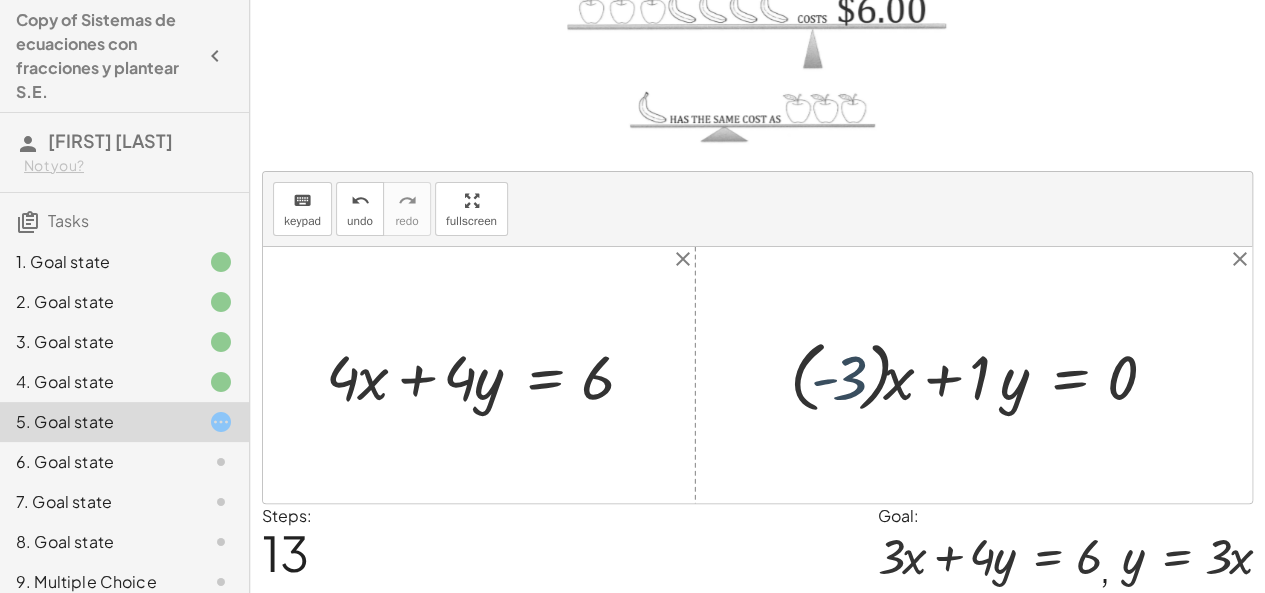click at bounding box center [981, 375] 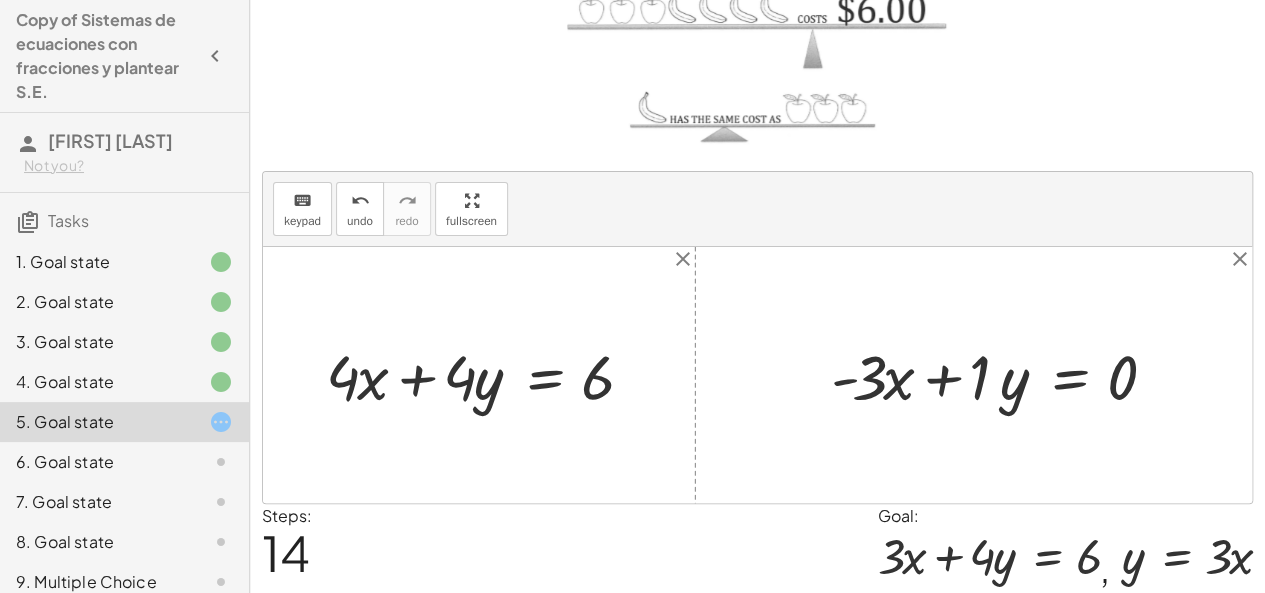 click at bounding box center (1001, 375) 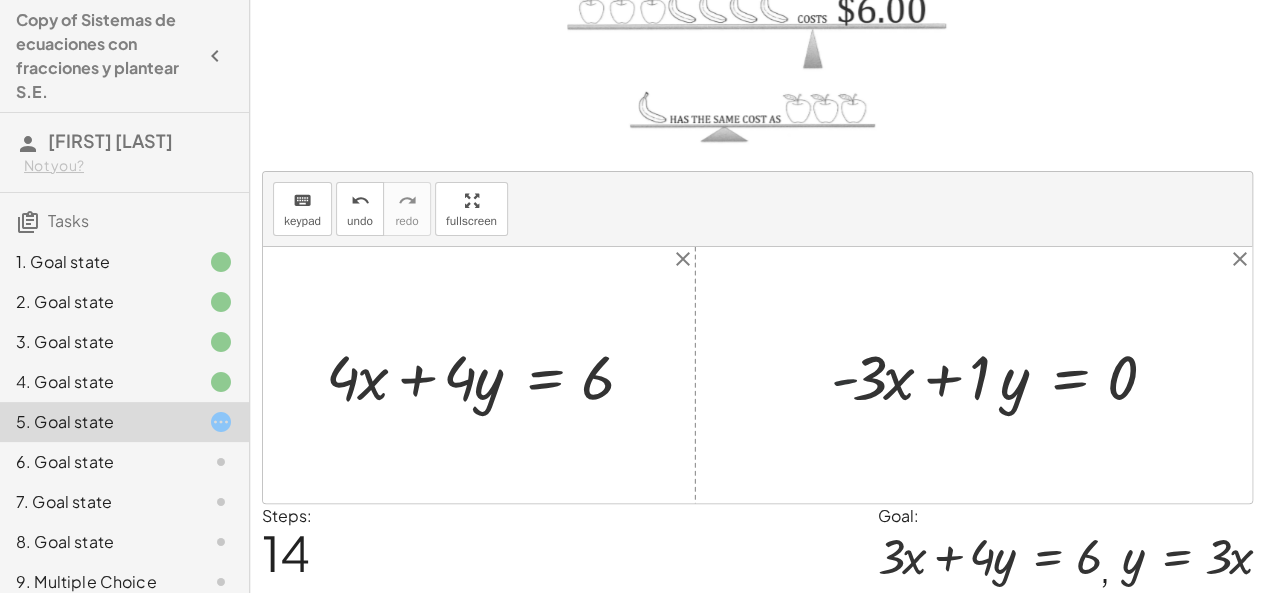 click at bounding box center [1001, 375] 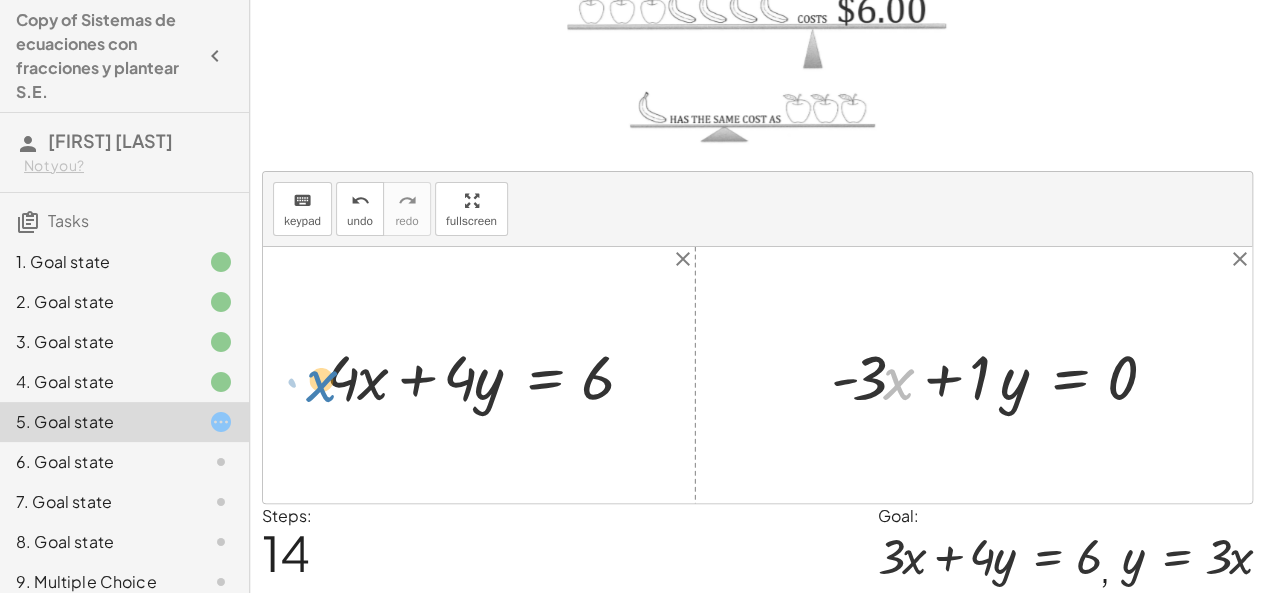 drag, startPoint x: 896, startPoint y: 385, endPoint x: 319, endPoint y: 387, distance: 577.0035 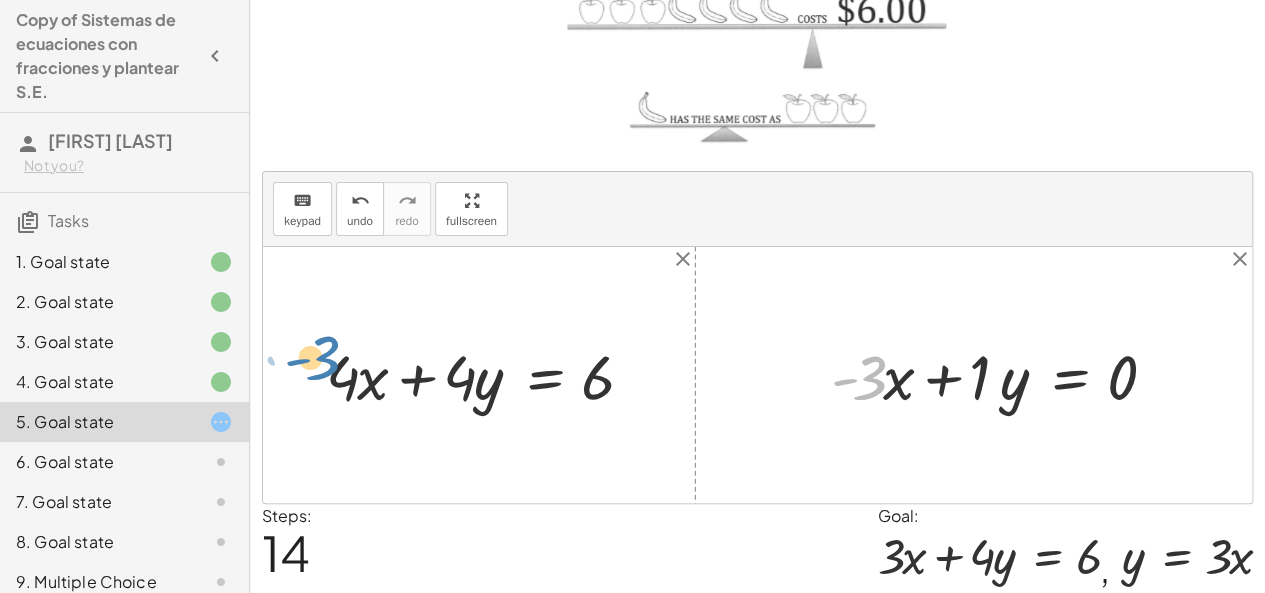 drag, startPoint x: 875, startPoint y: 375, endPoint x: 328, endPoint y: 355, distance: 547.3655 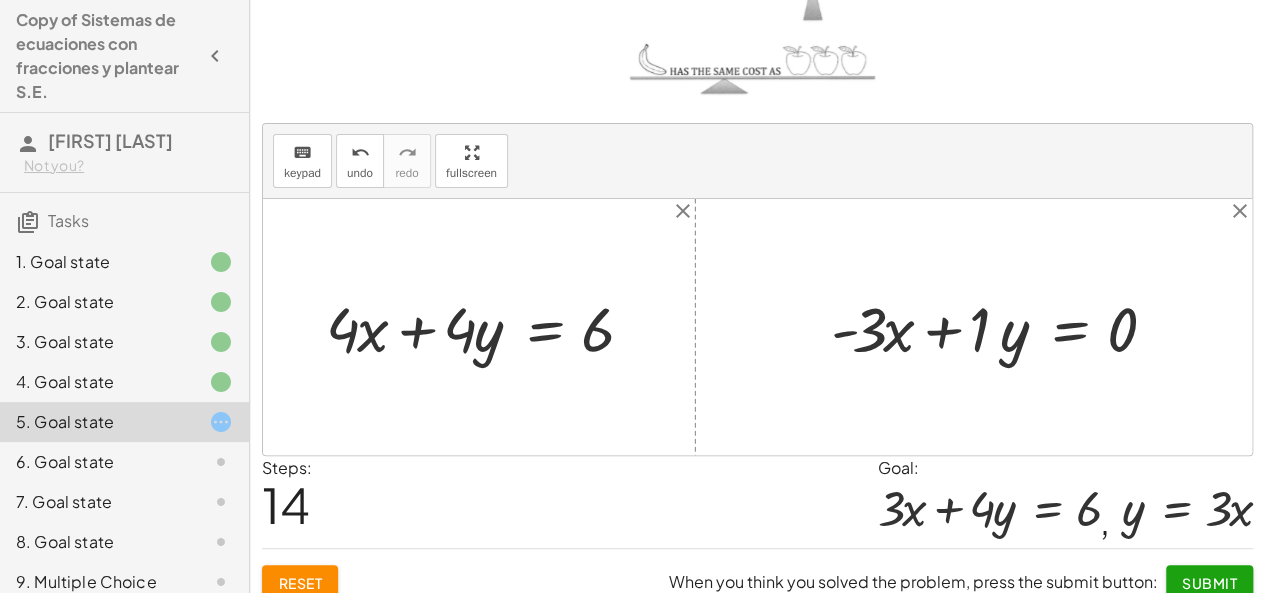 scroll, scrollTop: 250, scrollLeft: 0, axis: vertical 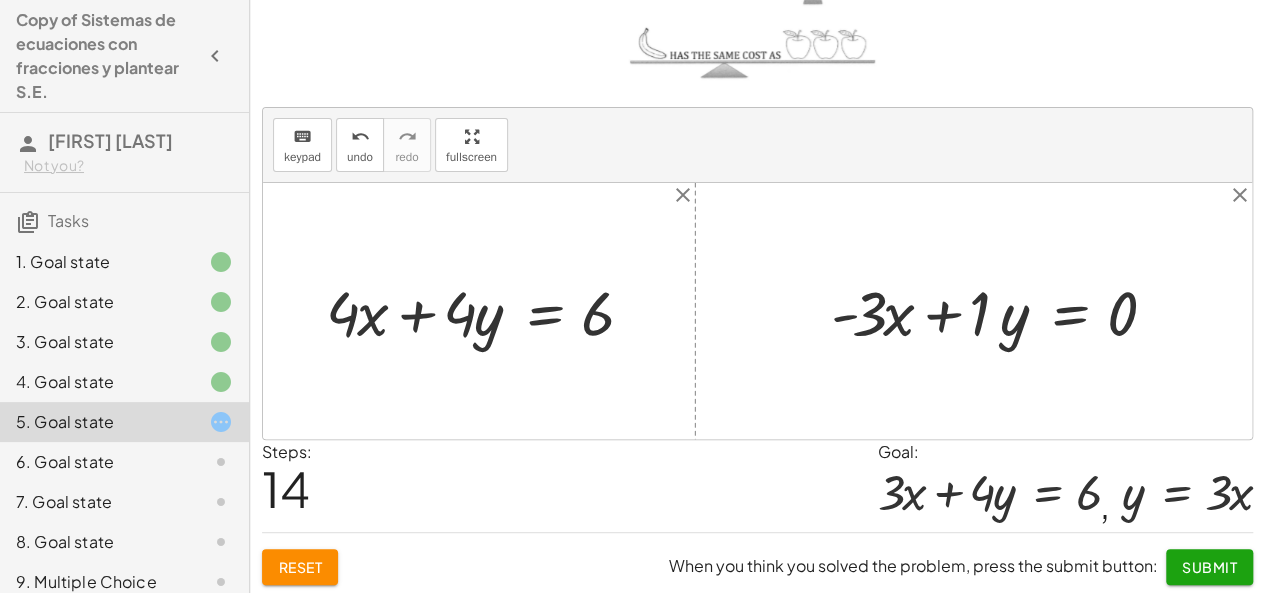 click at bounding box center [1001, 311] 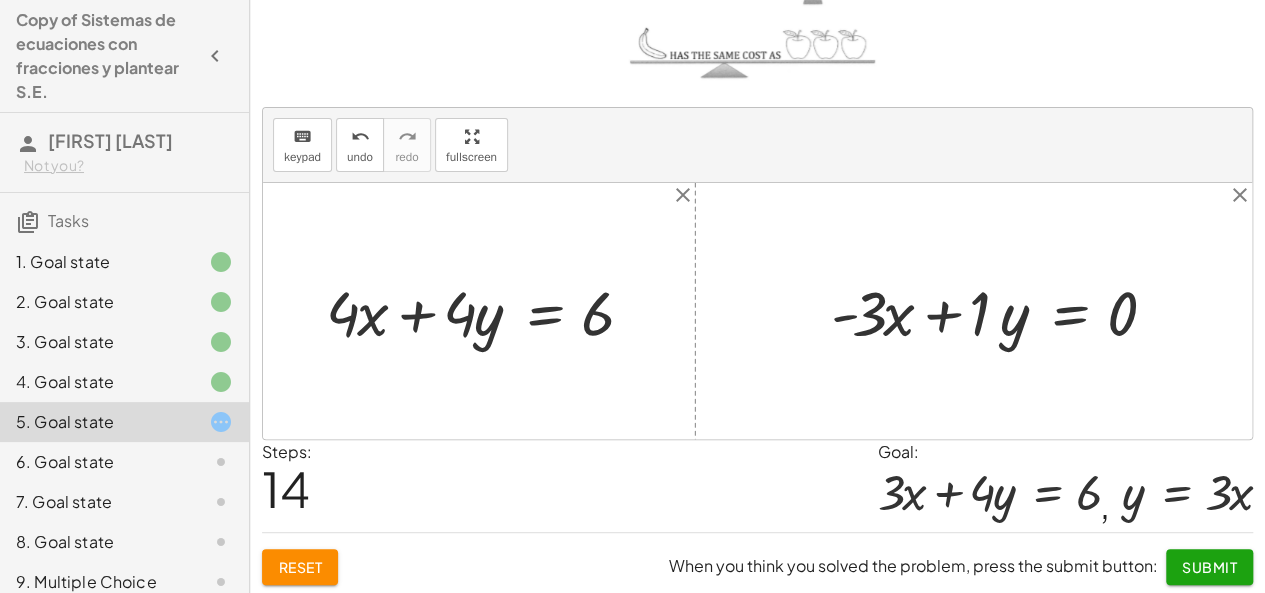 click at bounding box center [1001, 311] 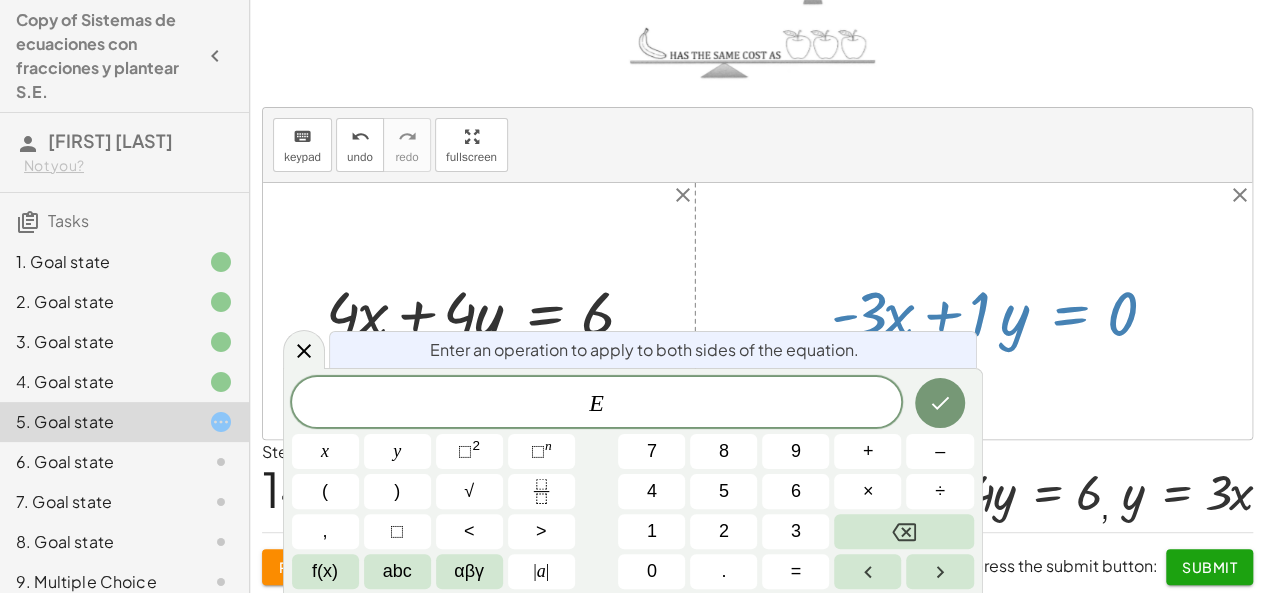 click at bounding box center [757, 311] 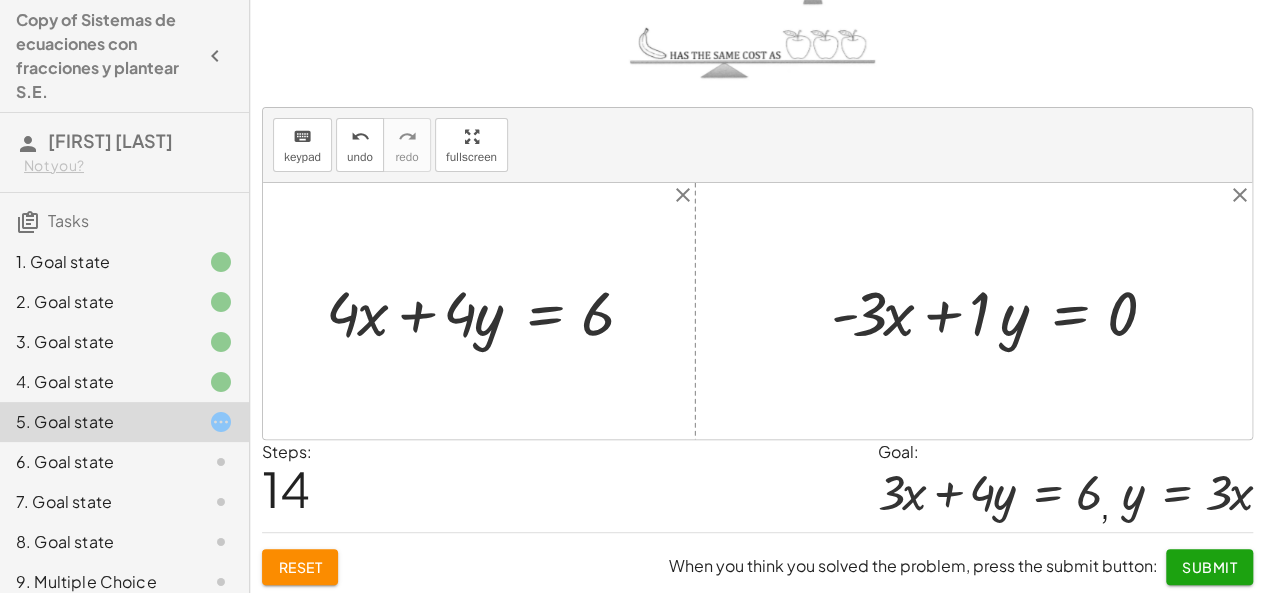 click at bounding box center [486, 311] 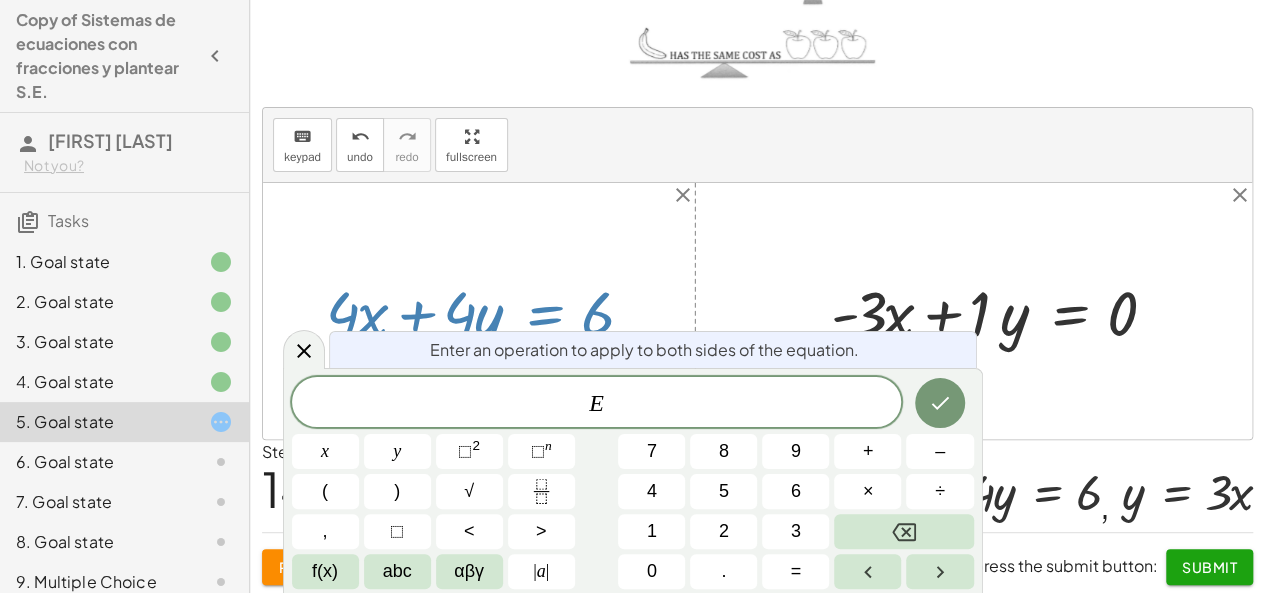 click on "+ · 3 · x + · 4 · y = 6 ," 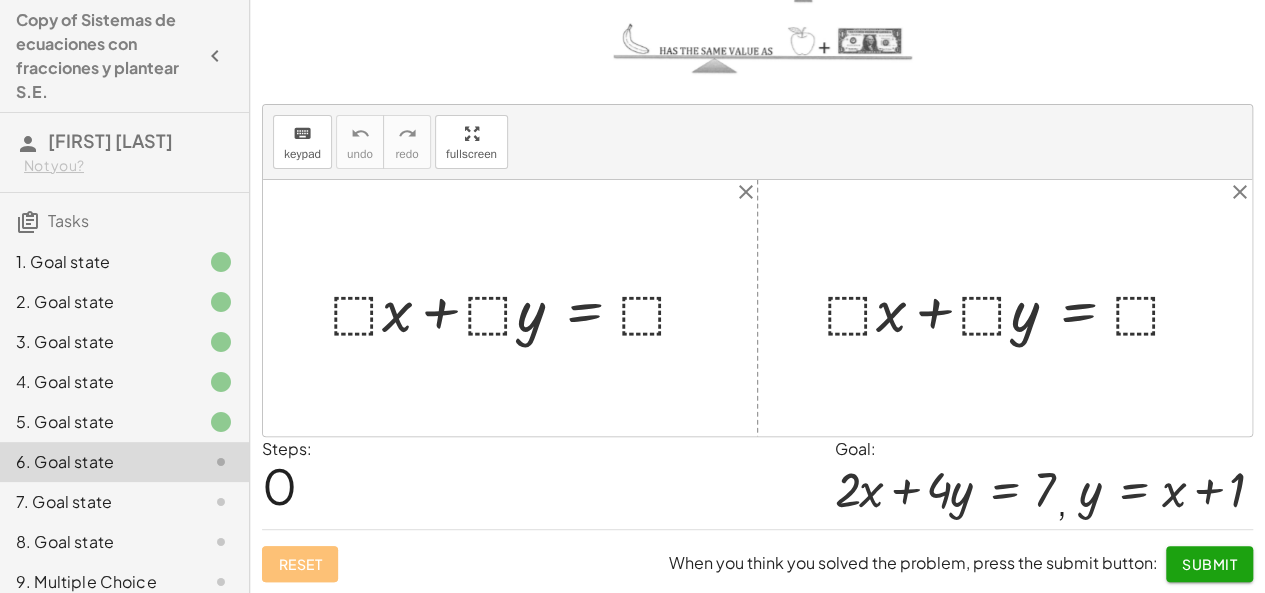 scroll, scrollTop: 248, scrollLeft: 0, axis: vertical 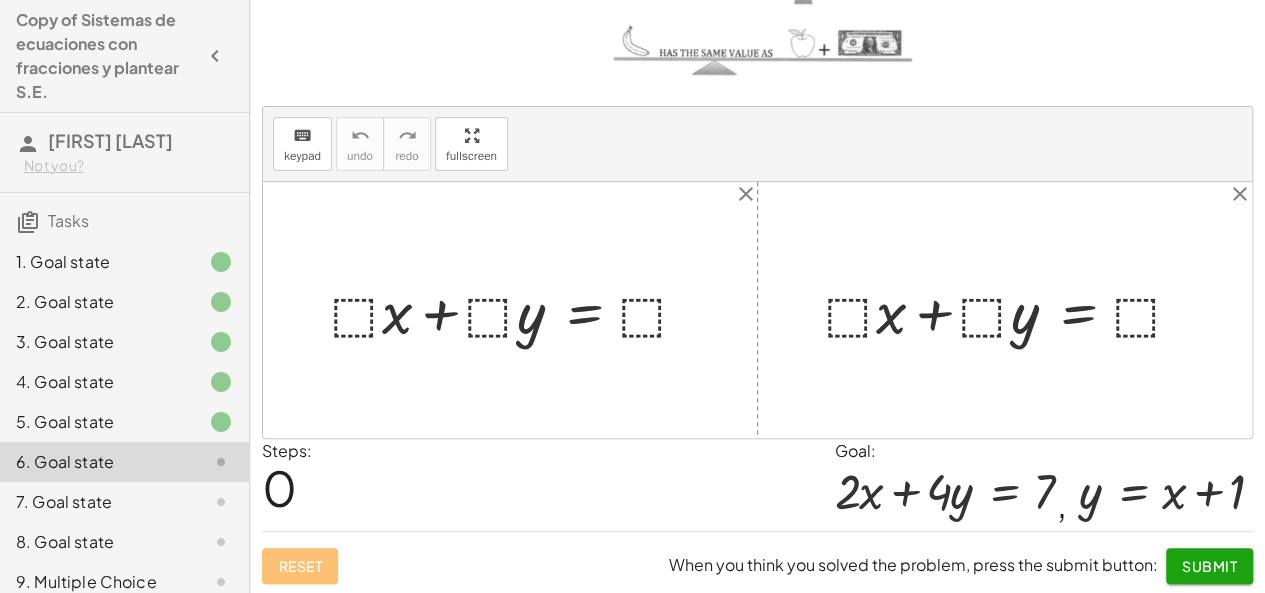 click on "7. Goal state" 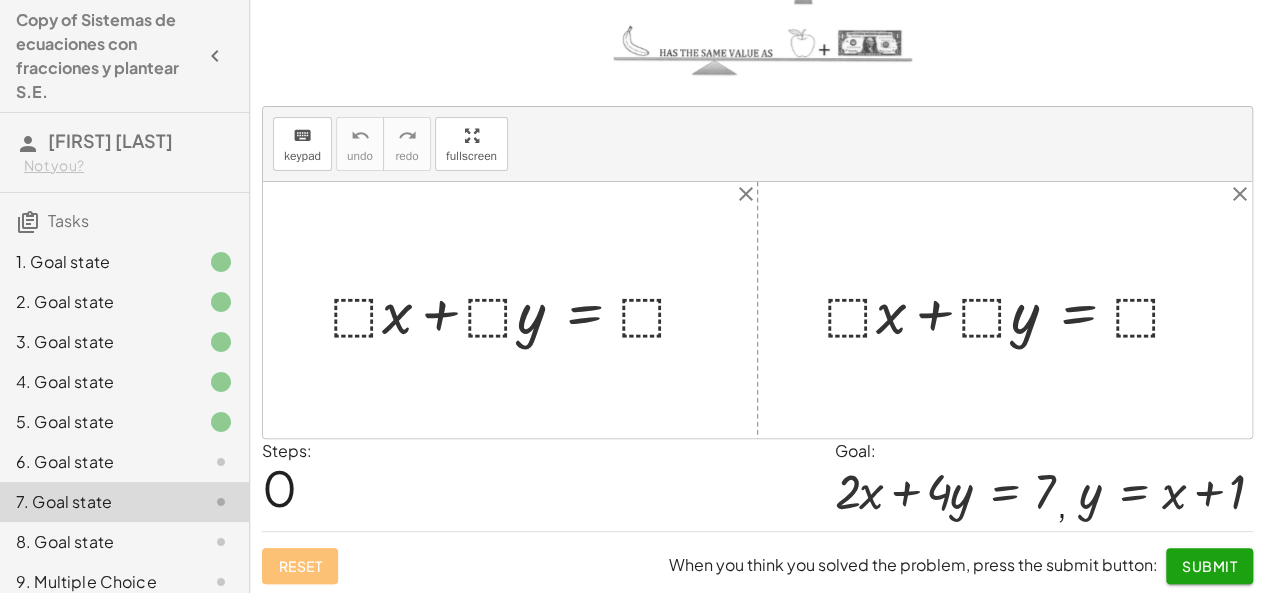 click on "7. Goal state" 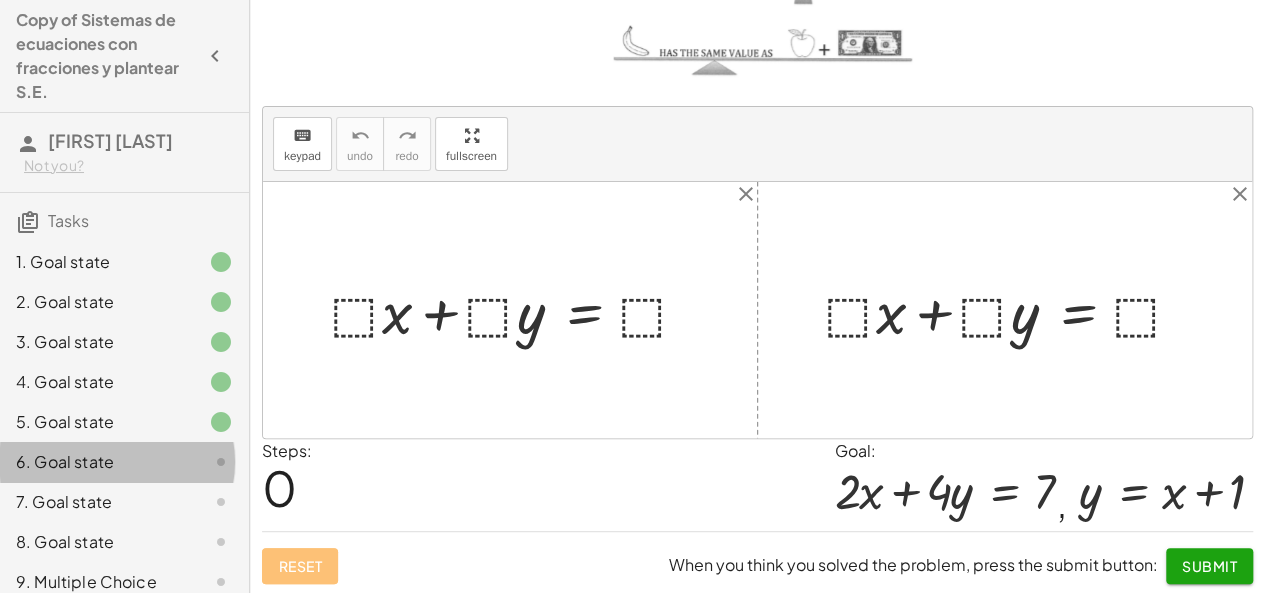 click 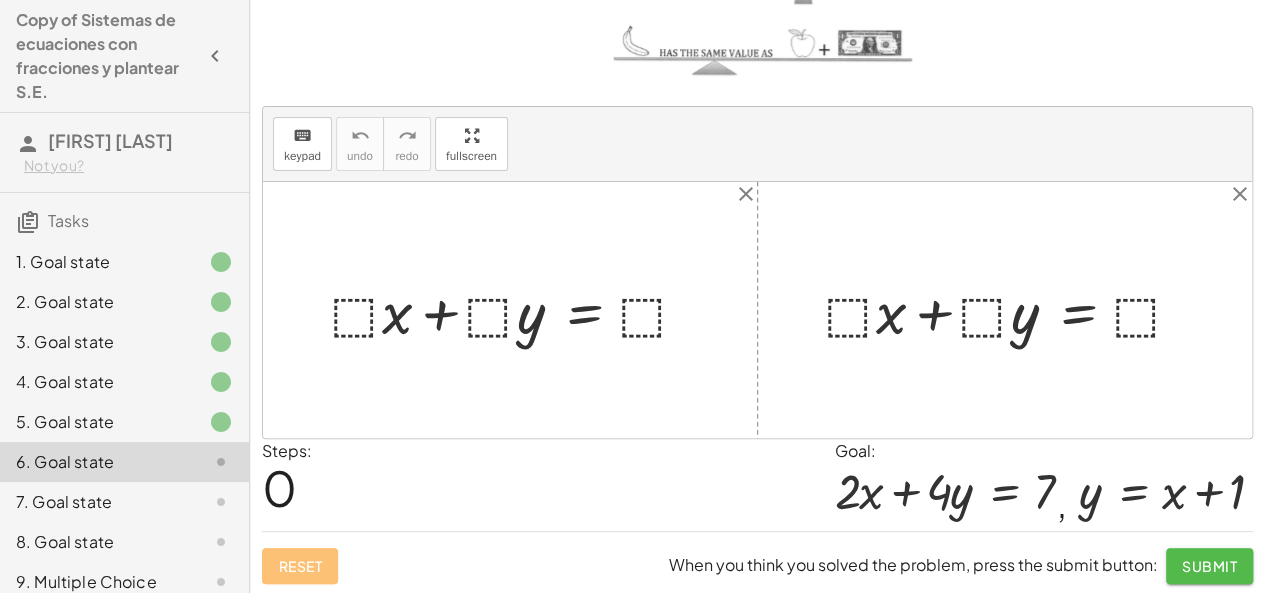 click on "Submit" 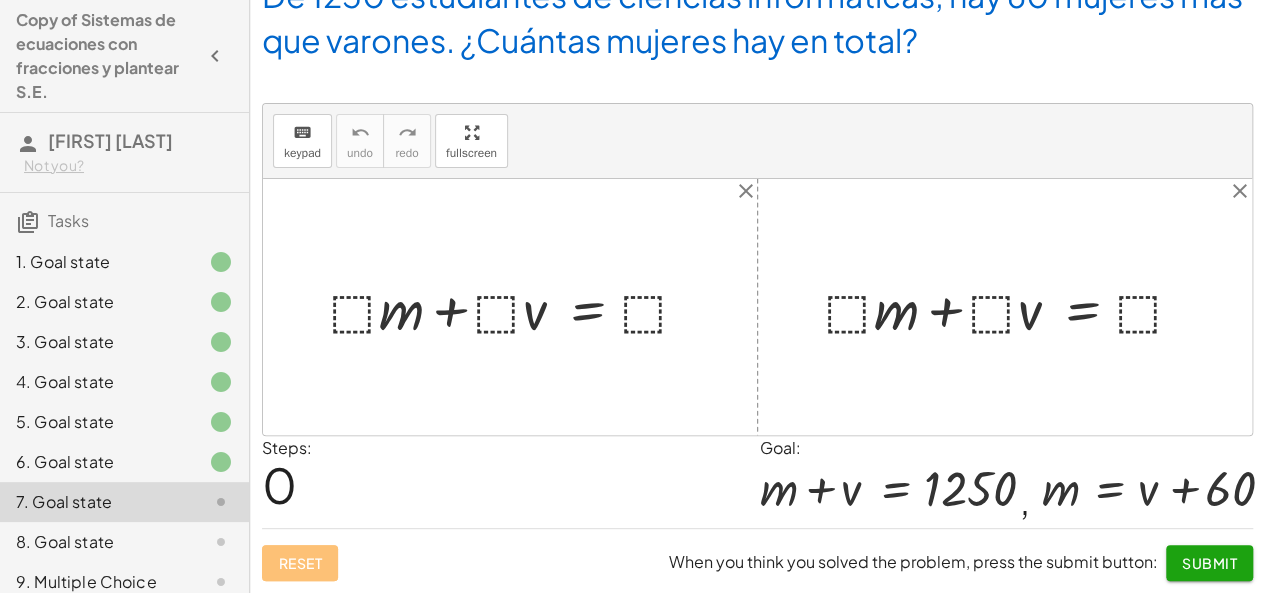 scroll, scrollTop: 180, scrollLeft: 0, axis: vertical 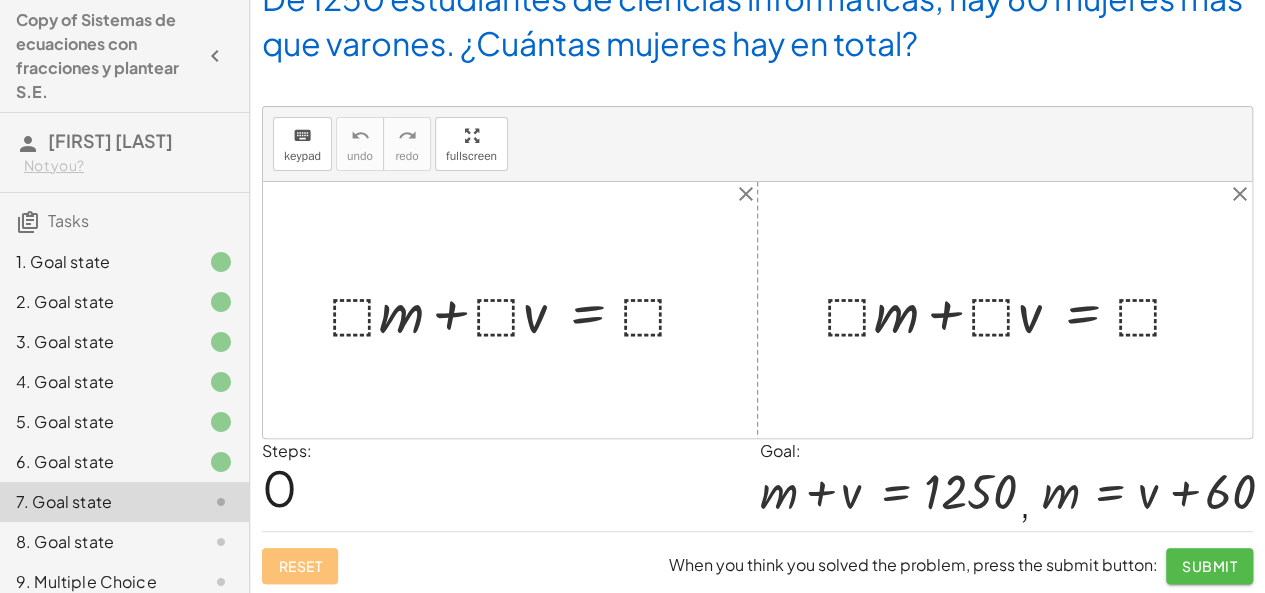 click on "Submit" 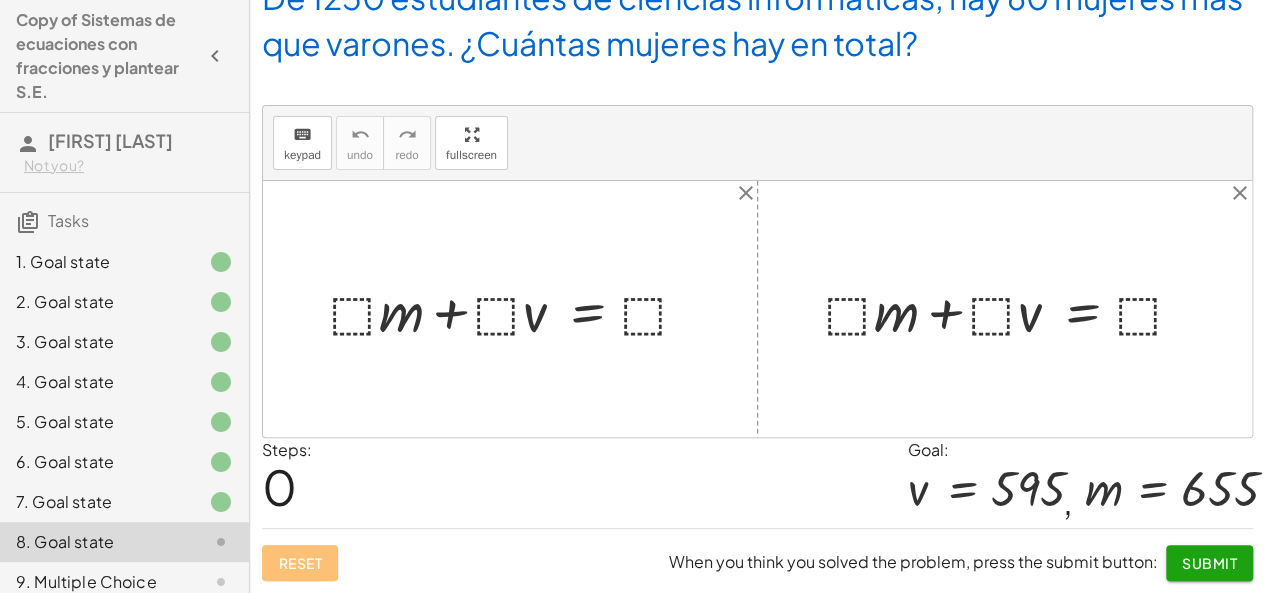 scroll, scrollTop: 79, scrollLeft: 0, axis: vertical 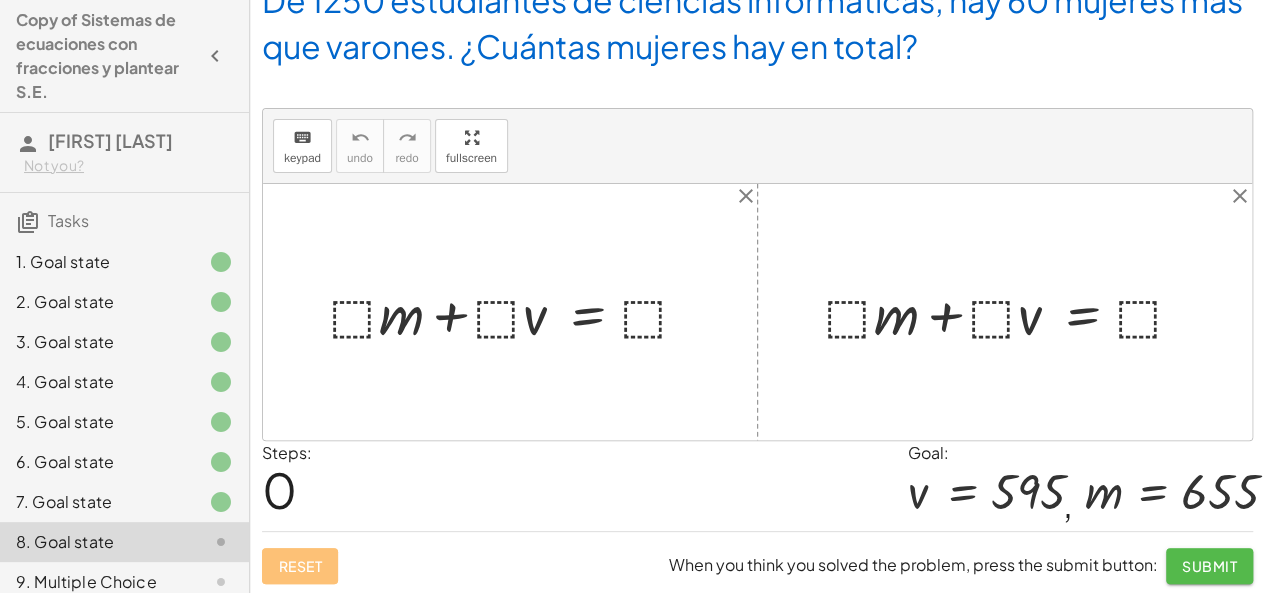 click on "Submit" 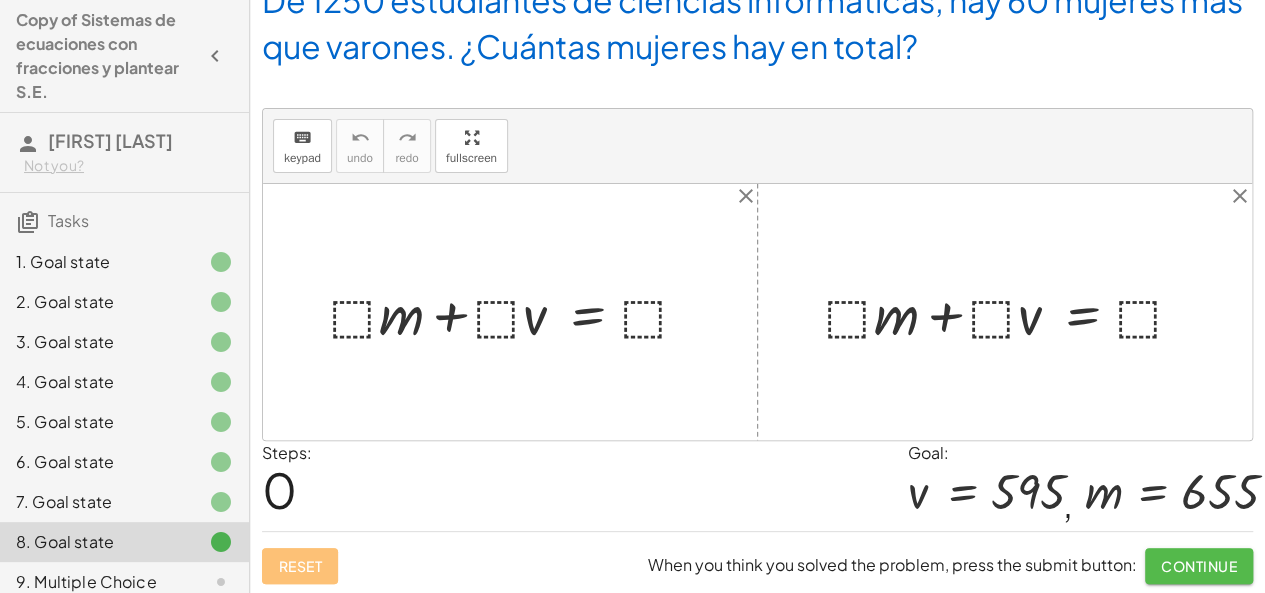 click on "Continue" 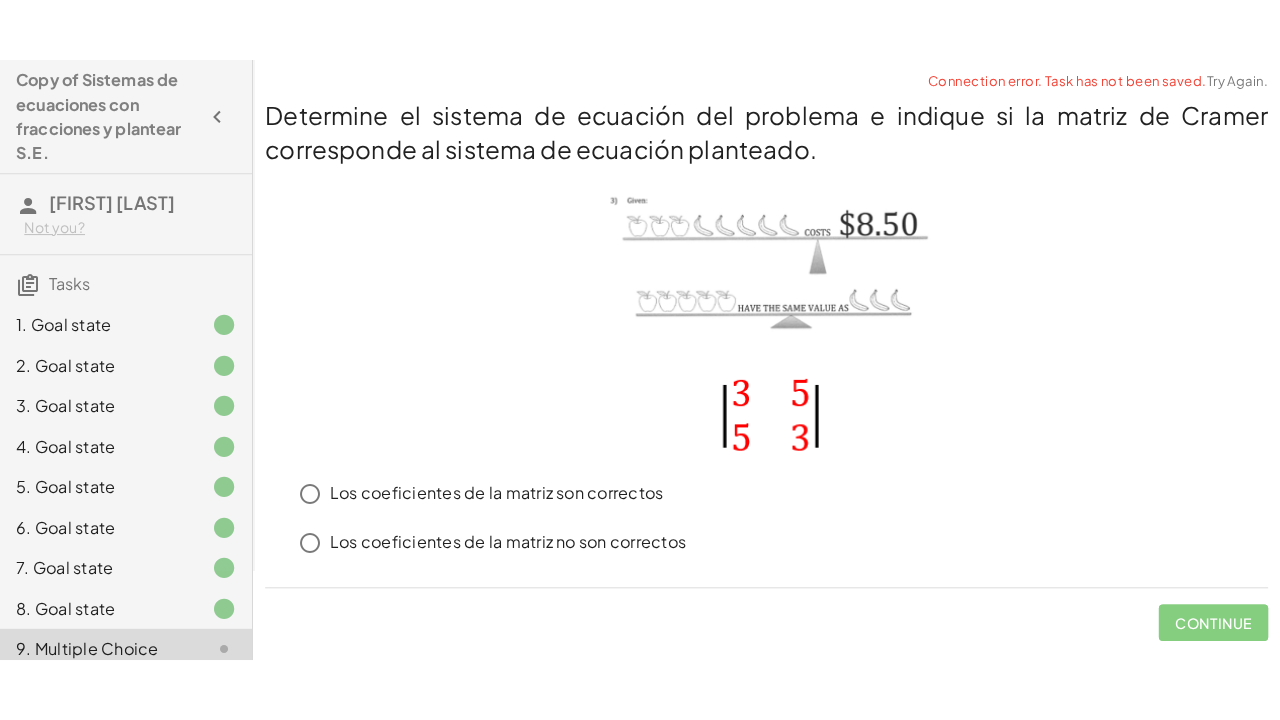 scroll, scrollTop: 0, scrollLeft: 0, axis: both 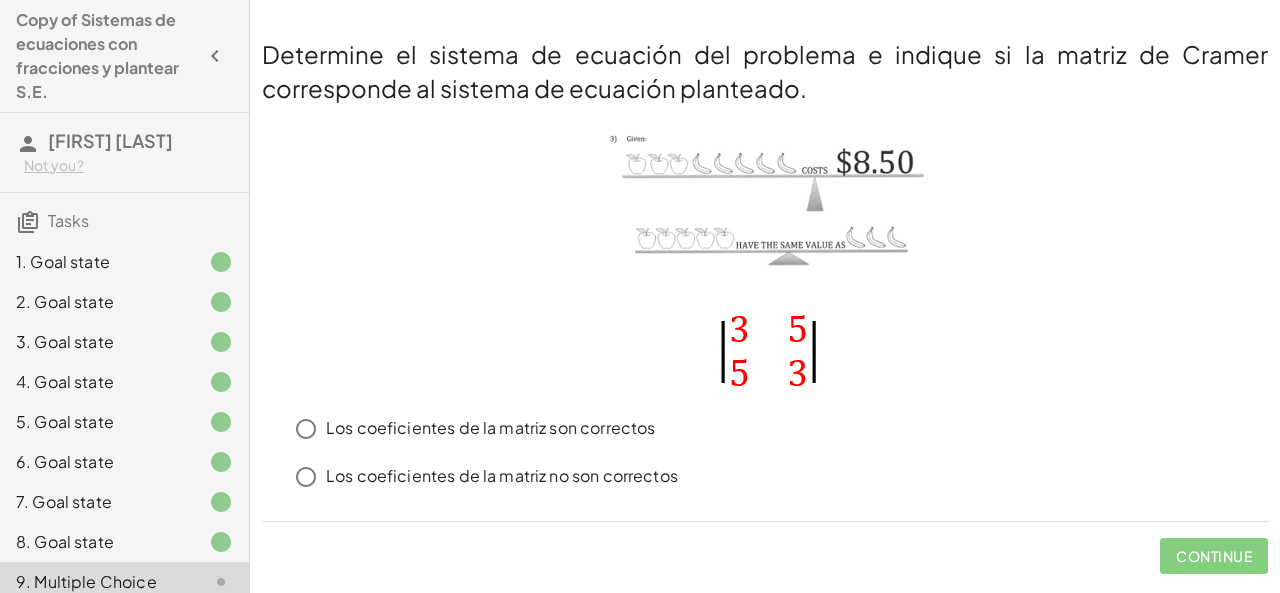 click on "Los coeficientes de la matriz no son correctos" at bounding box center [502, 476] 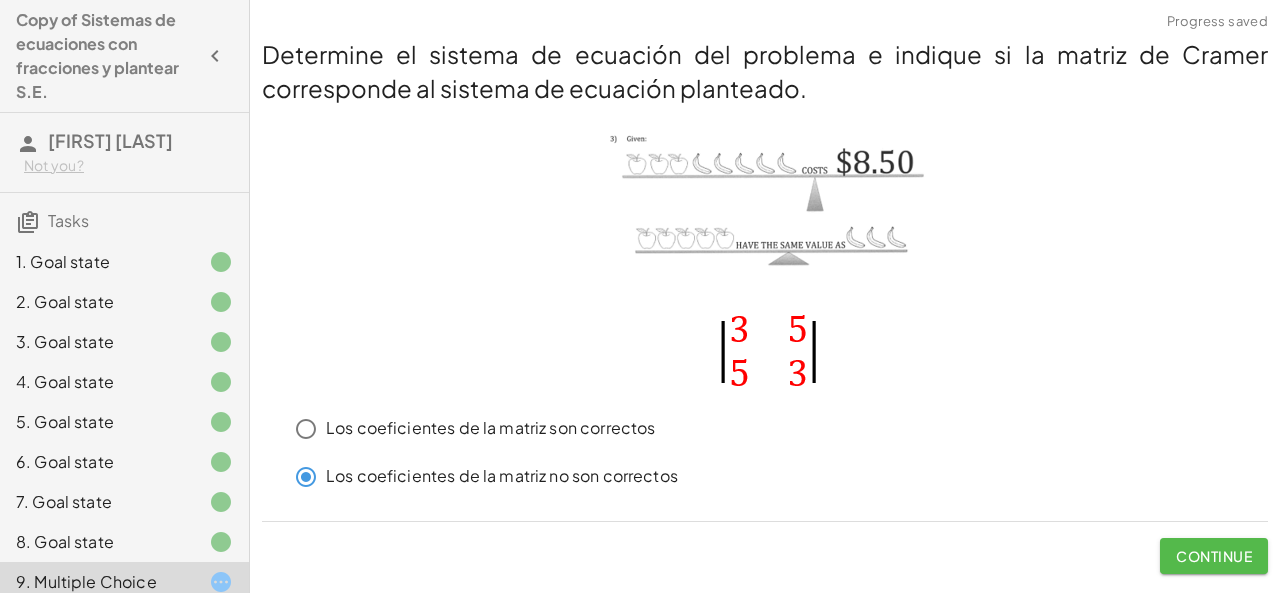 click on "Continue" 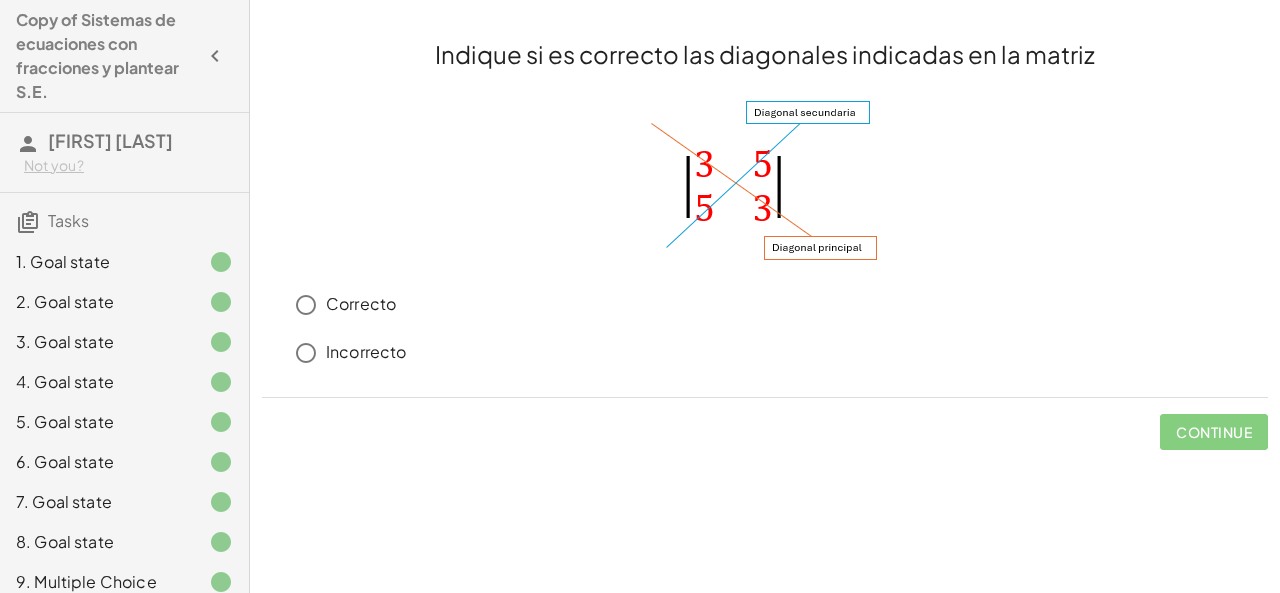click on "Correcto" at bounding box center [777, 305] 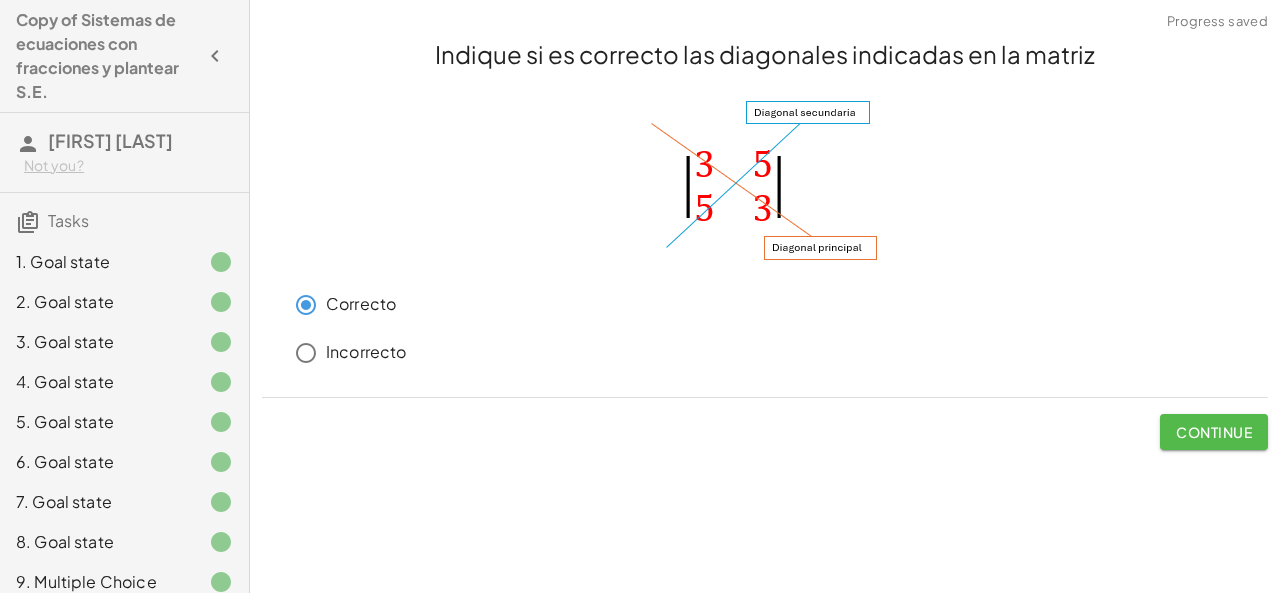 click on "Continue" 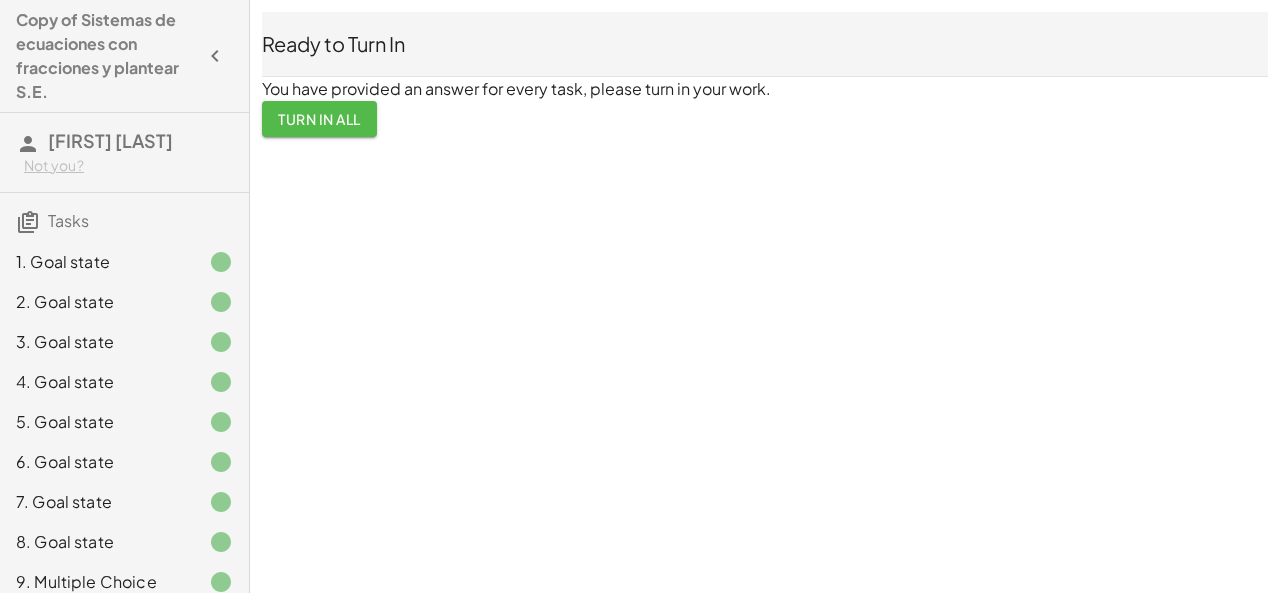 click on "Turn In All" at bounding box center [319, 119] 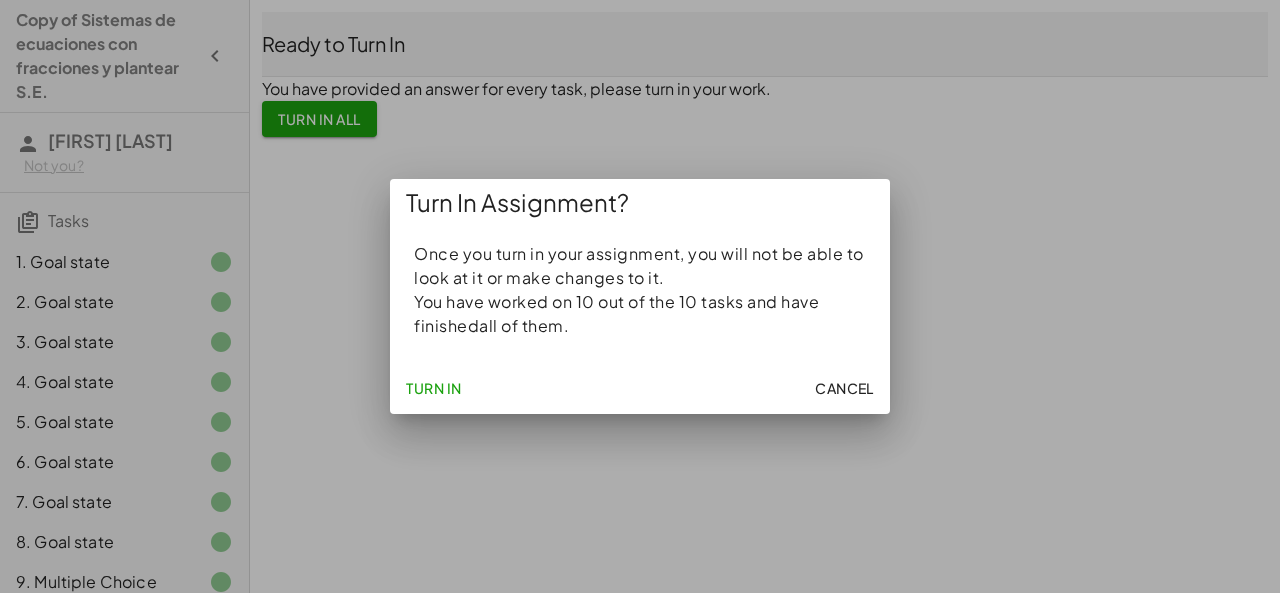 click on "Turn In" 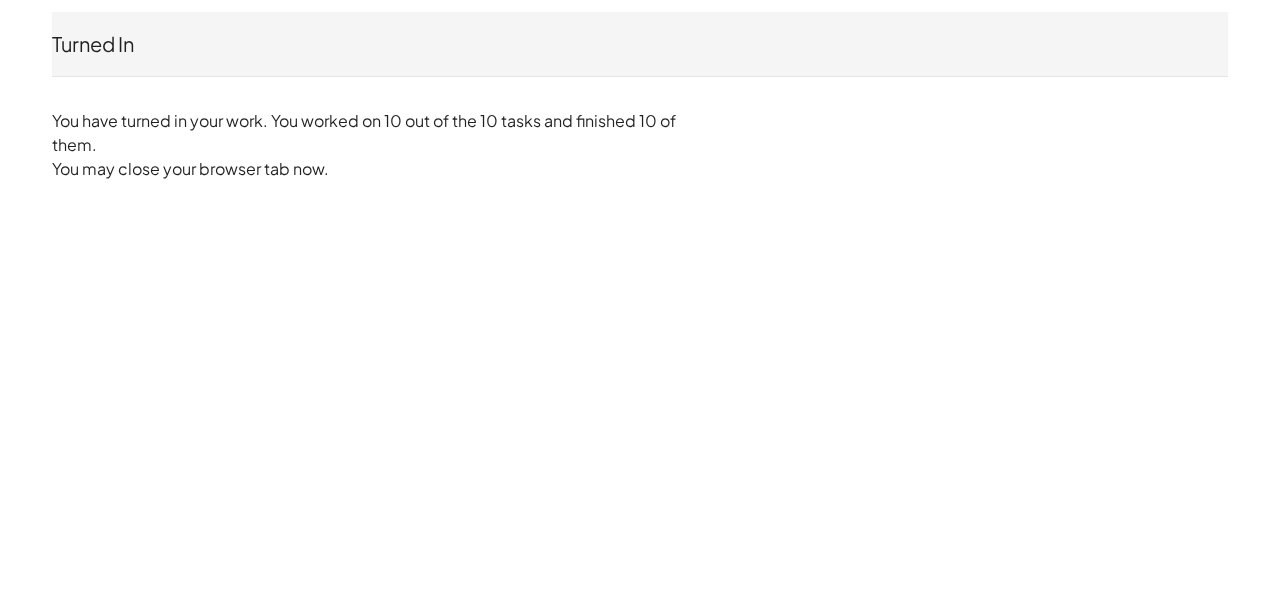 drag, startPoint x: 1212, startPoint y: 3, endPoint x: 826, endPoint y: 305, distance: 490.10202 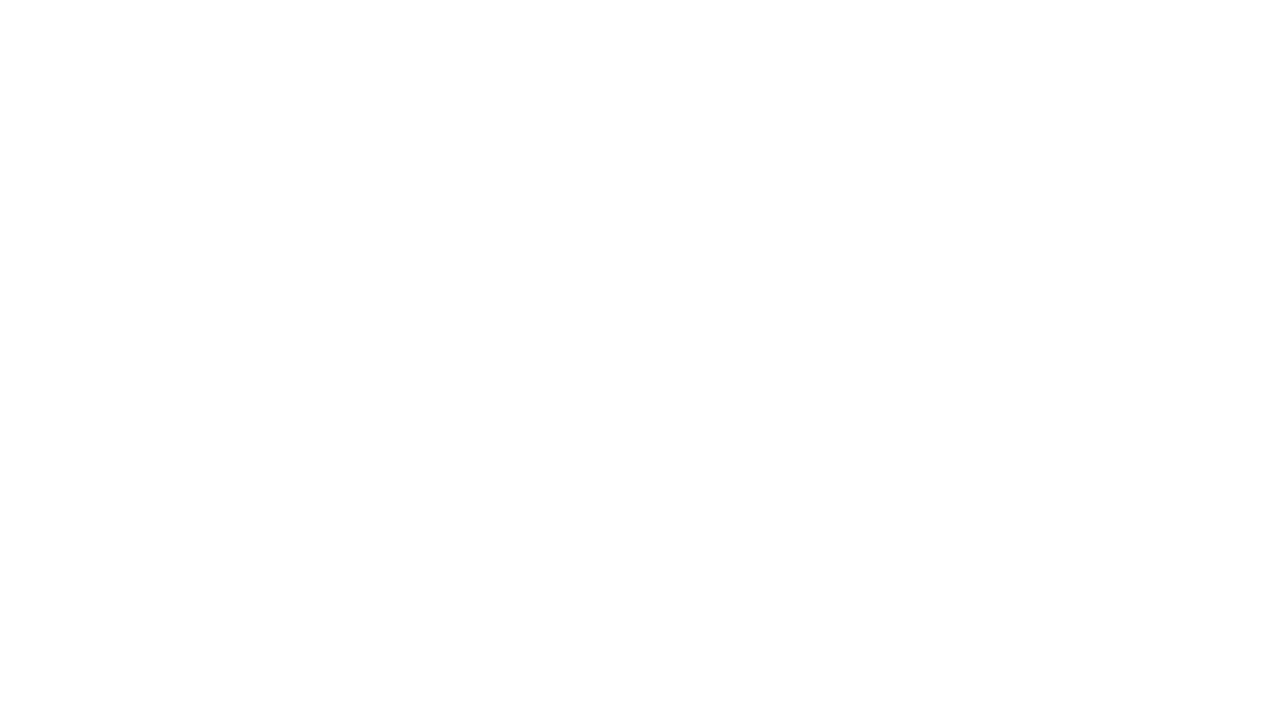 scroll, scrollTop: 0, scrollLeft: 0, axis: both 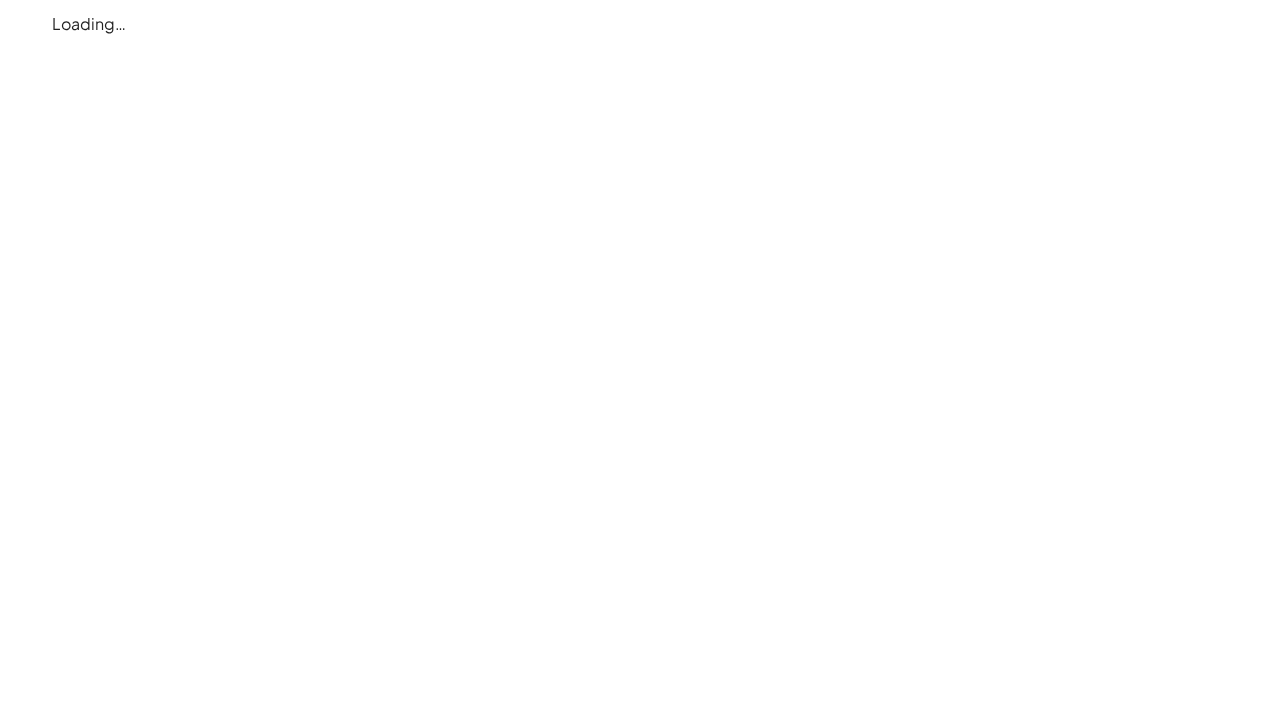 click on "Loading…" 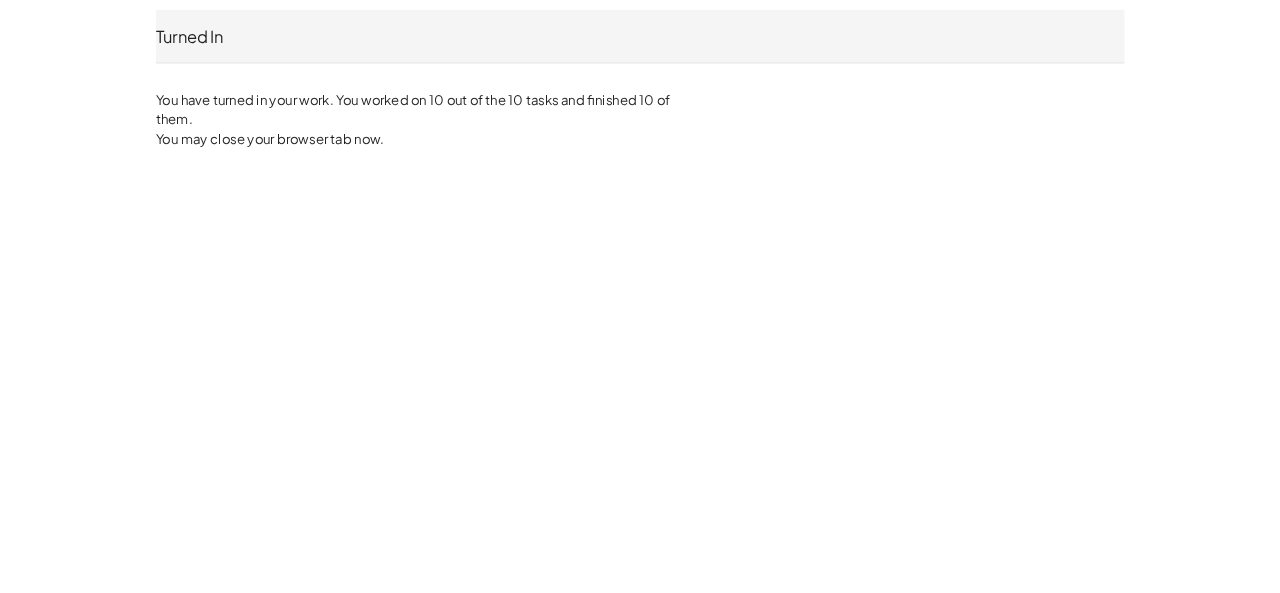 scroll, scrollTop: 0, scrollLeft: 0, axis: both 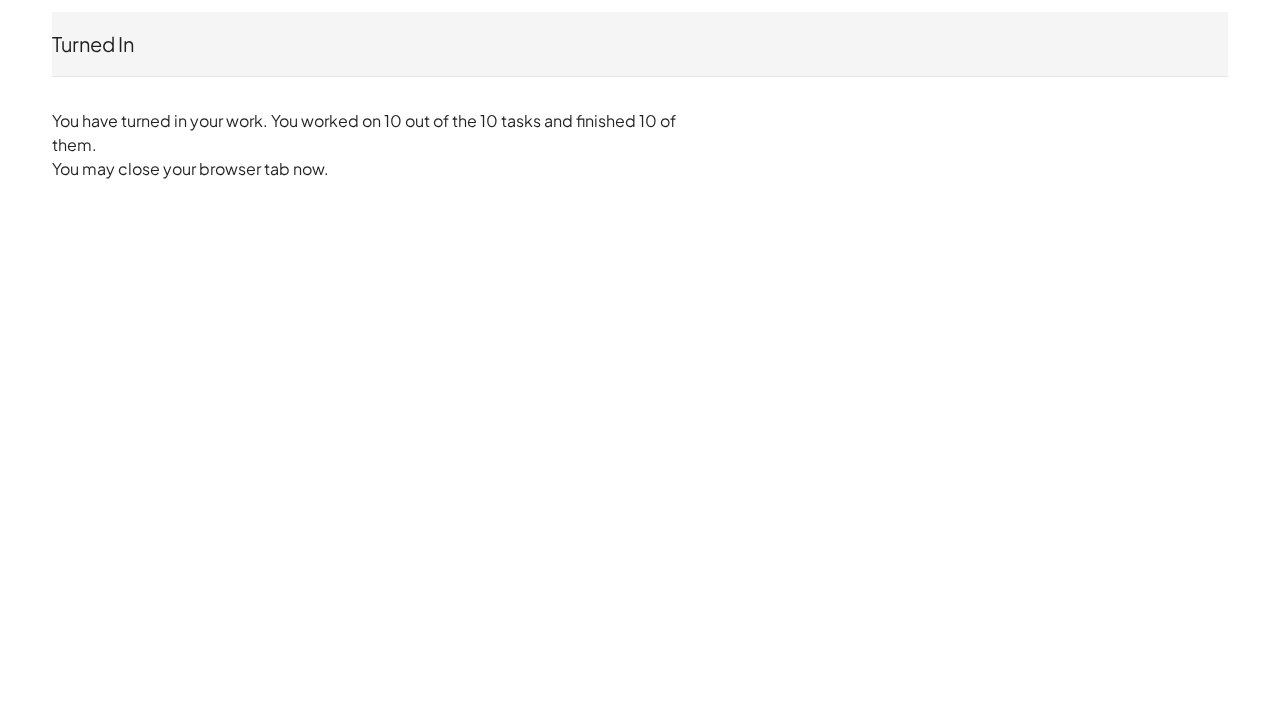 click on "Turned In [FIRST] [LAST]  Not you? You have turned in your work. You worked on 10 out of the 10 tasks and finished 10 of them. You may close your browser tab now." at bounding box center (640, 96) 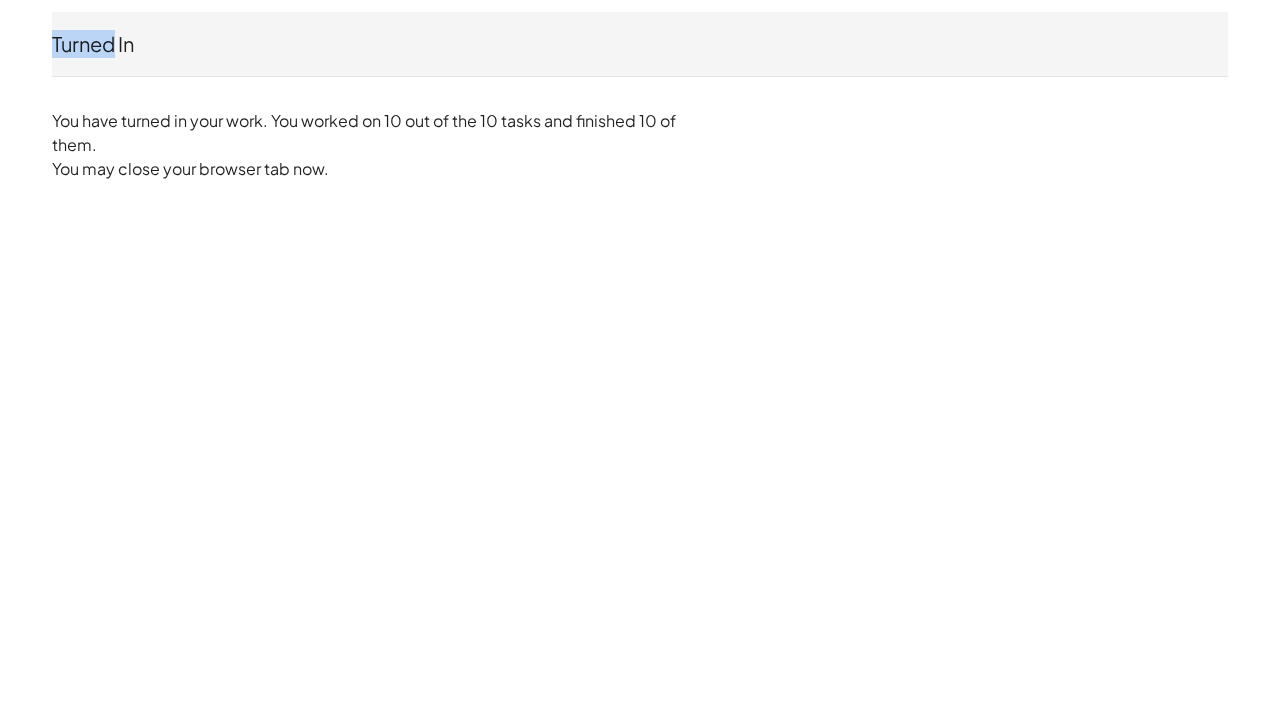 click on "Turned In [FIRST] [LAST]  Not you? You have turned in your work. You worked on 10 out of the 10 tasks and finished 10 of them. You may close your browser tab now." at bounding box center (640, 96) 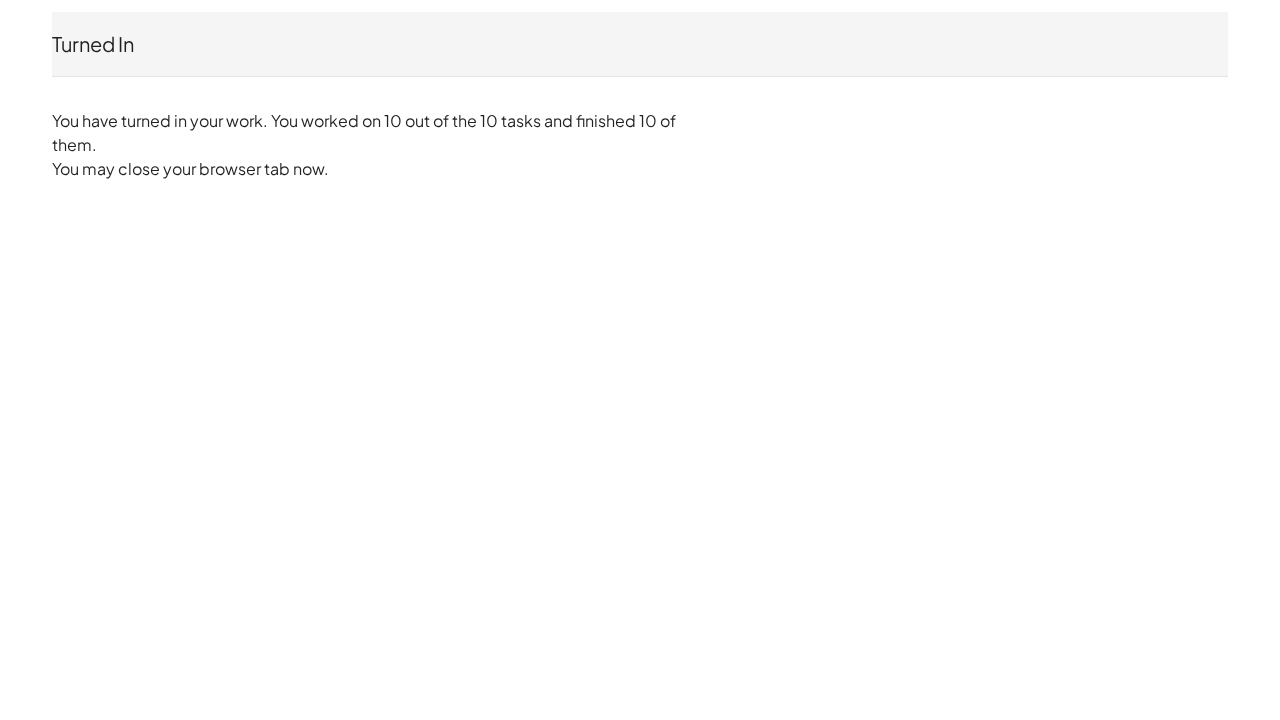 click on "Turned In [FIRST] [LAST]  Not you? You have turned in your work. You worked on 10 out of the 10 tasks and finished 10 of them. You may close your browser tab now." at bounding box center [640, 96] 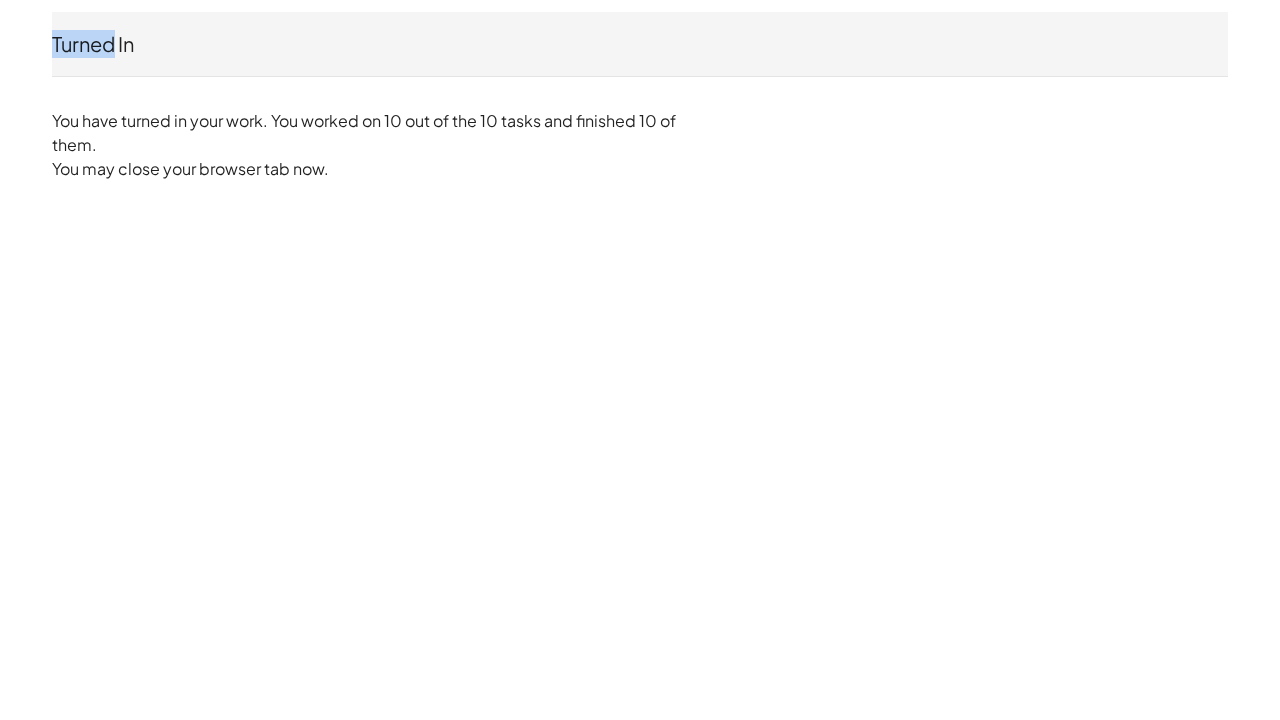 click on "Turned In [FIRST] [LAST]  Not you? You have turned in your work. You worked on 10 out of the 10 tasks and finished 10 of them. You may close your browser tab now." at bounding box center [640, 96] 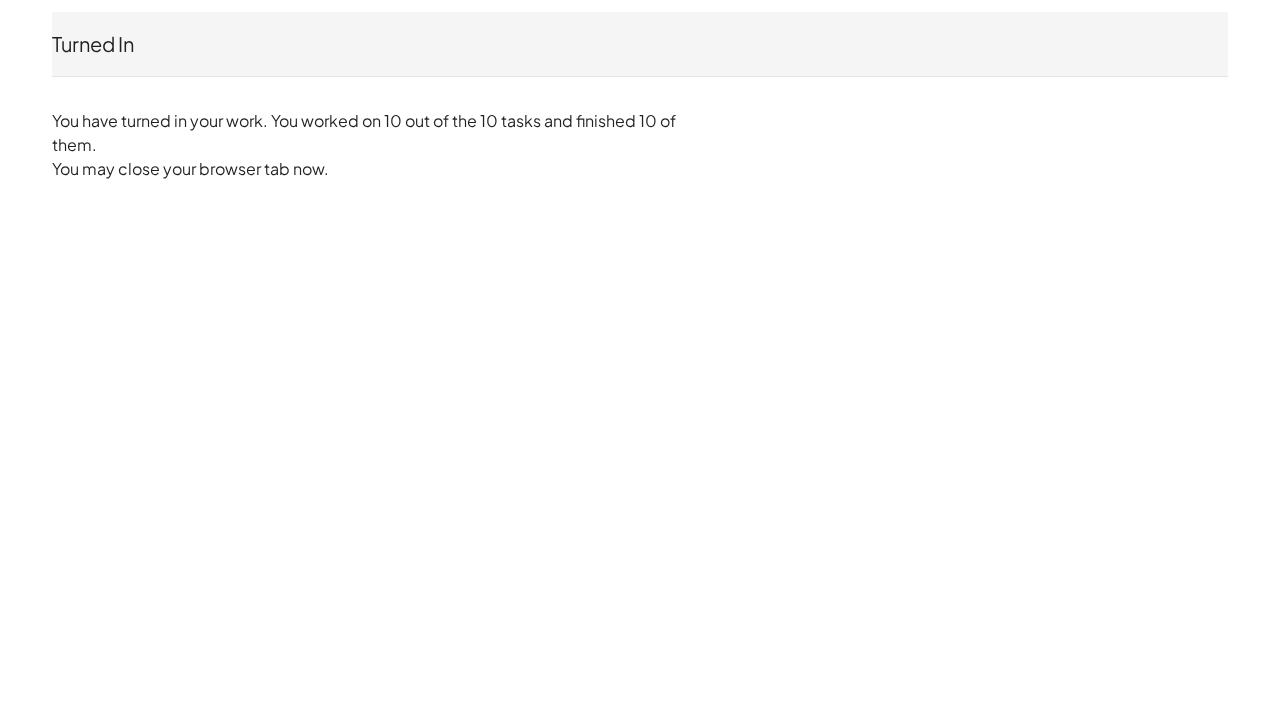 click on "Turned In [FIRST] [LAST]  Not you? You have turned in your work. You worked on 10 out of the 10 tasks and finished 10 of them. You may close your browser tab now." at bounding box center [640, 96] 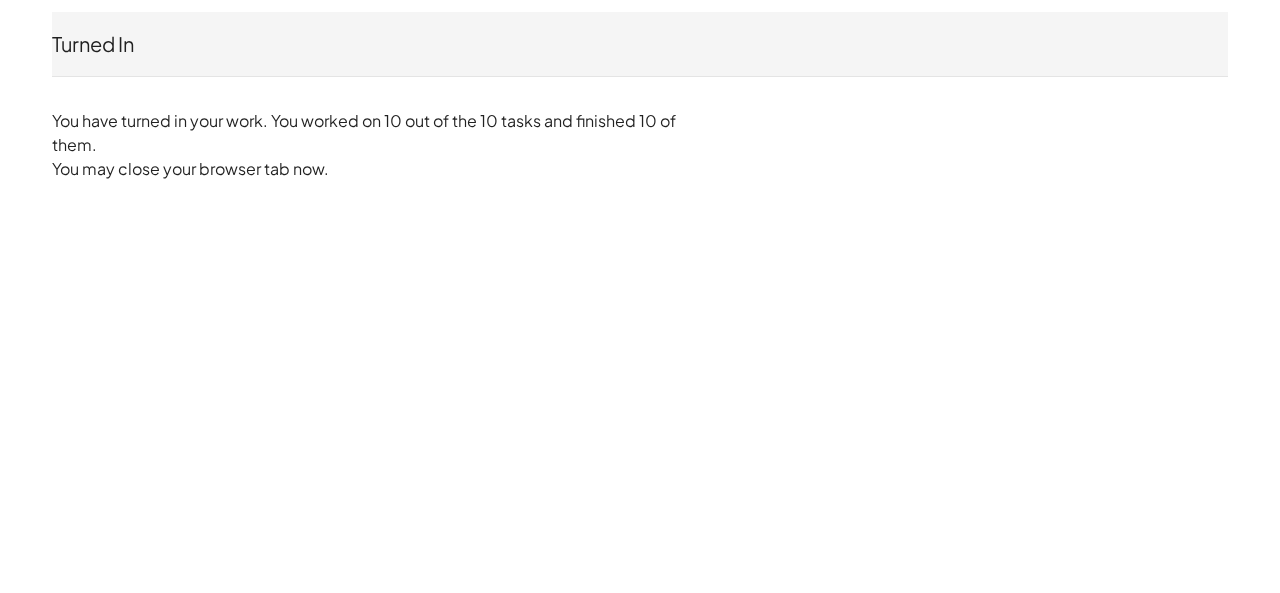 click on "Turned In [FIRST] [LAST]  Not you? You have turned in your work. You worked on 10 out of the 10 tasks and finished 10 of them. You may close your browser tab now." 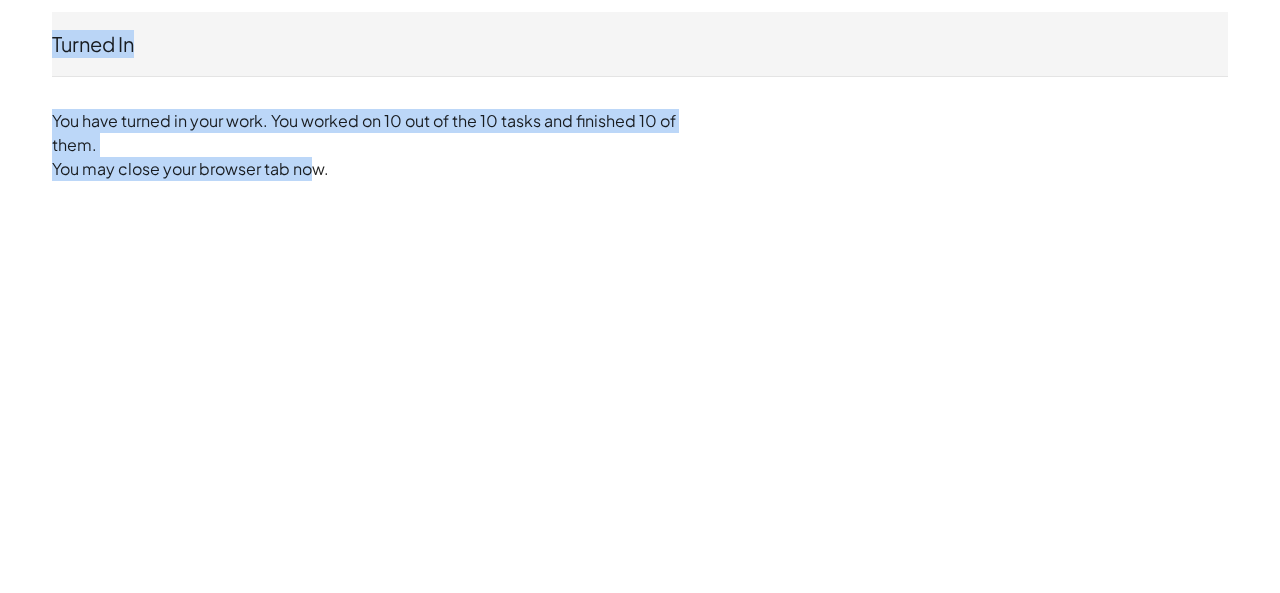 drag, startPoint x: 17, startPoint y: 20, endPoint x: 316, endPoint y: 179, distance: 338.6473 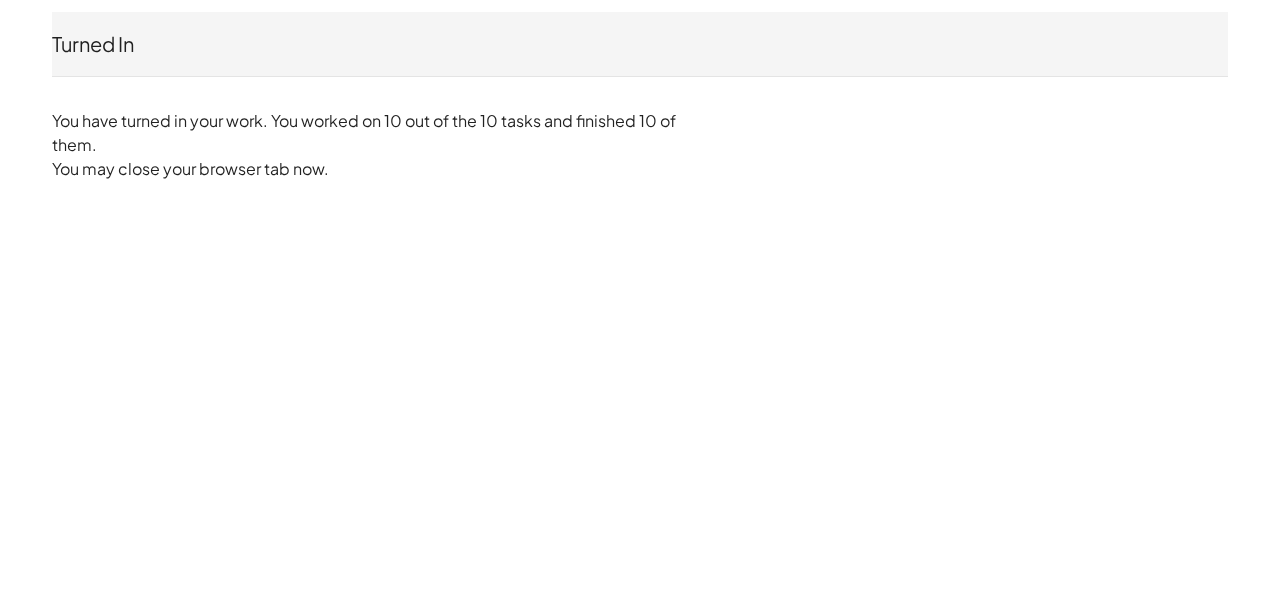 click on "Turned In [FIRST] [LAST]  Not you? You have turned in your work. You worked on 10 out of the 10 tasks and finished 10 of them. You may close your browser tab now." 